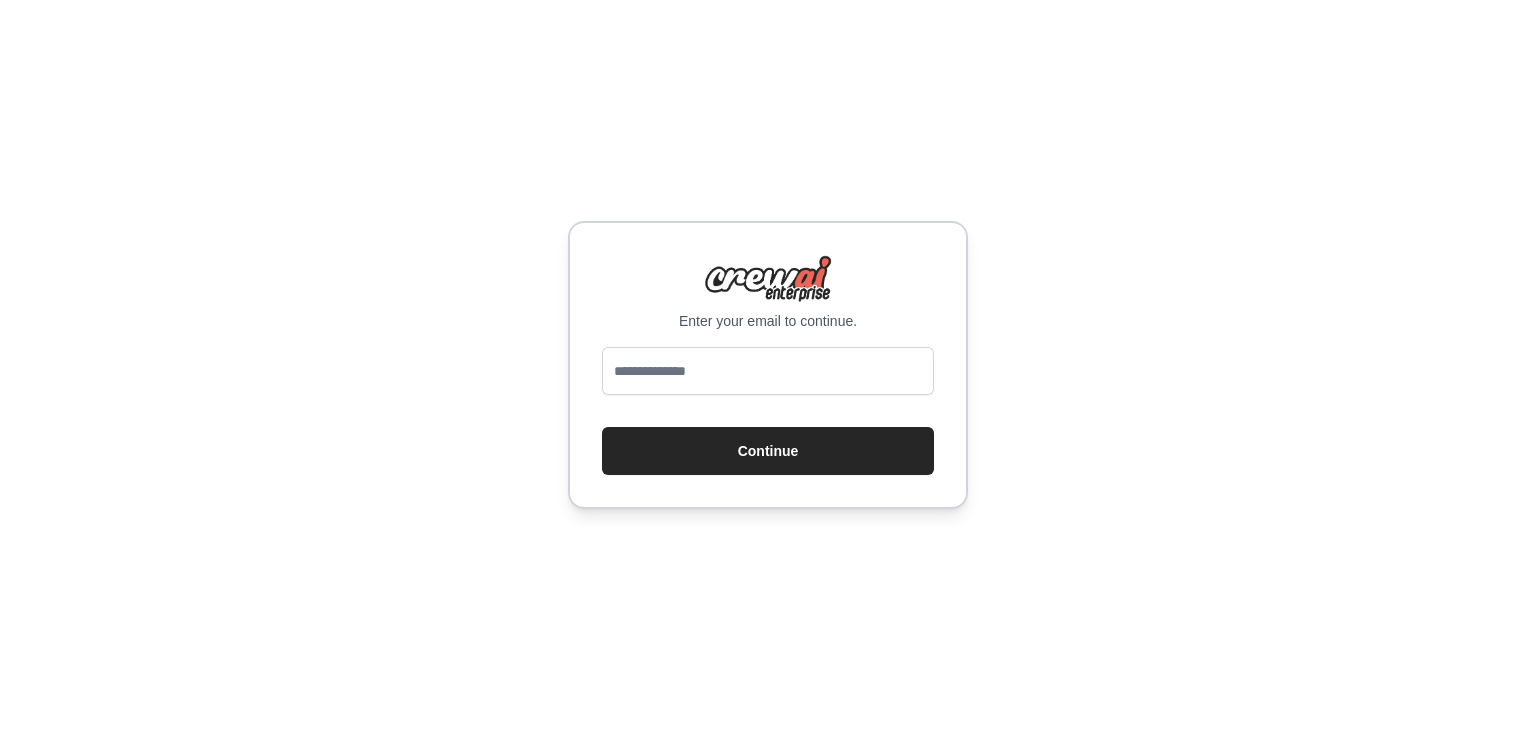 scroll, scrollTop: 0, scrollLeft: 0, axis: both 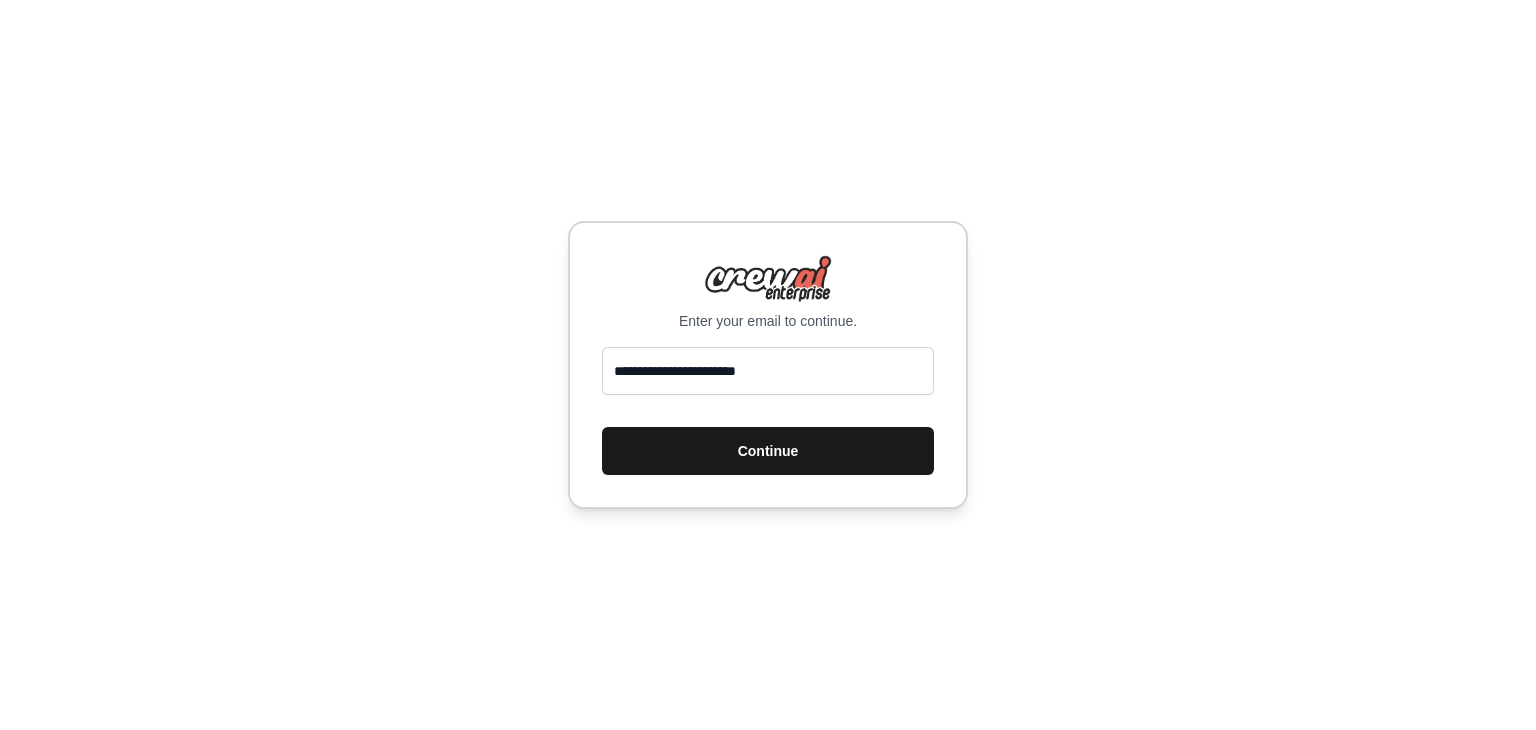 type on "**********" 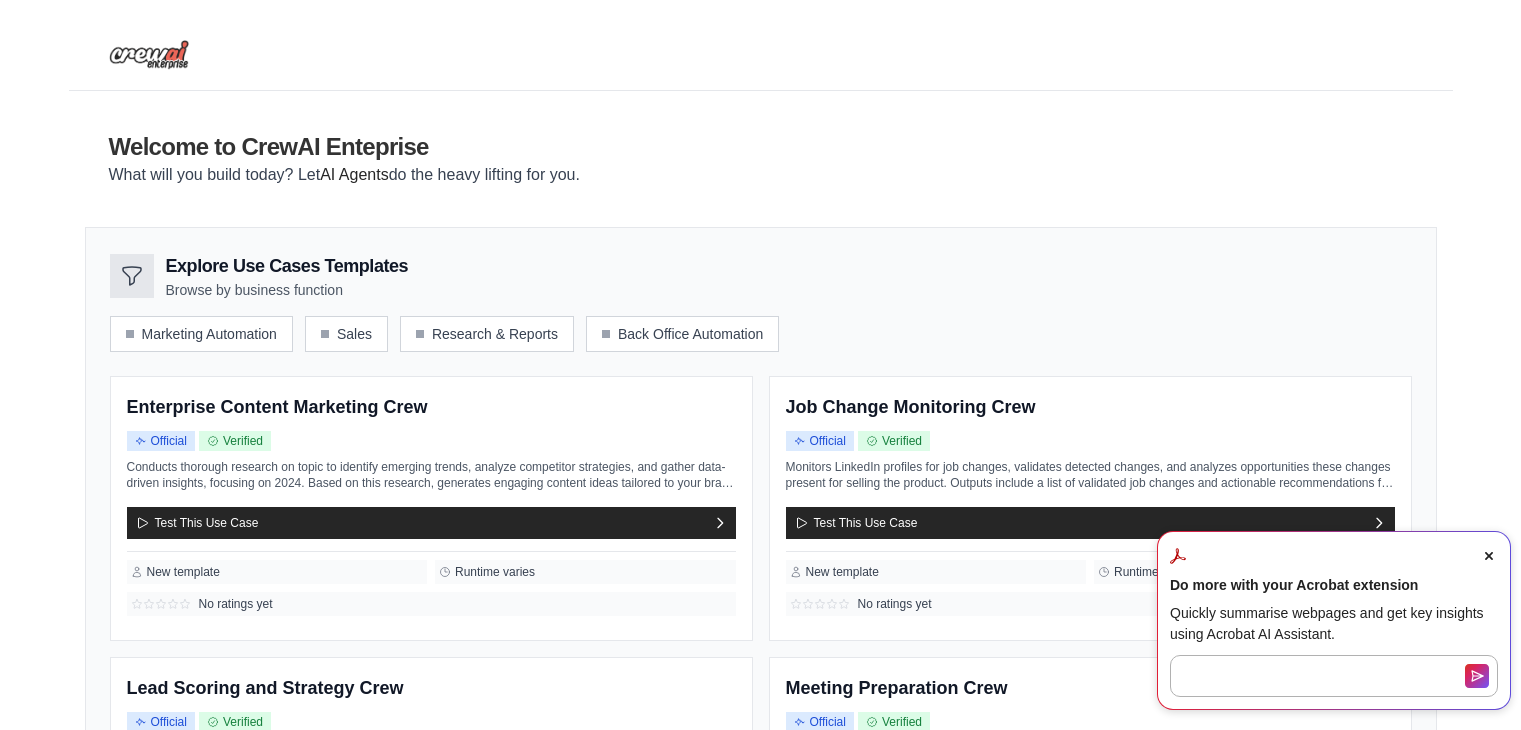 scroll, scrollTop: 0, scrollLeft: 0, axis: both 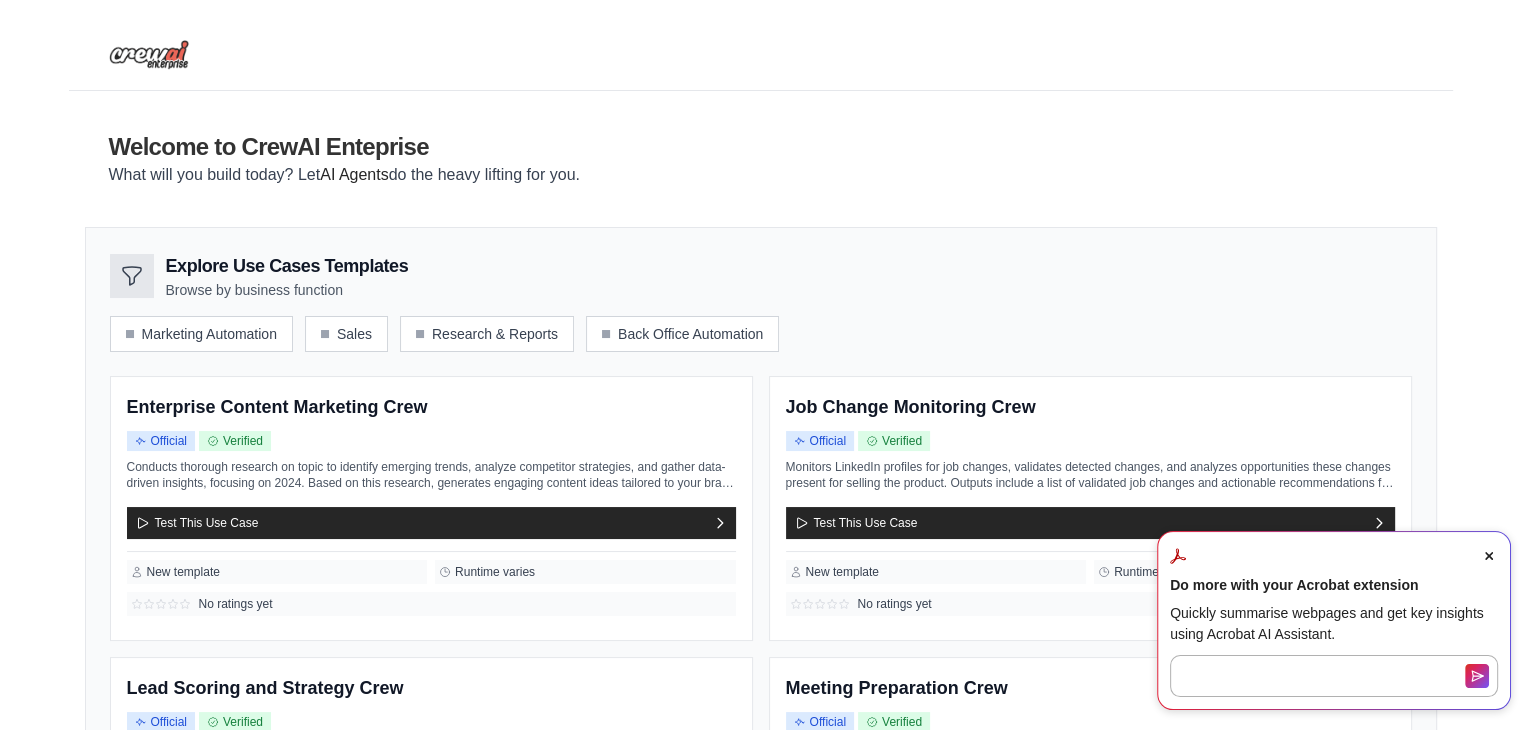 click on "Welcome to CrewAI Enteprise
What will you build today? Let
AI Agents
do the heavy lifting for you.
Explore Use Cases Templates
Browse by business function" at bounding box center [760, 701] 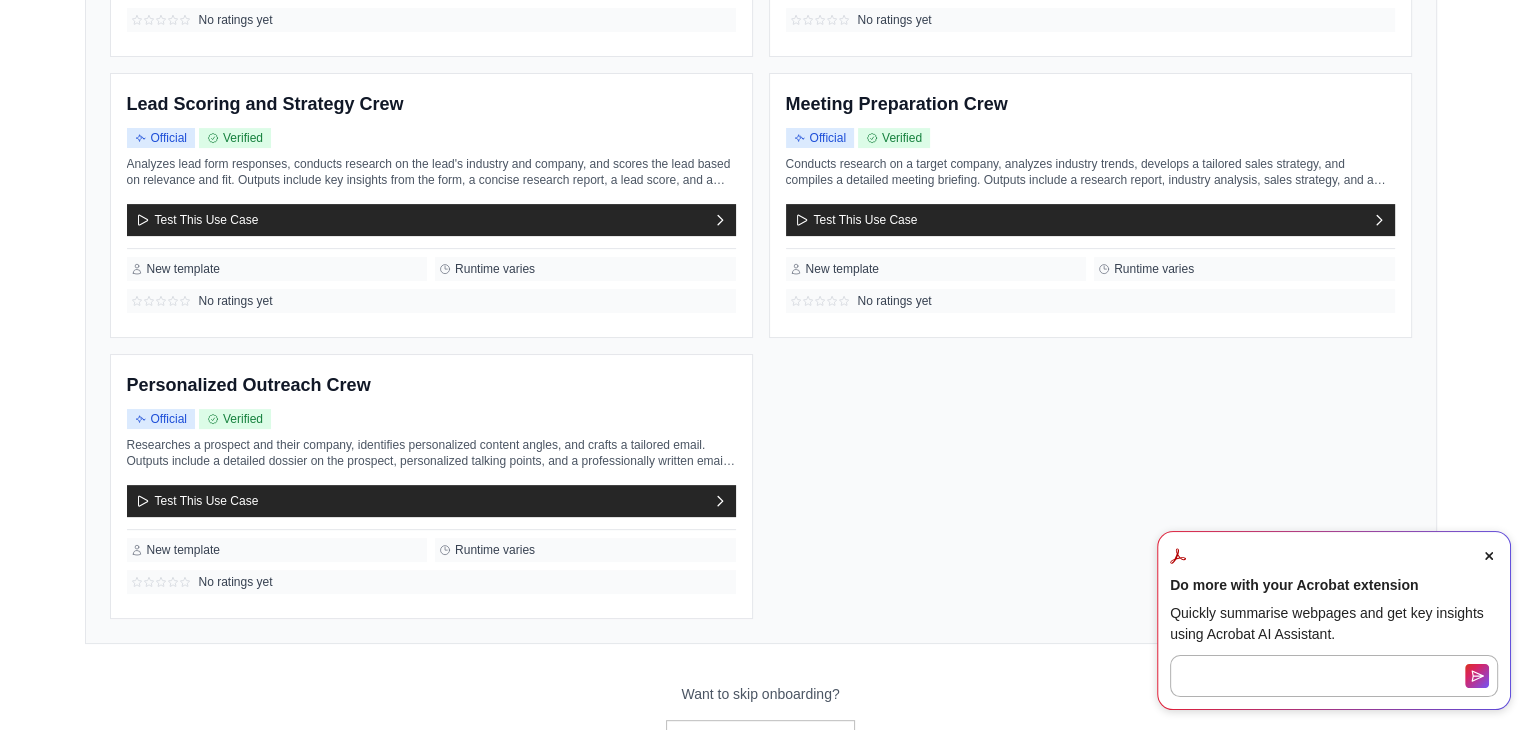 scroll, scrollTop: 669, scrollLeft: 0, axis: vertical 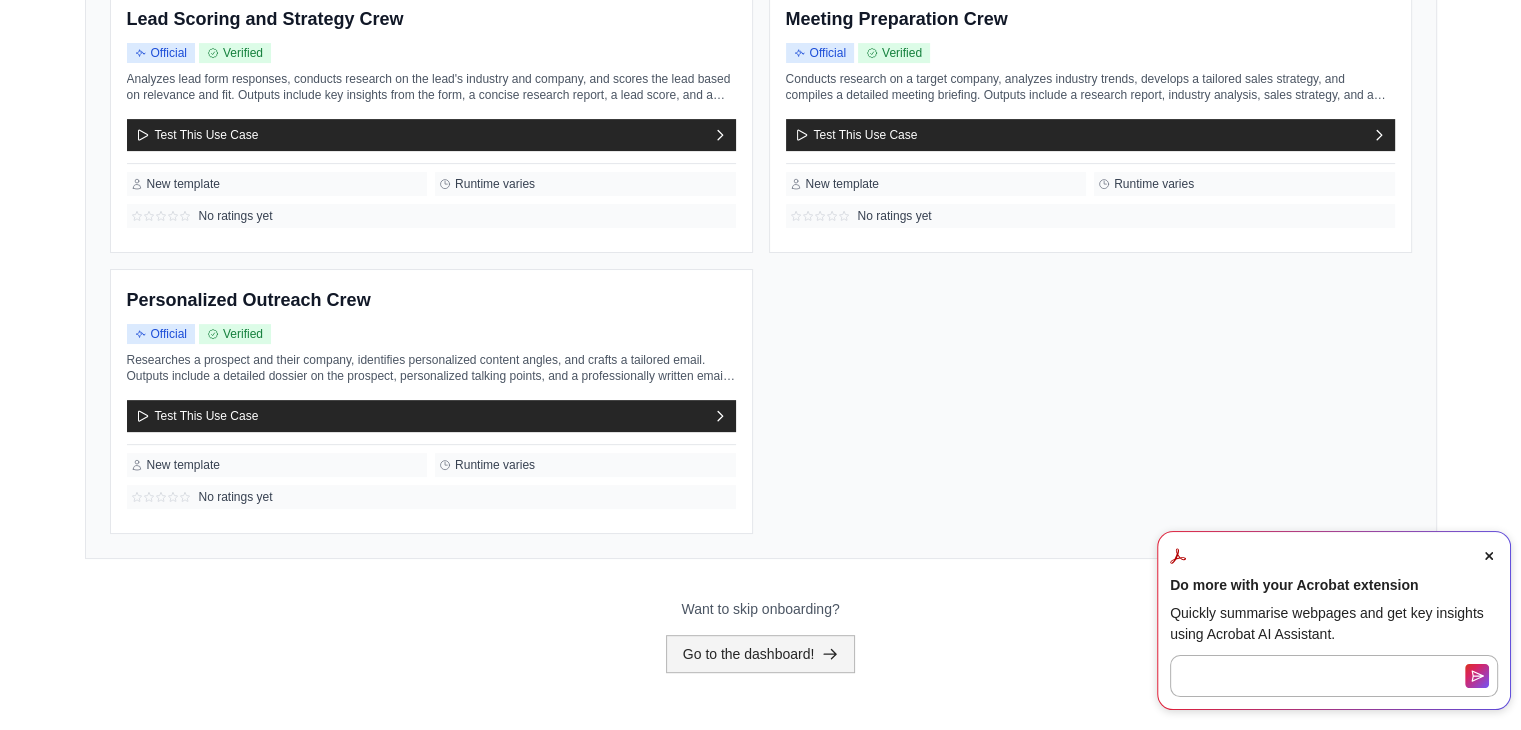 click on "Go to the dashboard!" at bounding box center [761, 654] 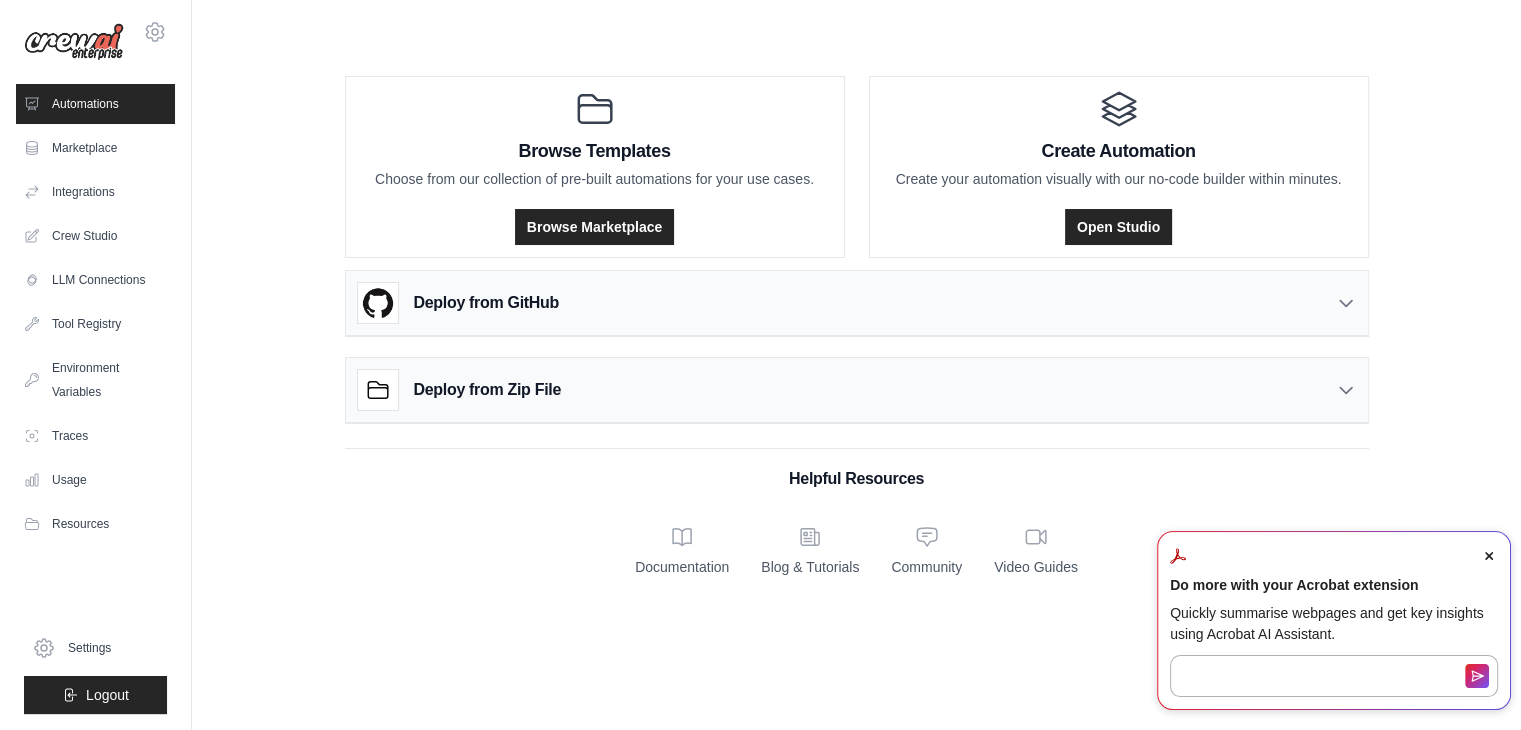 scroll, scrollTop: 0, scrollLeft: 0, axis: both 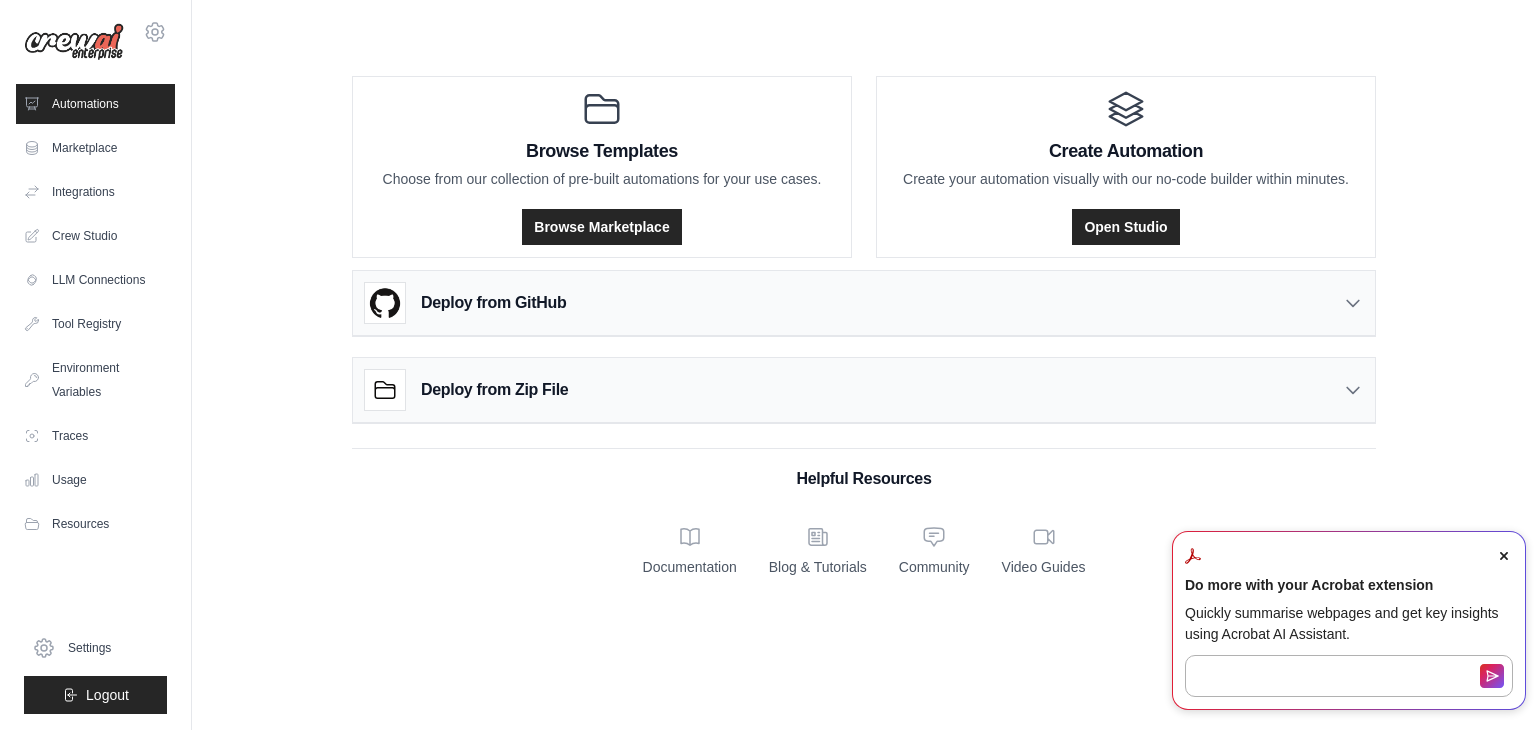 click at bounding box center [1504, 556] 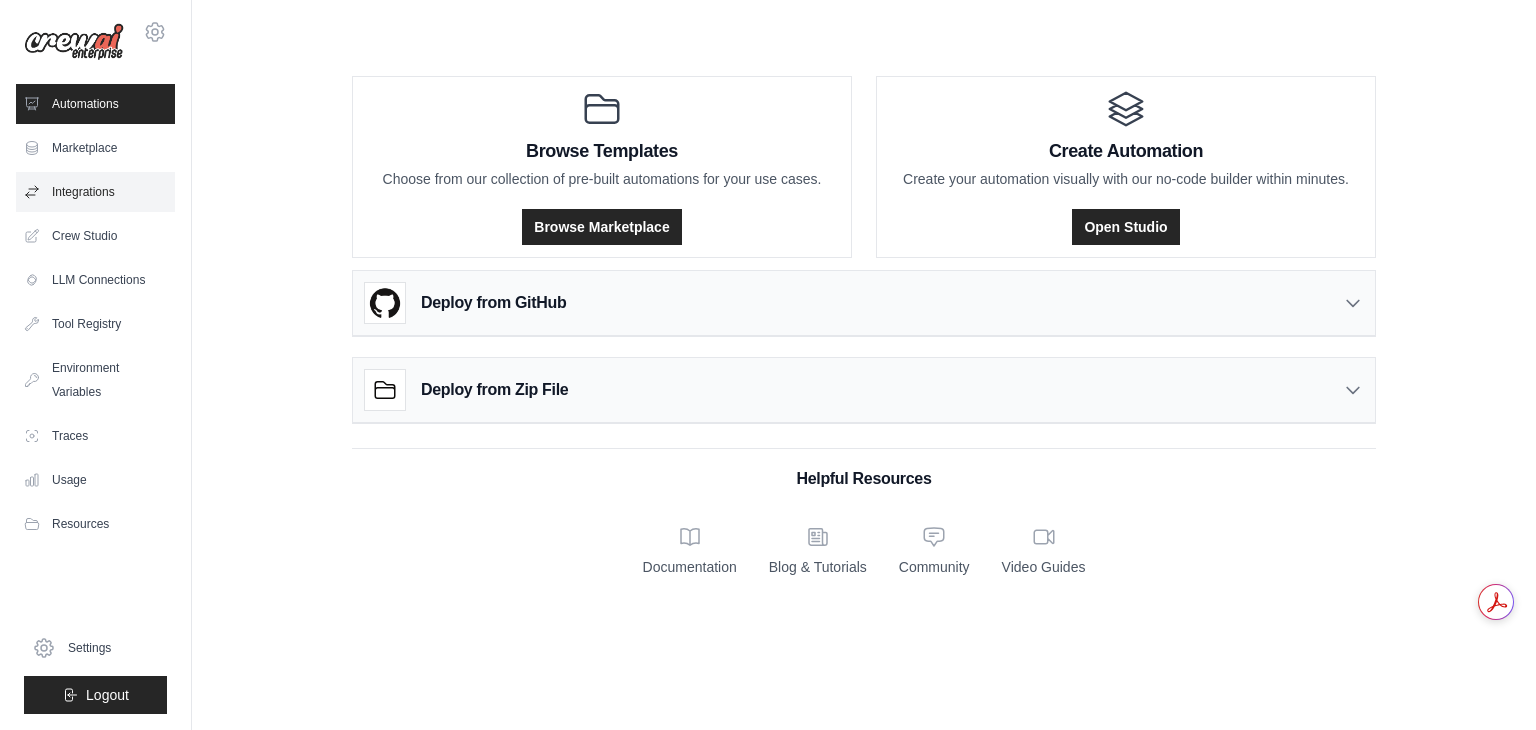 click on "Integrations" at bounding box center (95, 192) 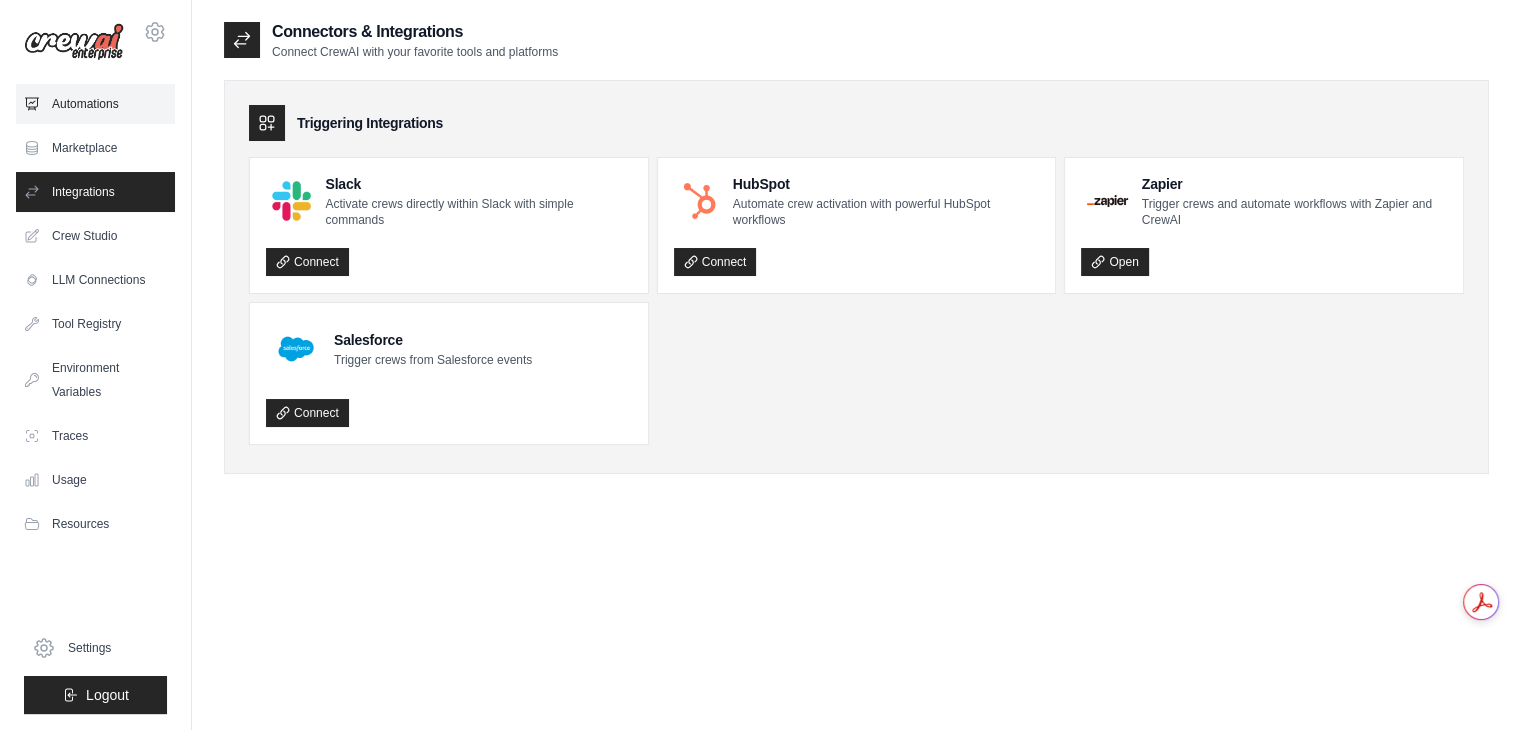 click on "Automations" at bounding box center (95, 104) 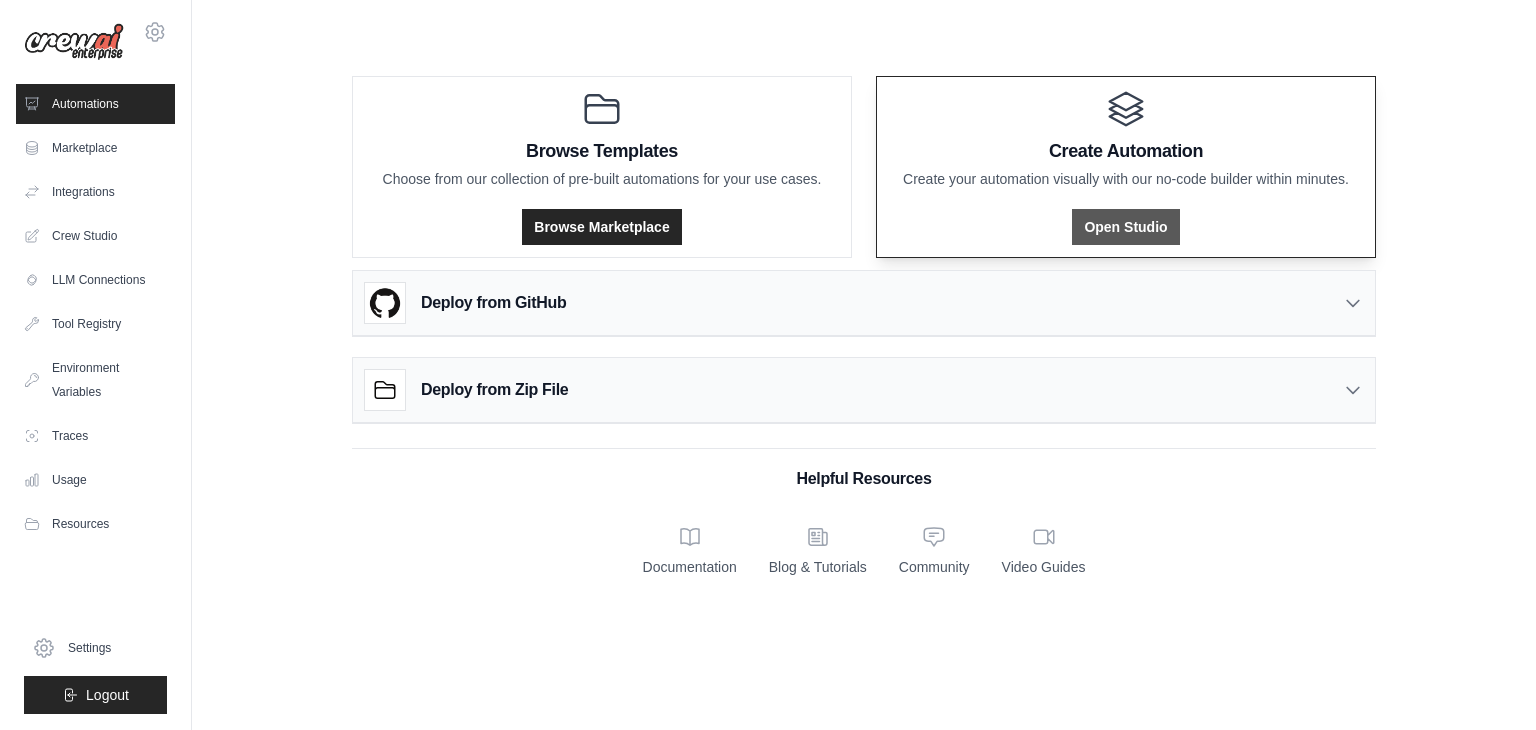 click on "Open Studio" at bounding box center [1125, 227] 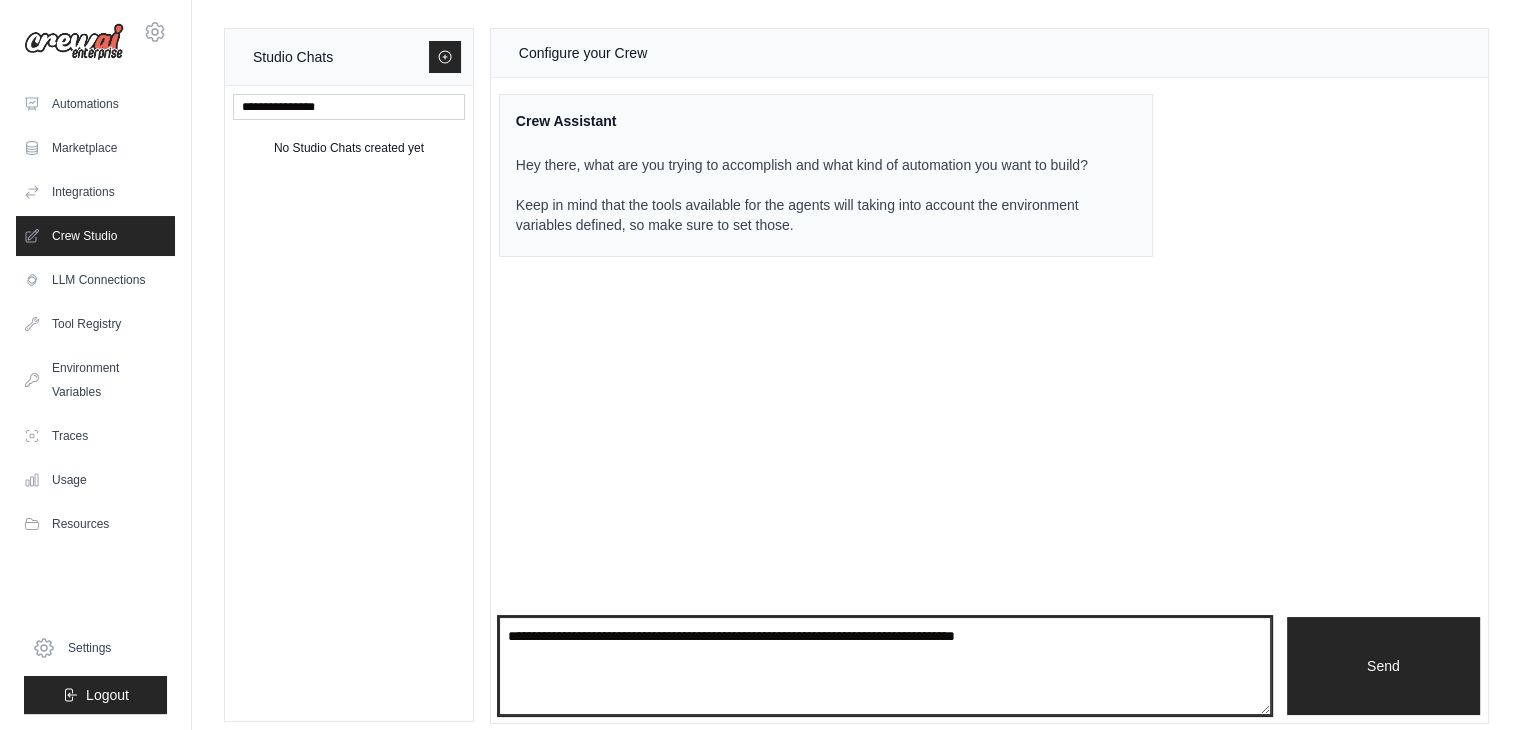 click at bounding box center [885, 666] 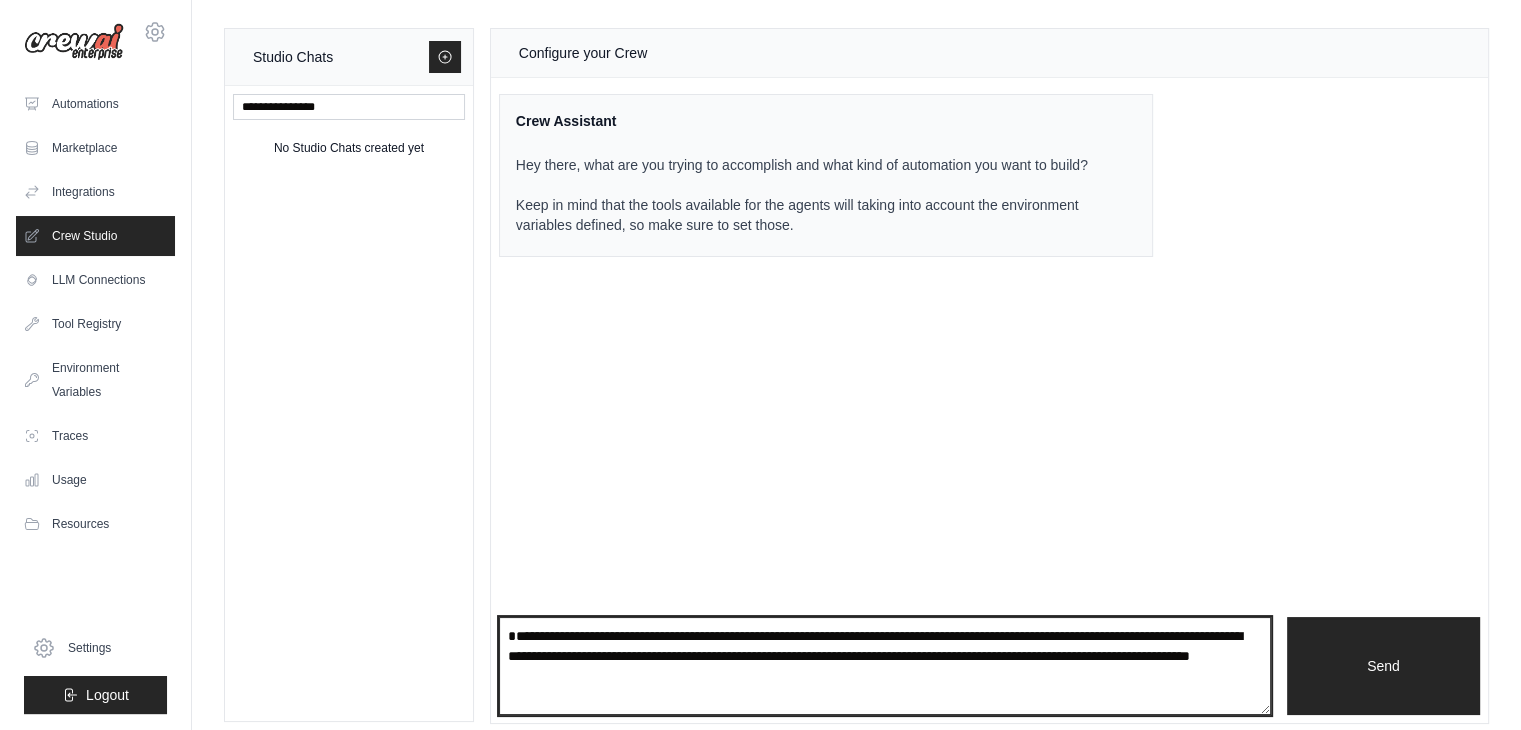 type on "**********" 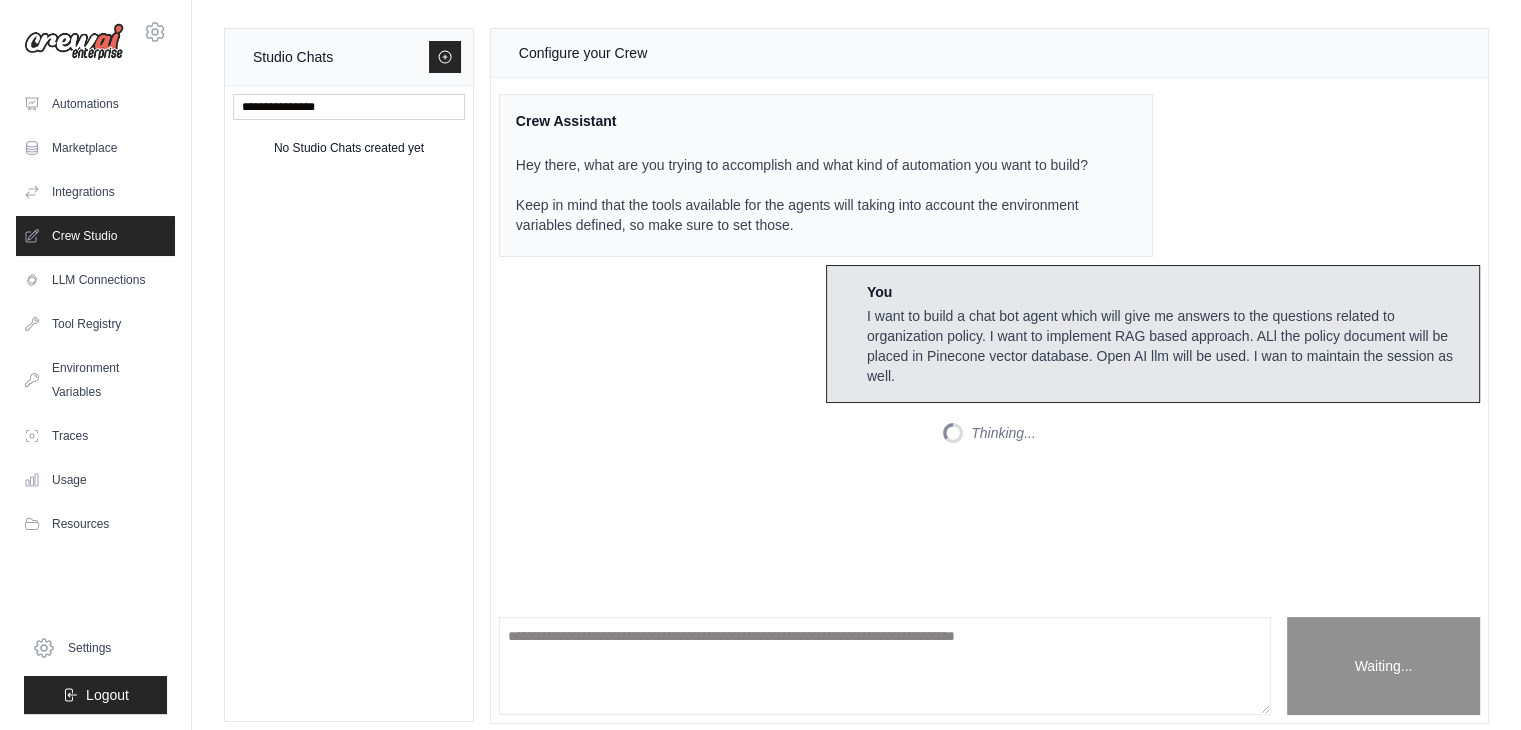 scroll, scrollTop: 927, scrollLeft: 0, axis: vertical 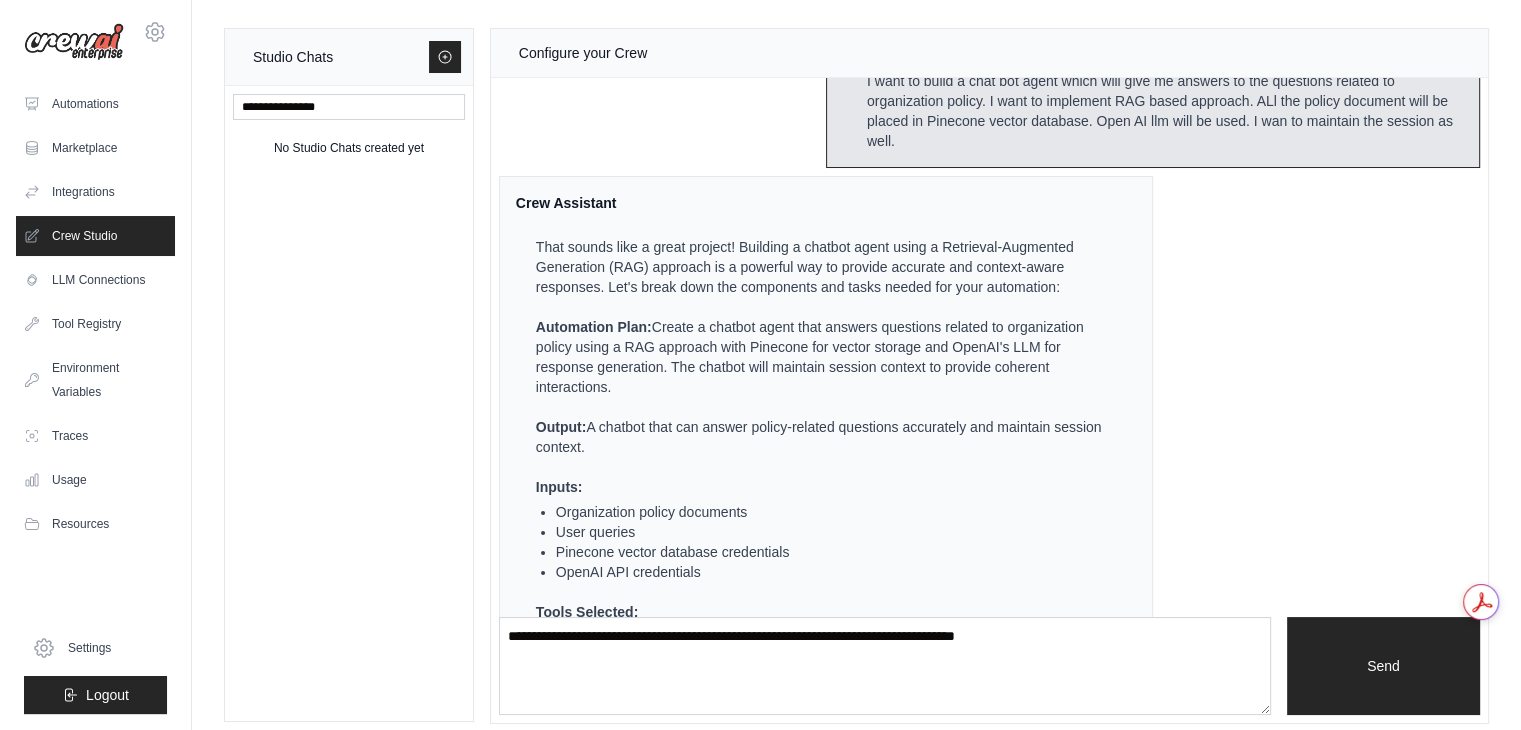click on "No Studio Chats created yet" at bounding box center [349, 403] 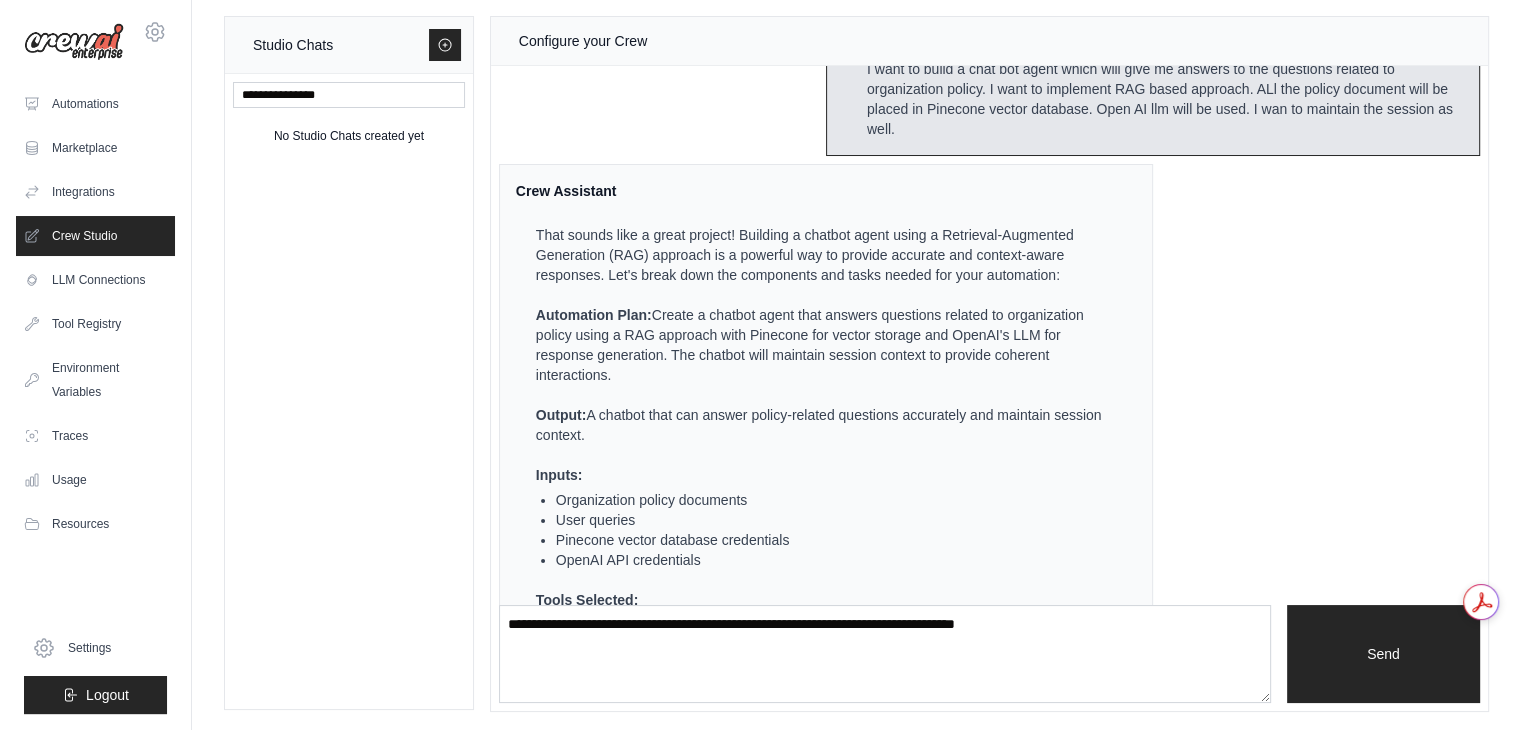 scroll, scrollTop: 12, scrollLeft: 0, axis: vertical 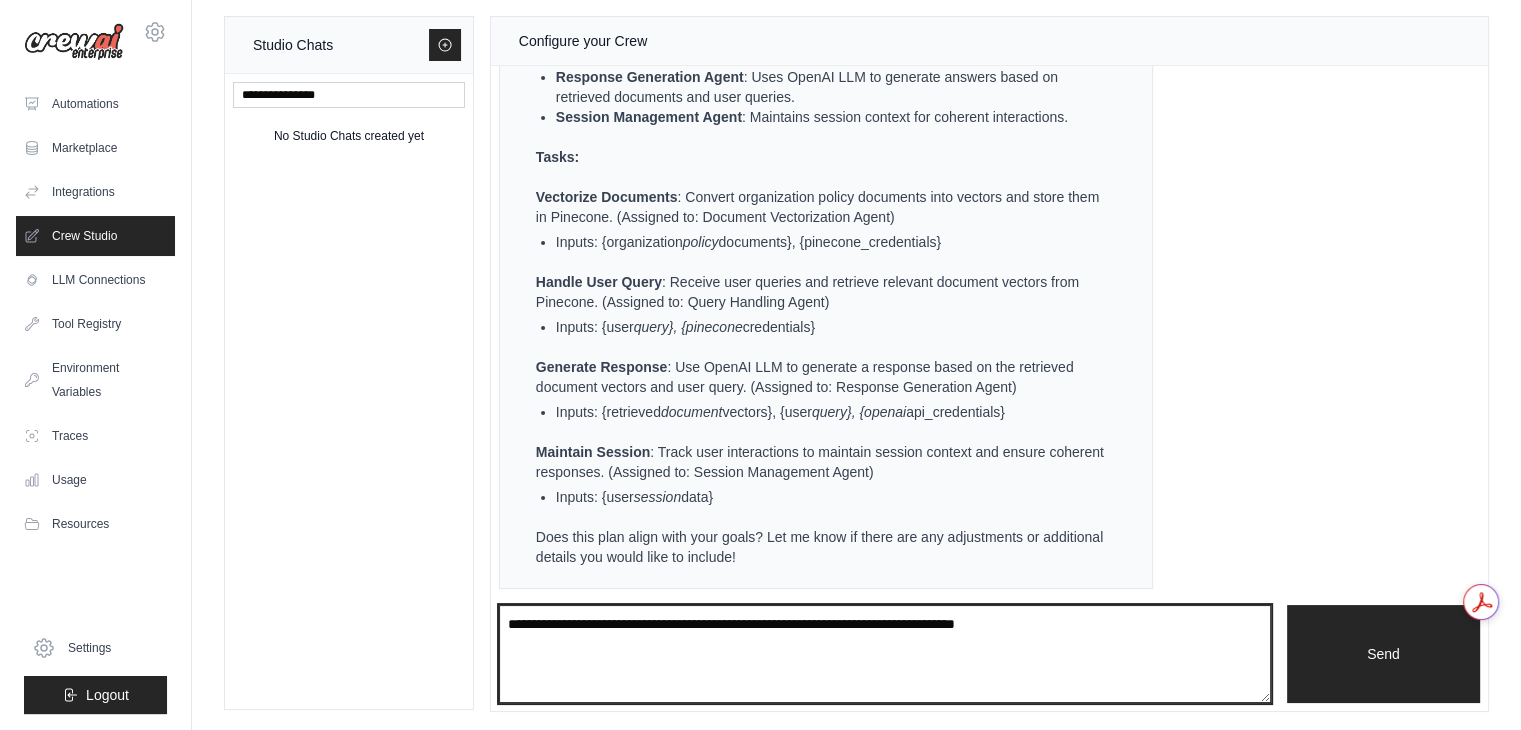 click at bounding box center [885, 654] 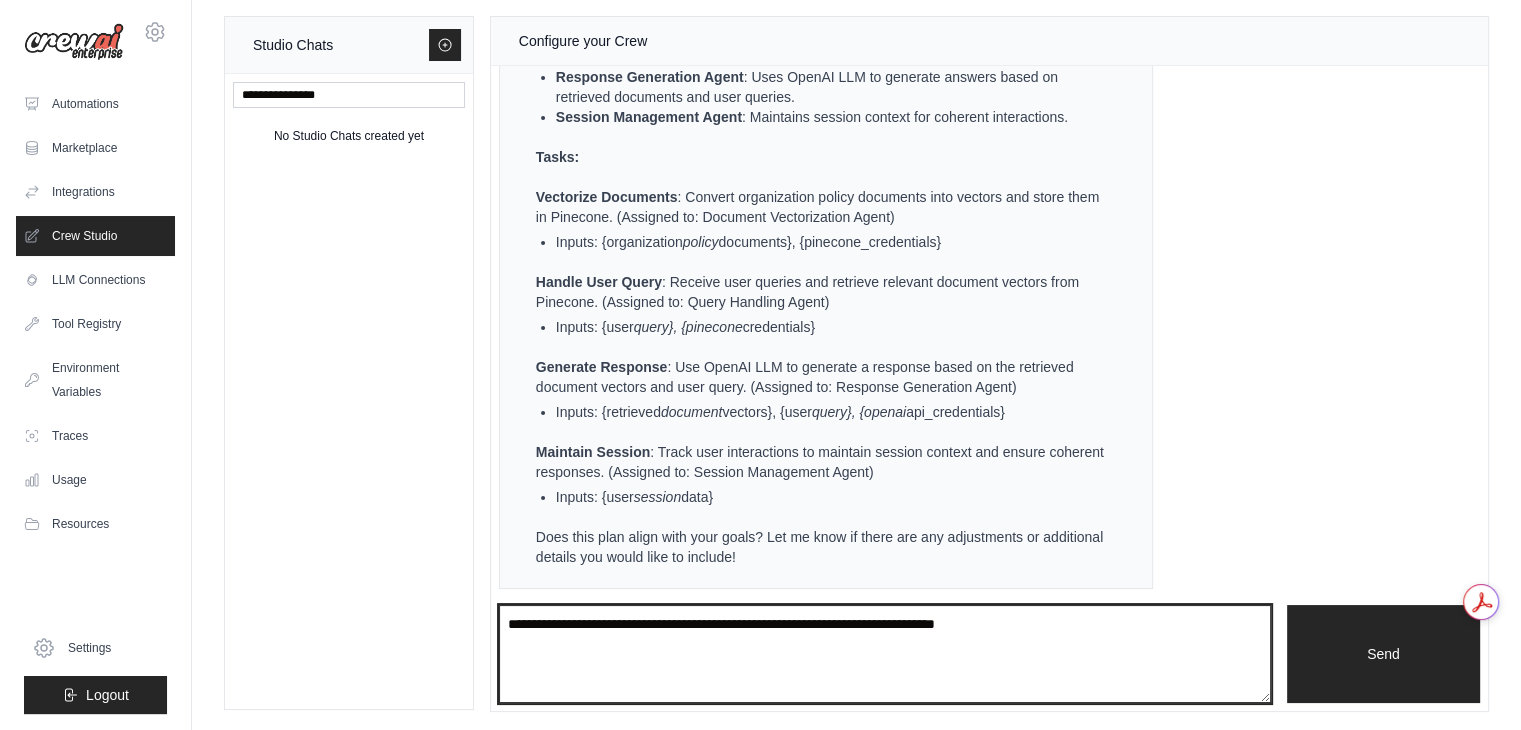 type on "**********" 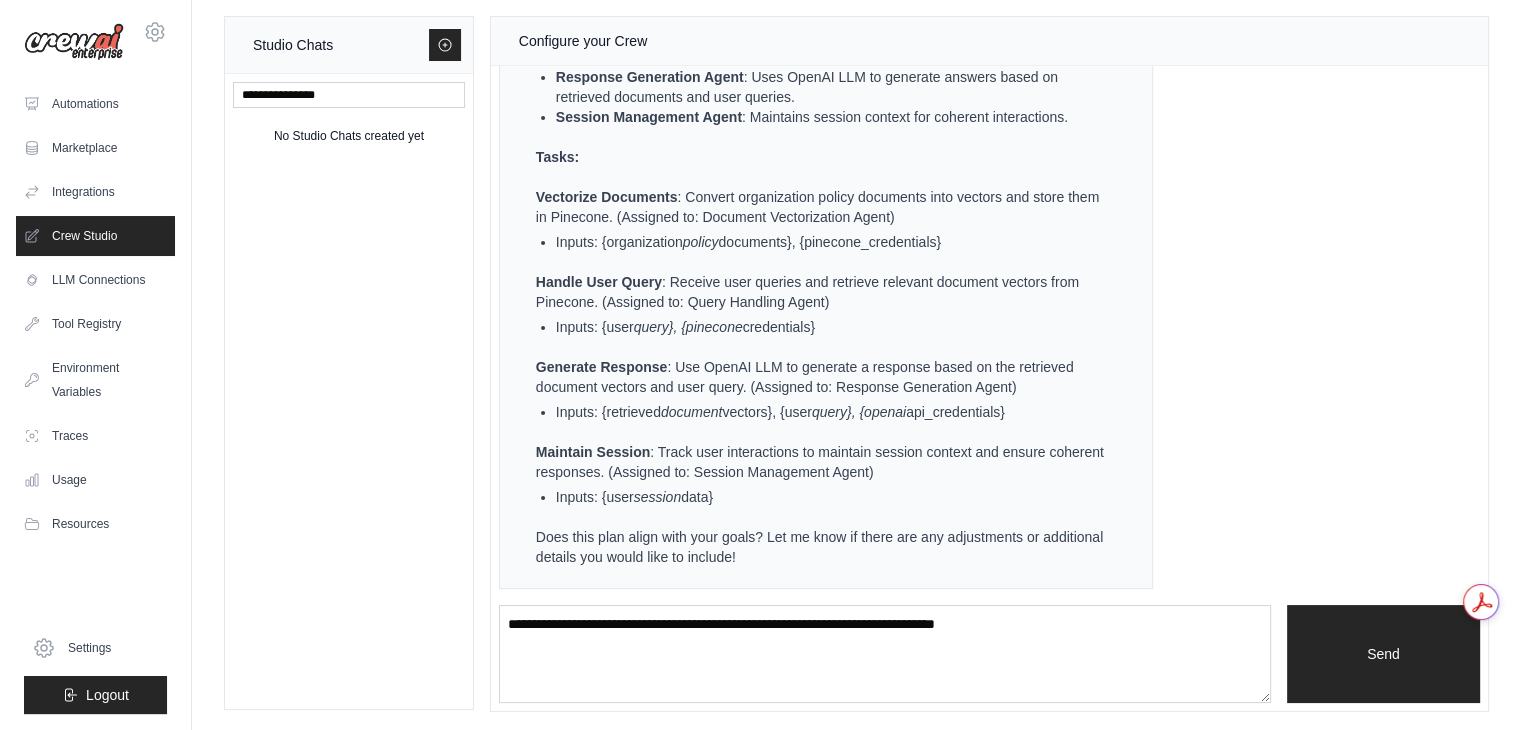type 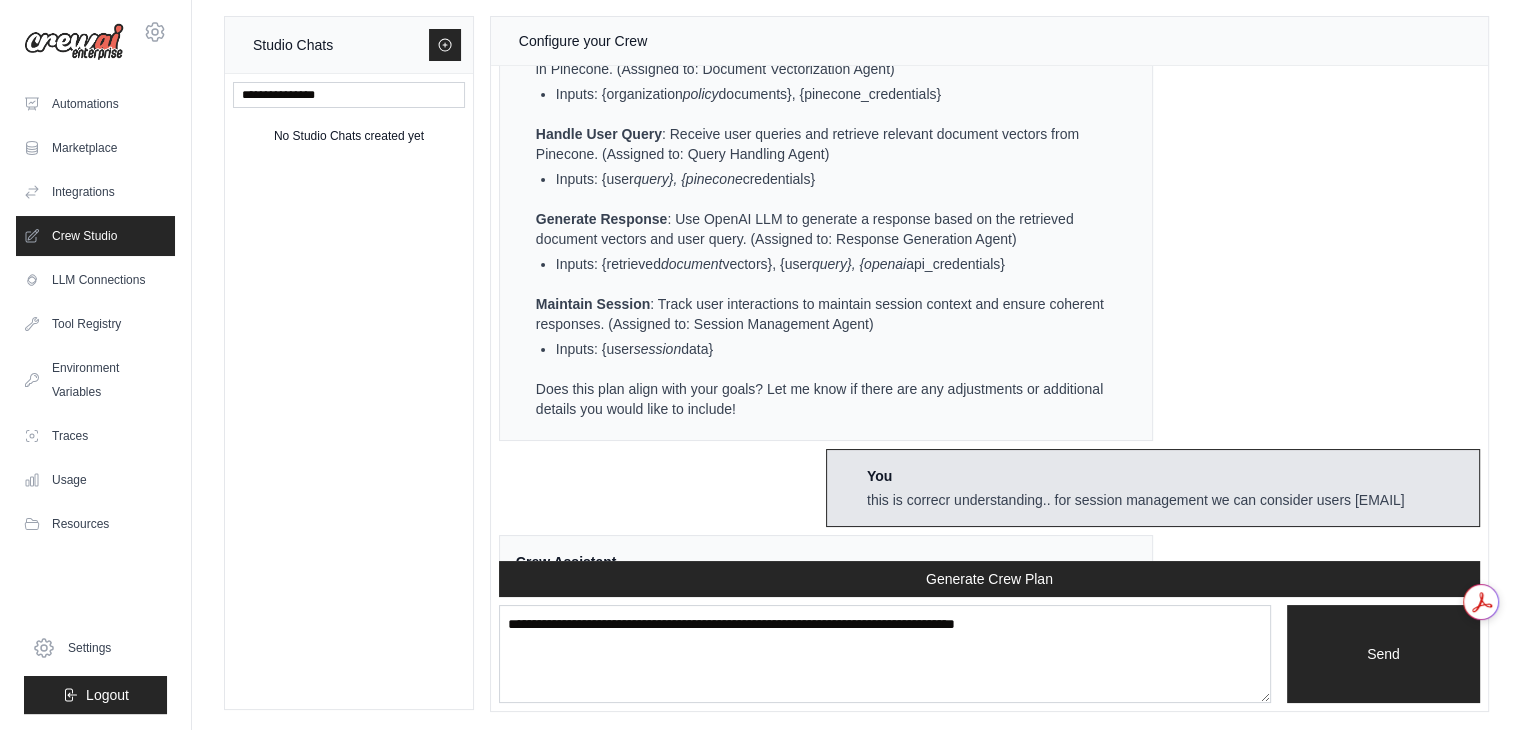 scroll, scrollTop: 2262, scrollLeft: 0, axis: vertical 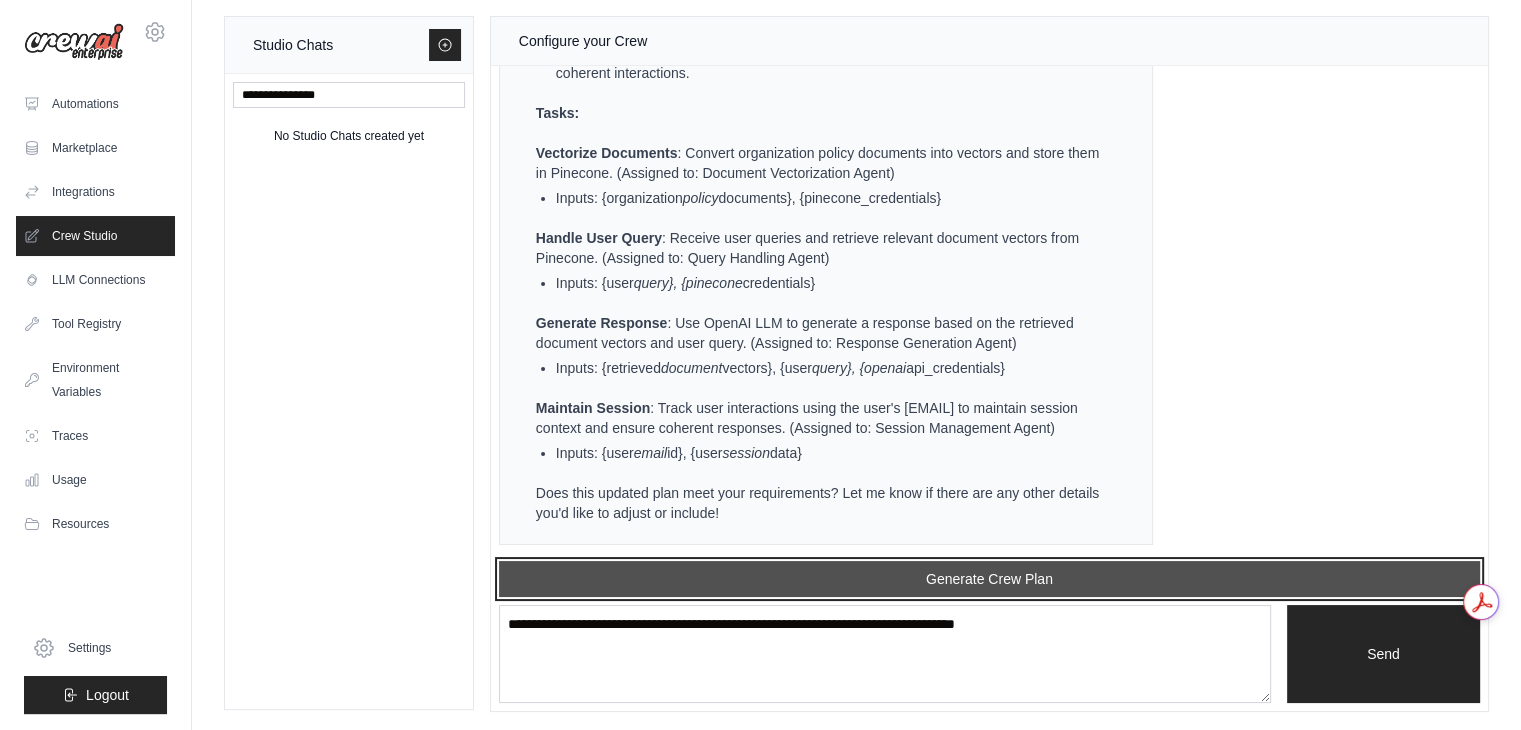 click on "Generate Crew Plan" at bounding box center (989, 579) 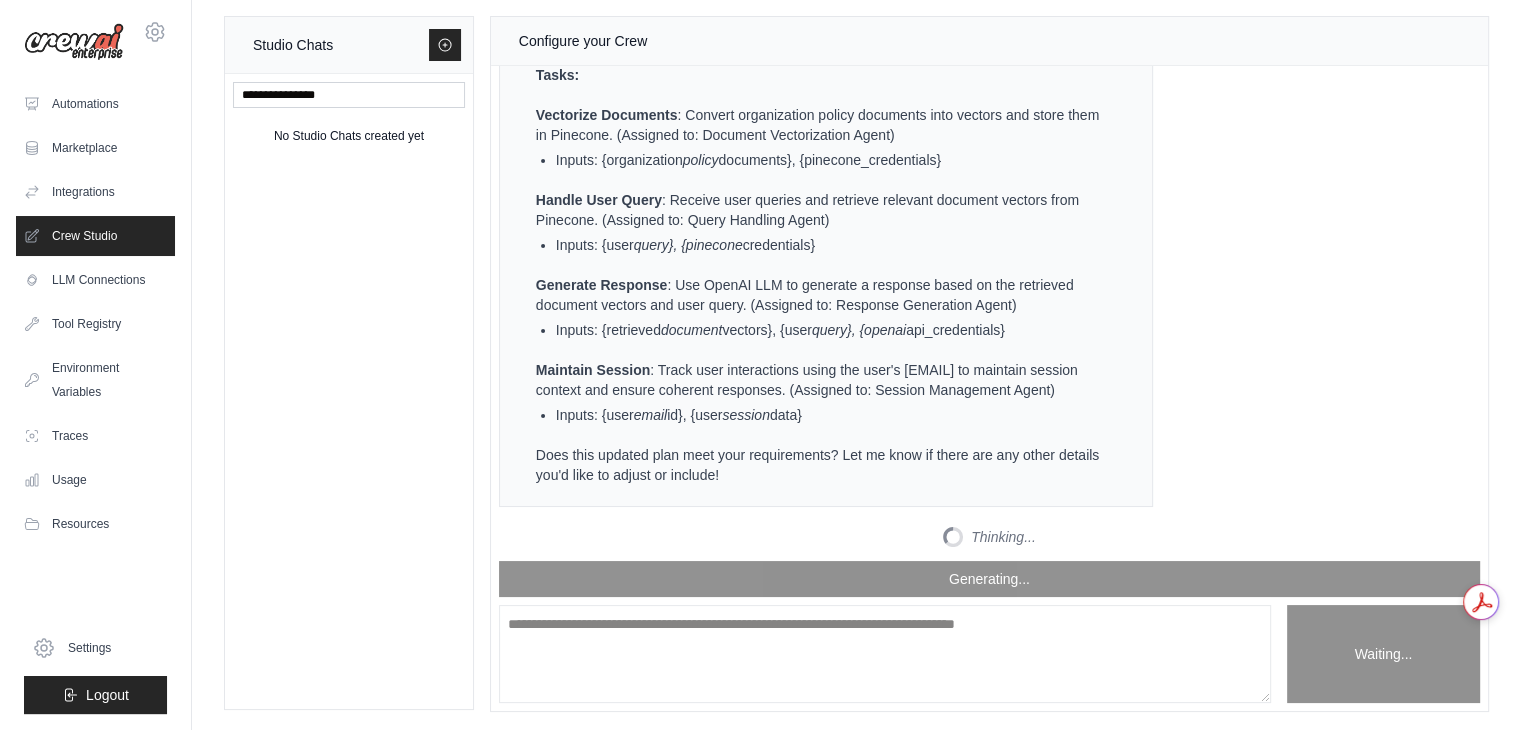 scroll, scrollTop: 3427, scrollLeft: 0, axis: vertical 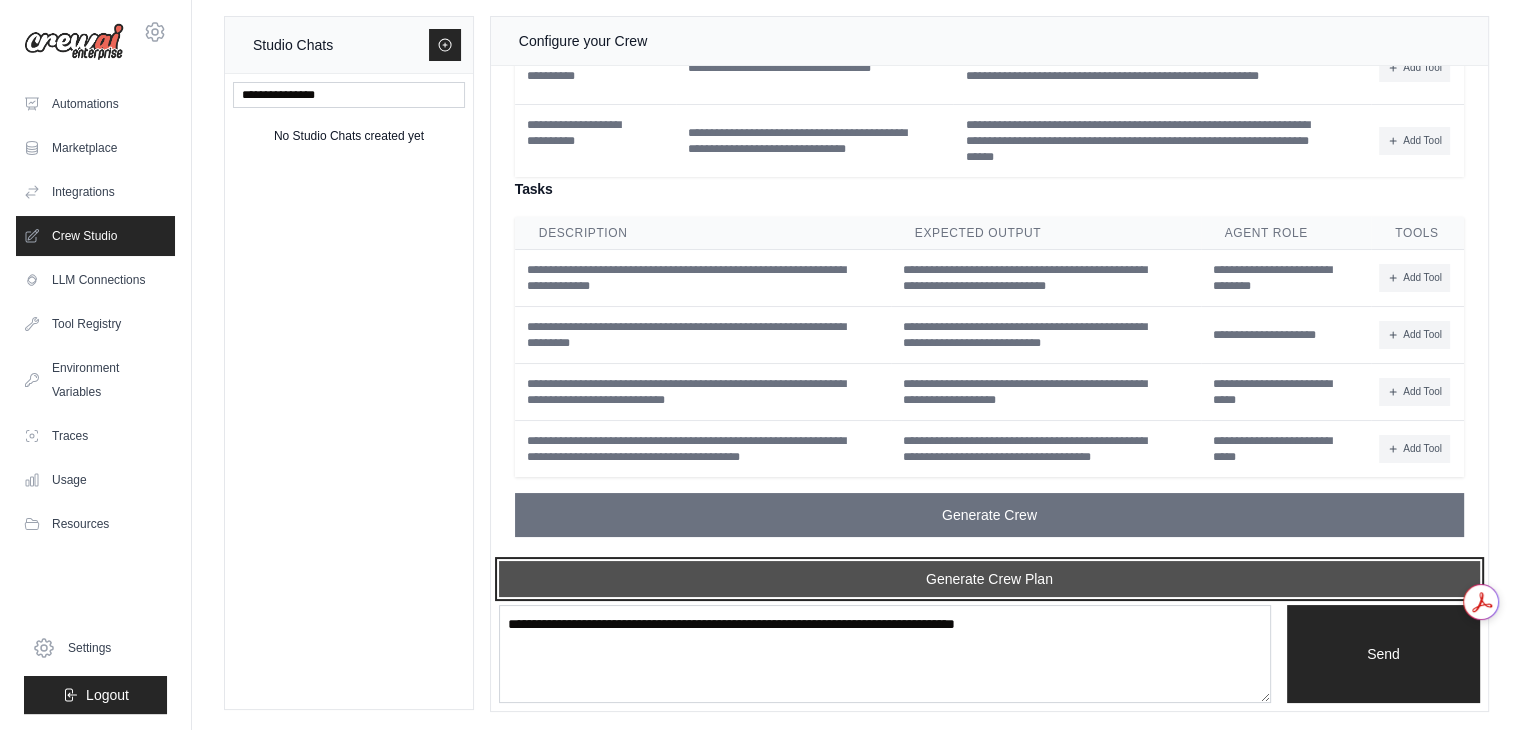 click on "Generate Crew Plan" at bounding box center [989, 579] 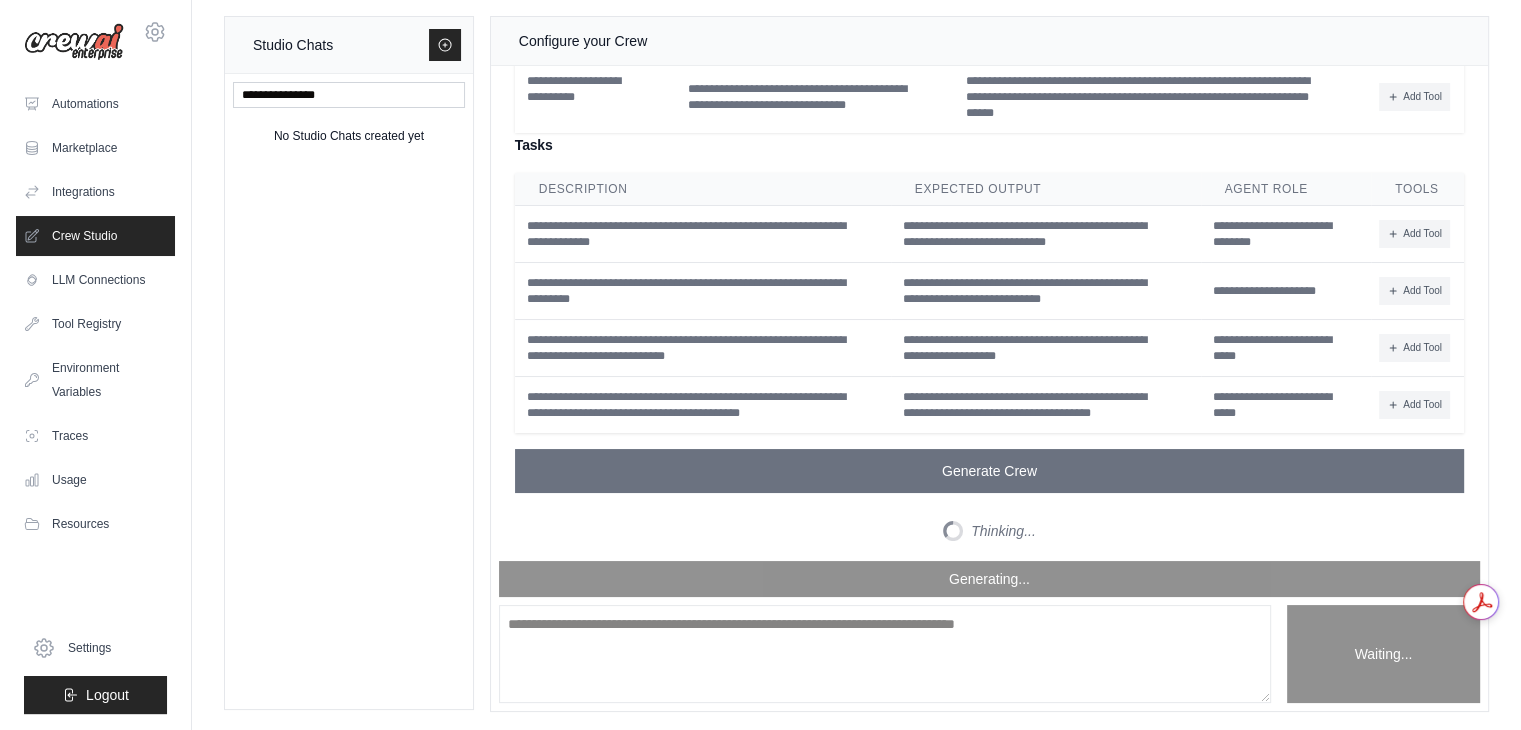 scroll, scrollTop: 3471, scrollLeft: 0, axis: vertical 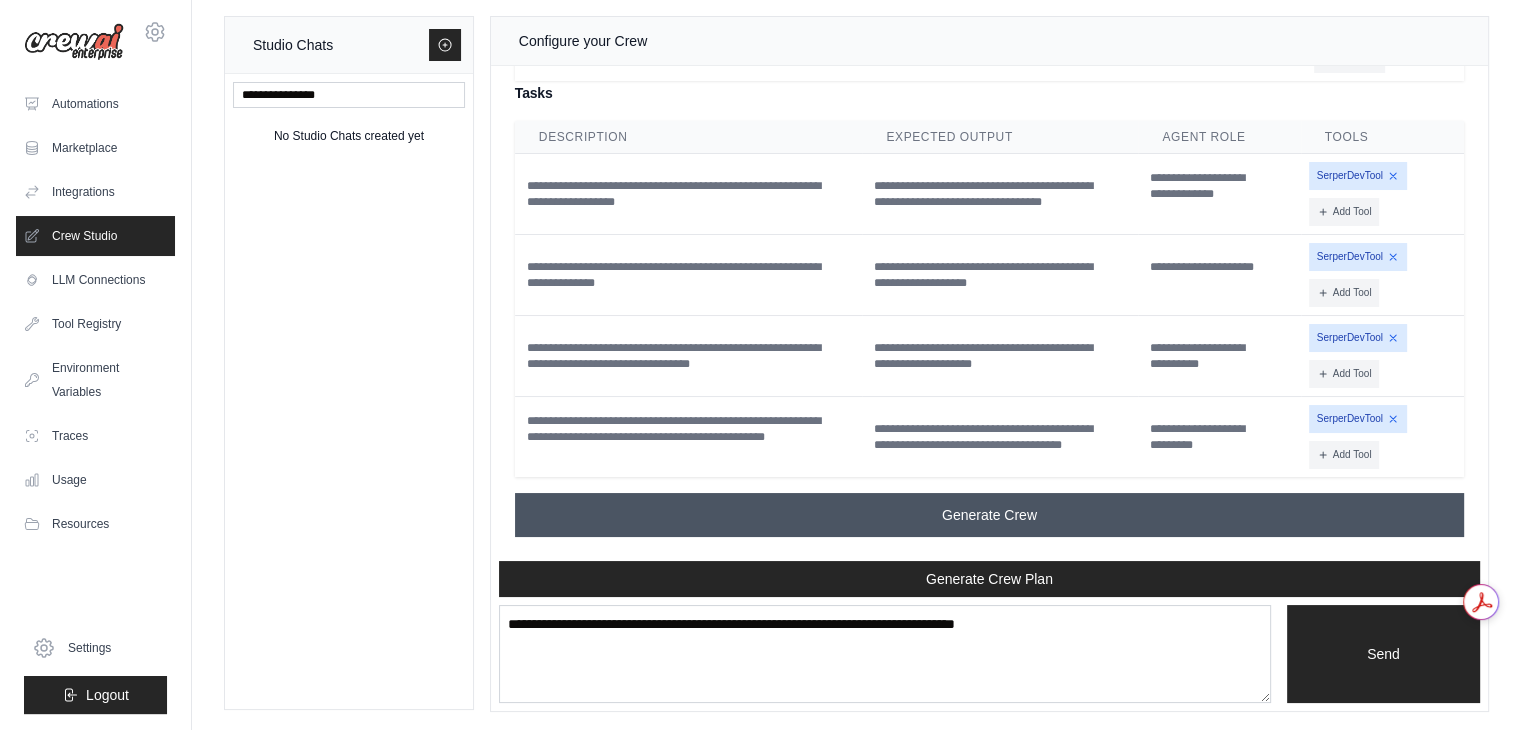 click on "Generate Crew" at bounding box center (989, 515) 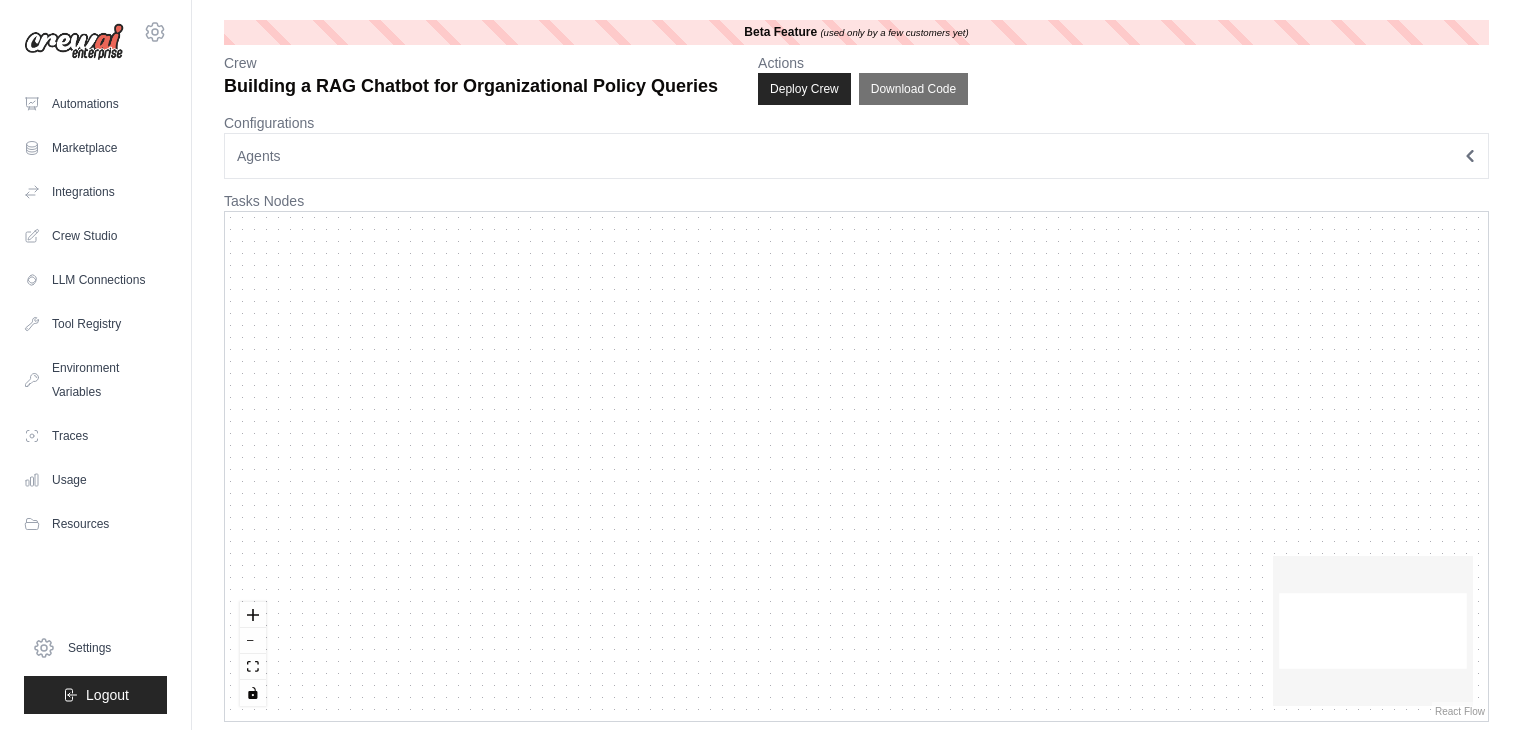 scroll, scrollTop: 0, scrollLeft: 0, axis: both 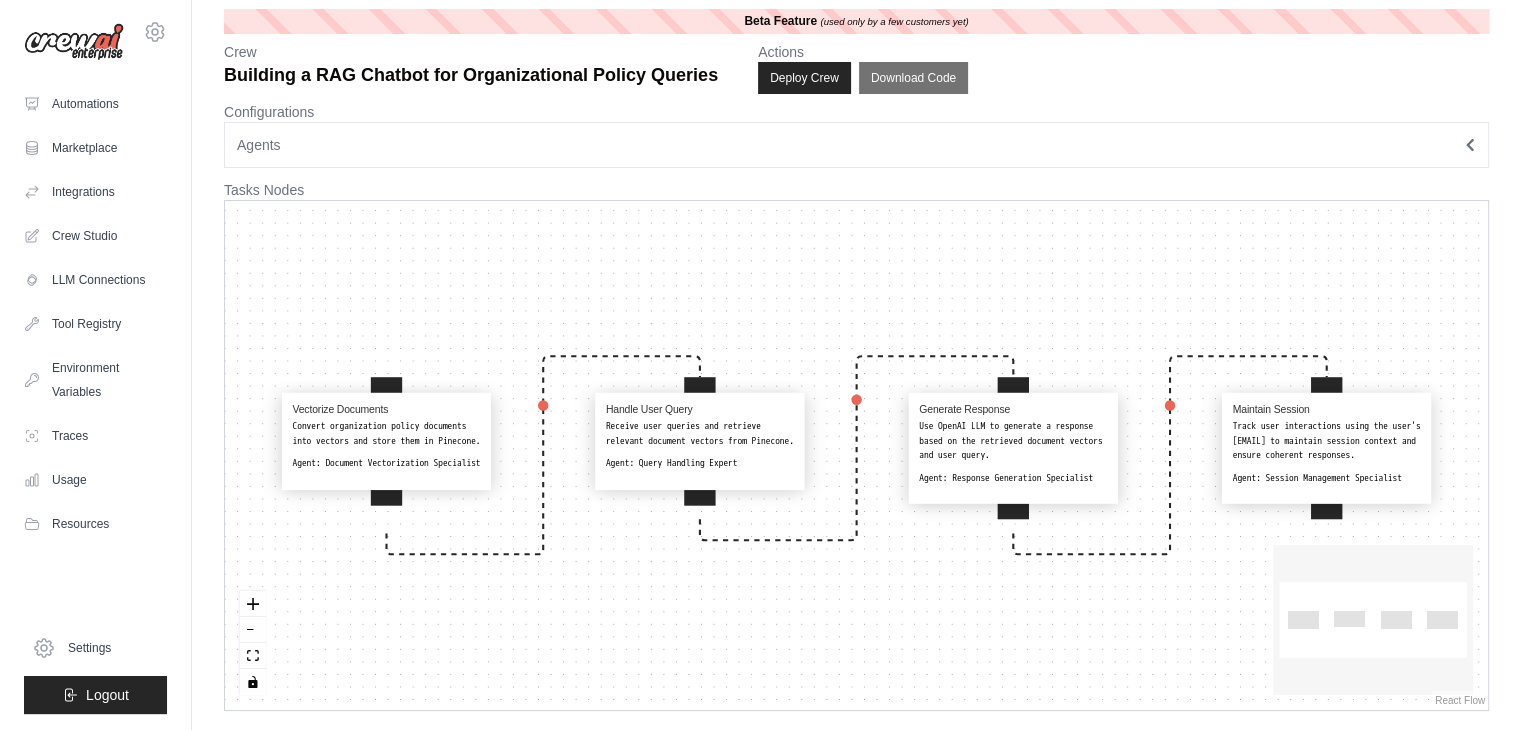 click on "Agents" at bounding box center [856, 145] 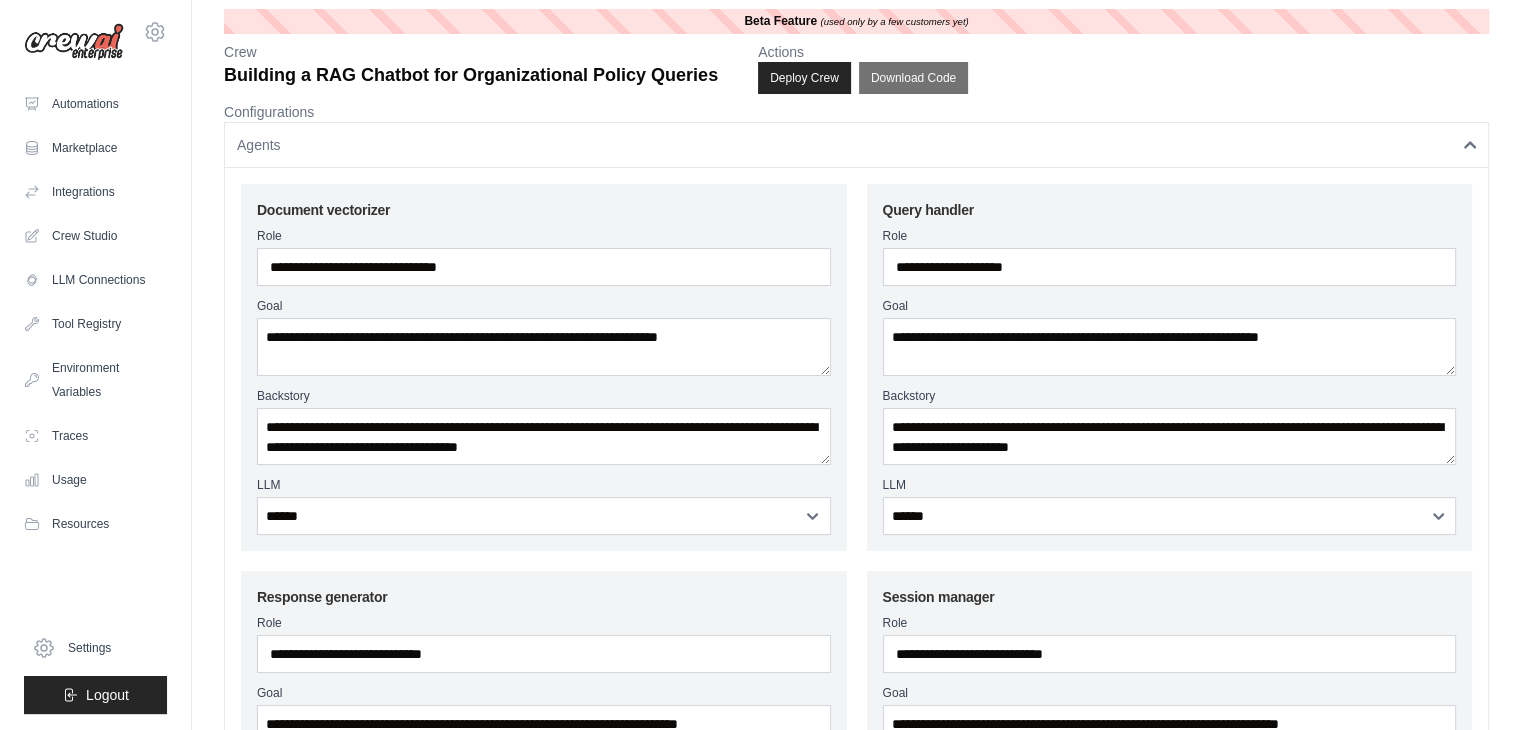 click on "Agents" at bounding box center (856, 145) 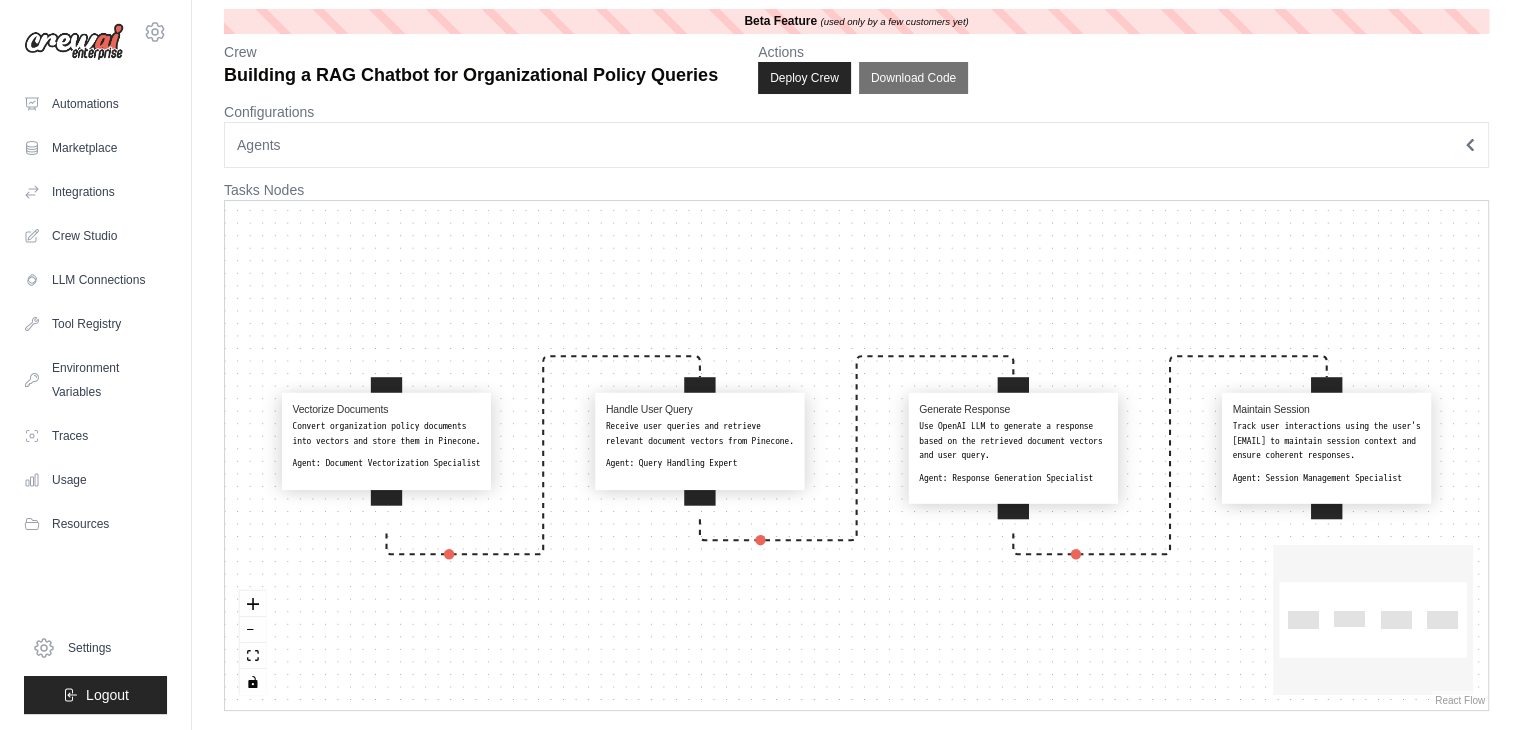 click on "Convert organization policy documents into vectors and store them in Pinecone." at bounding box center (386, 434) 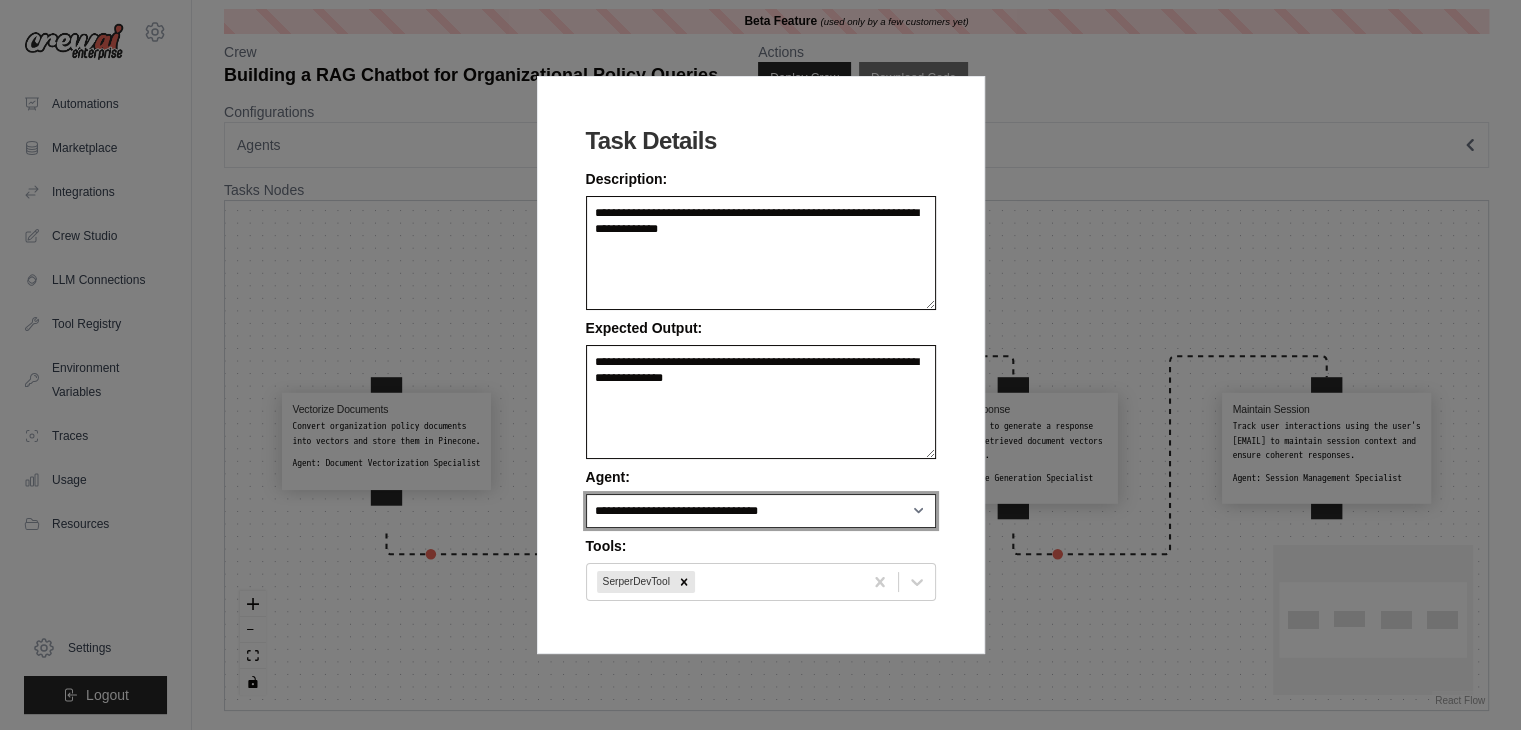 click on "**********" at bounding box center [761, 511] 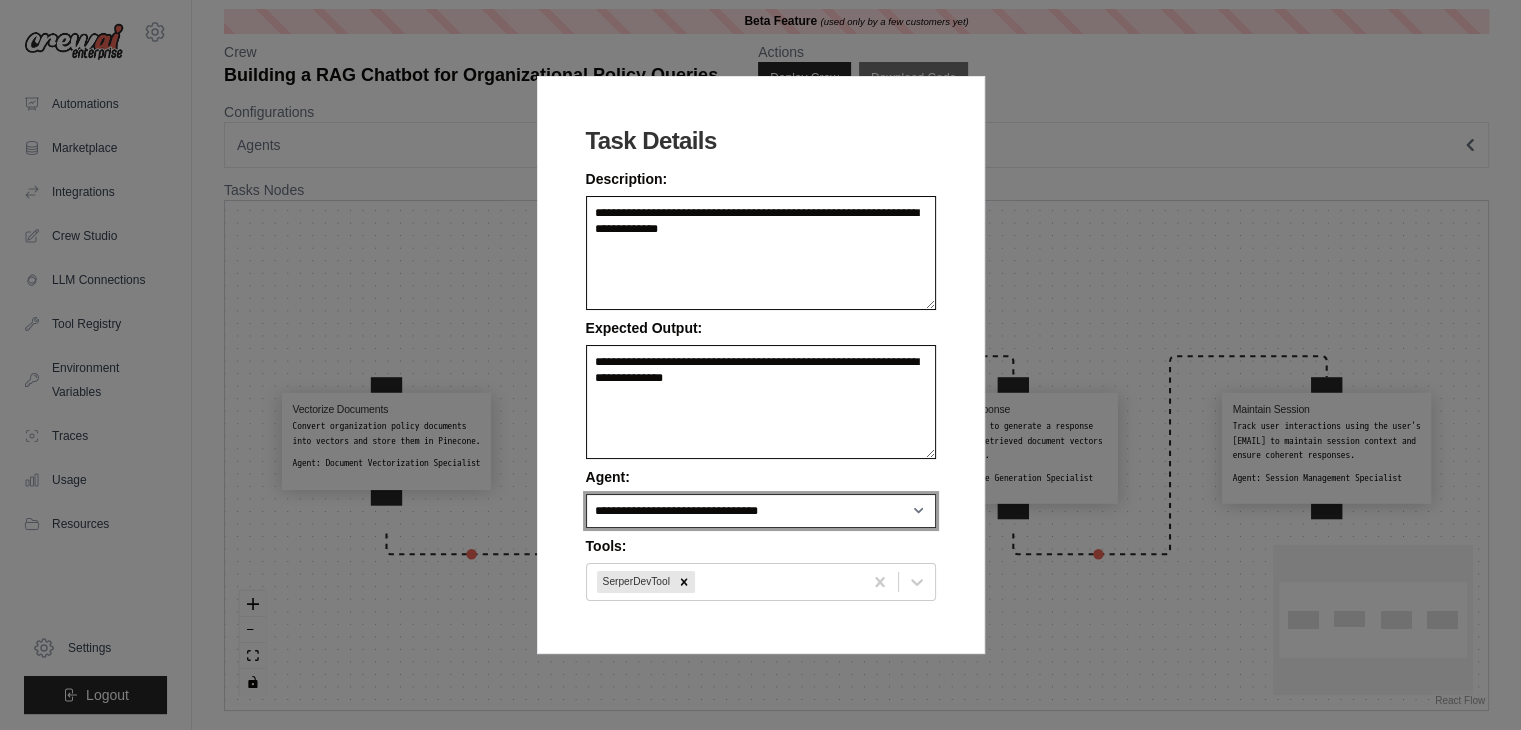 click on "**********" at bounding box center [761, 511] 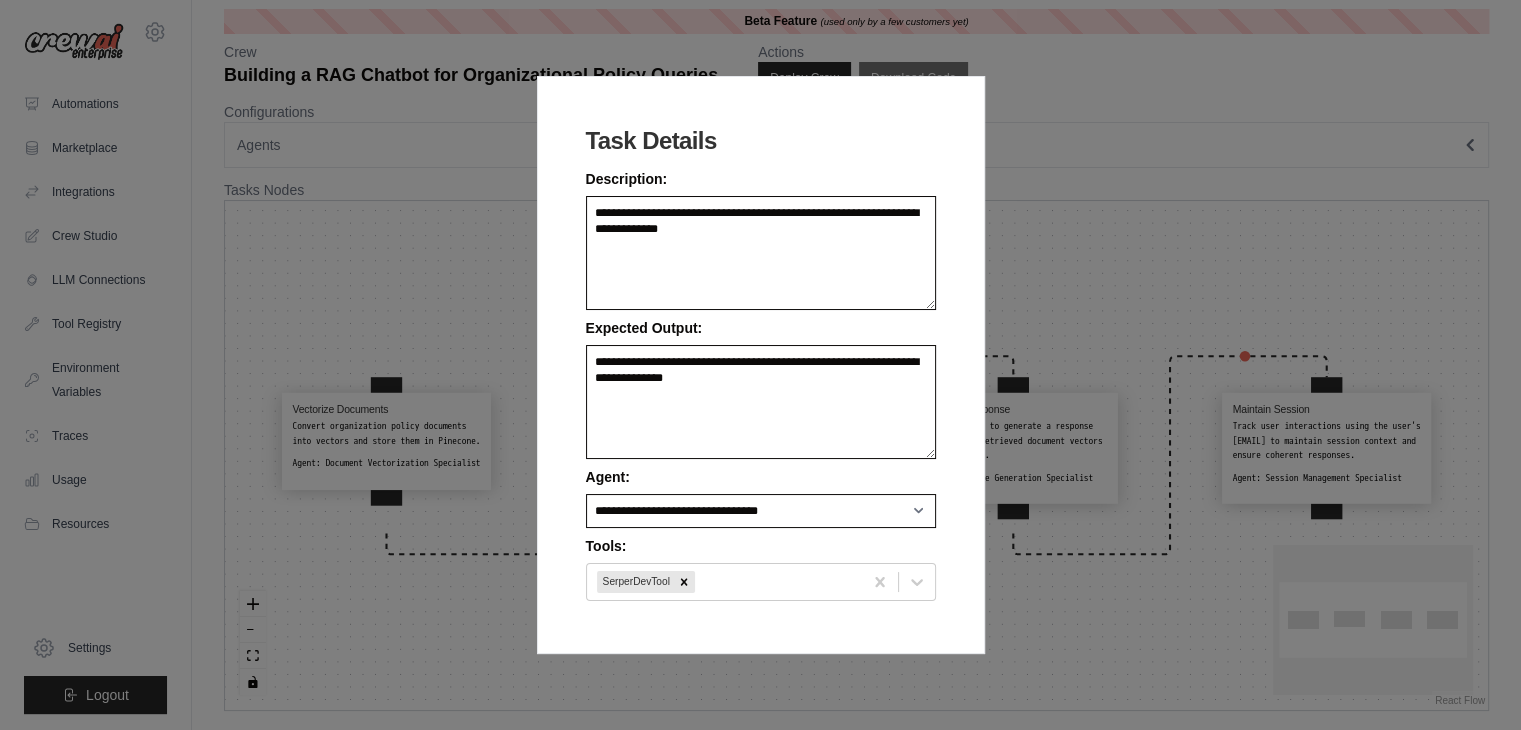 click on "**********" at bounding box center [760, 365] 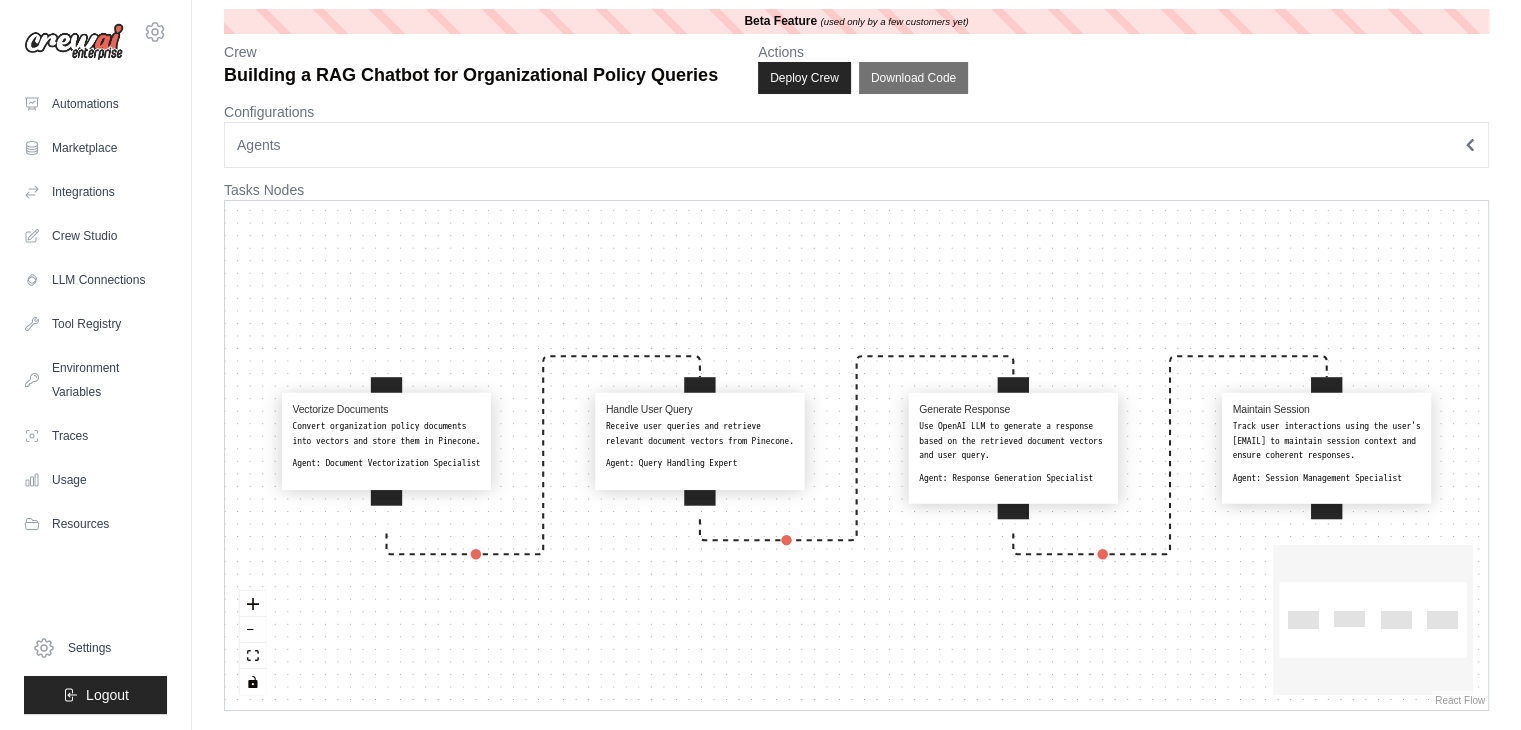 click on "Agents" at bounding box center [856, 145] 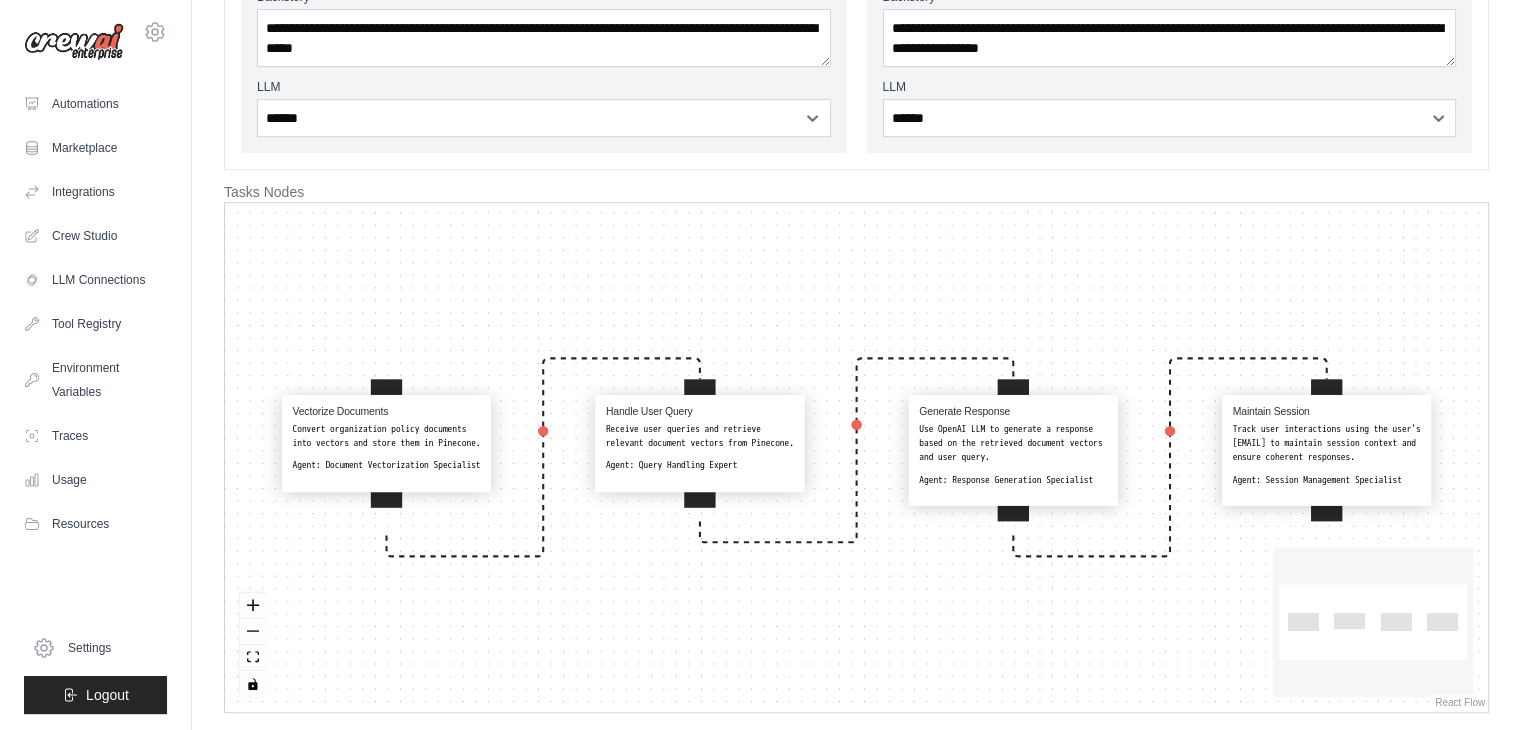 scroll, scrollTop: 752, scrollLeft: 0, axis: vertical 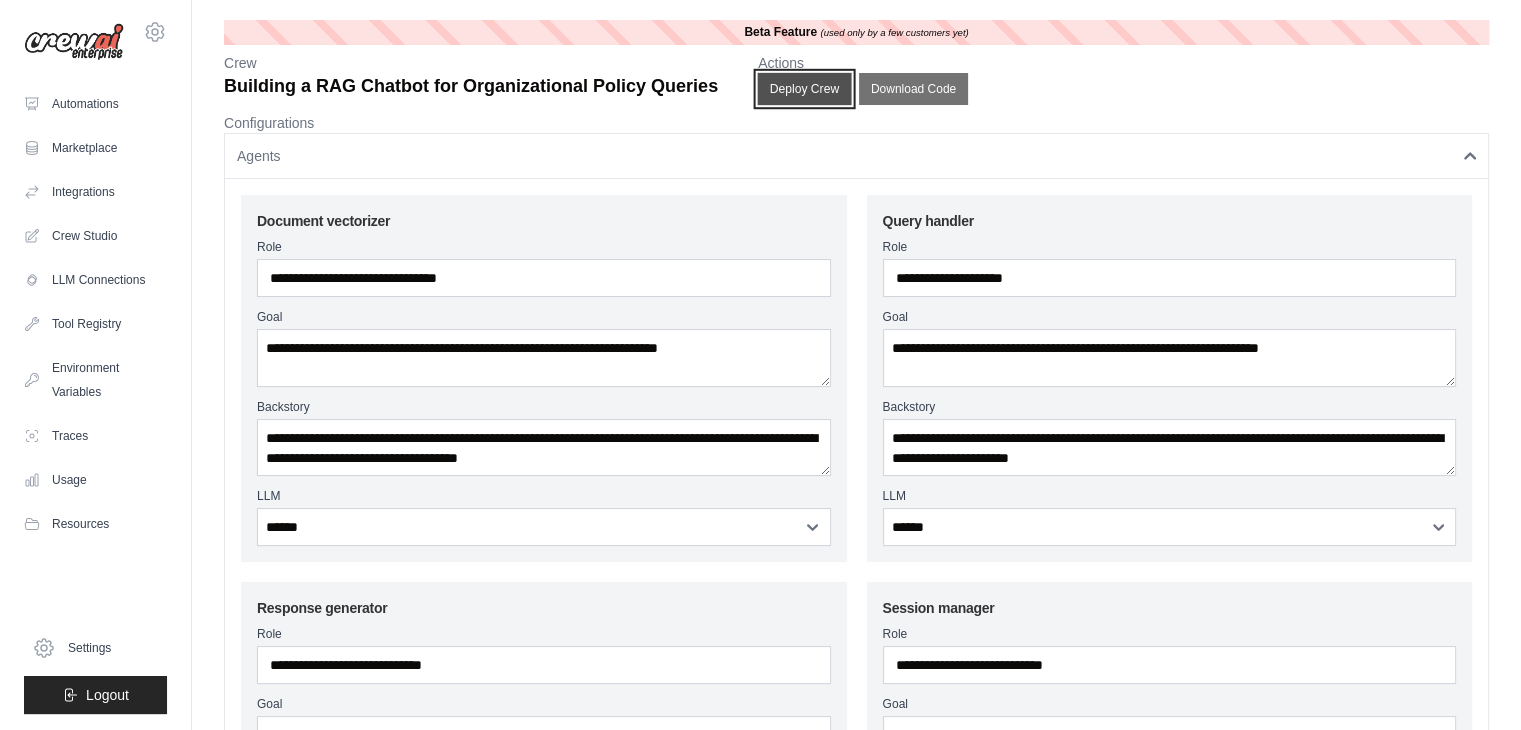 click on "Deploy Crew" at bounding box center (805, 89) 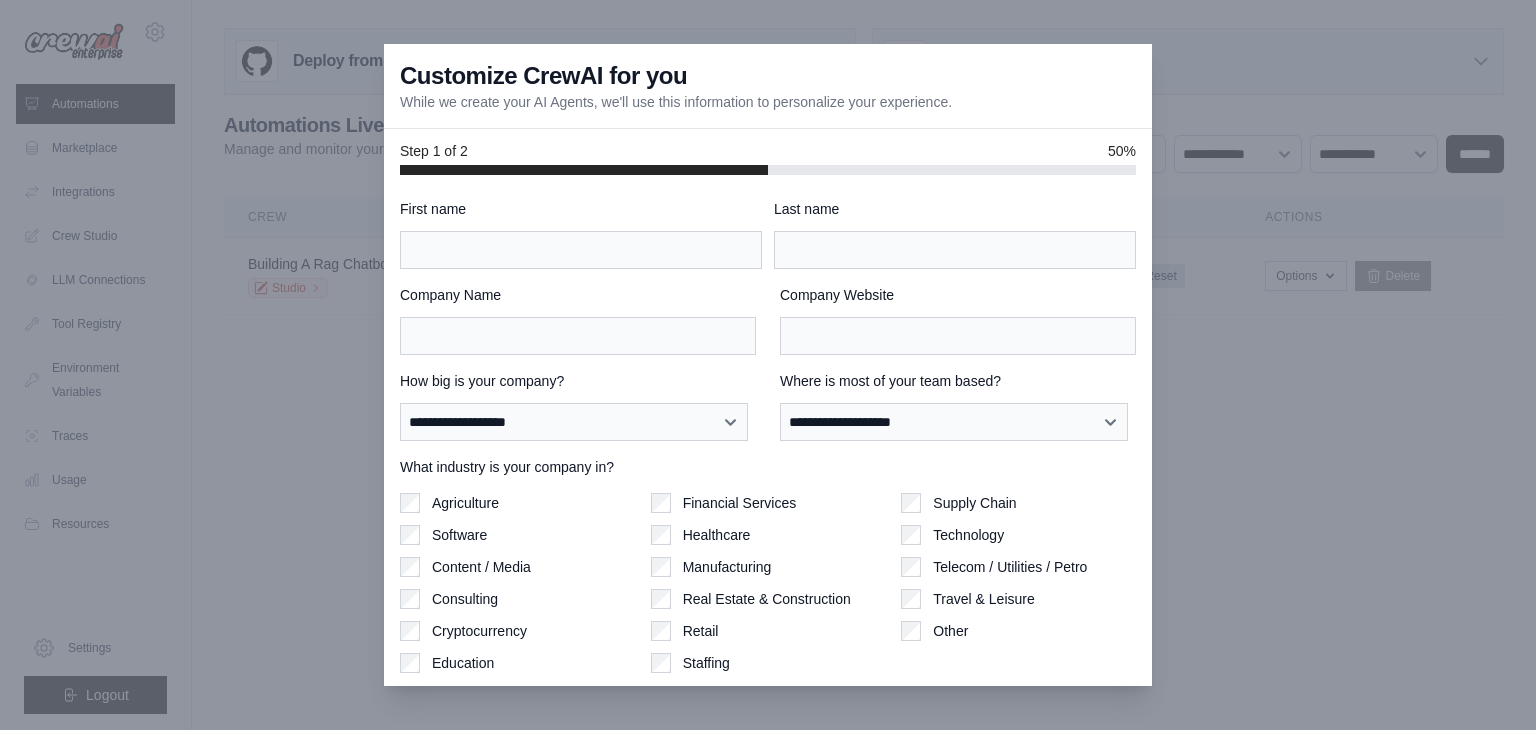 scroll, scrollTop: 0, scrollLeft: 0, axis: both 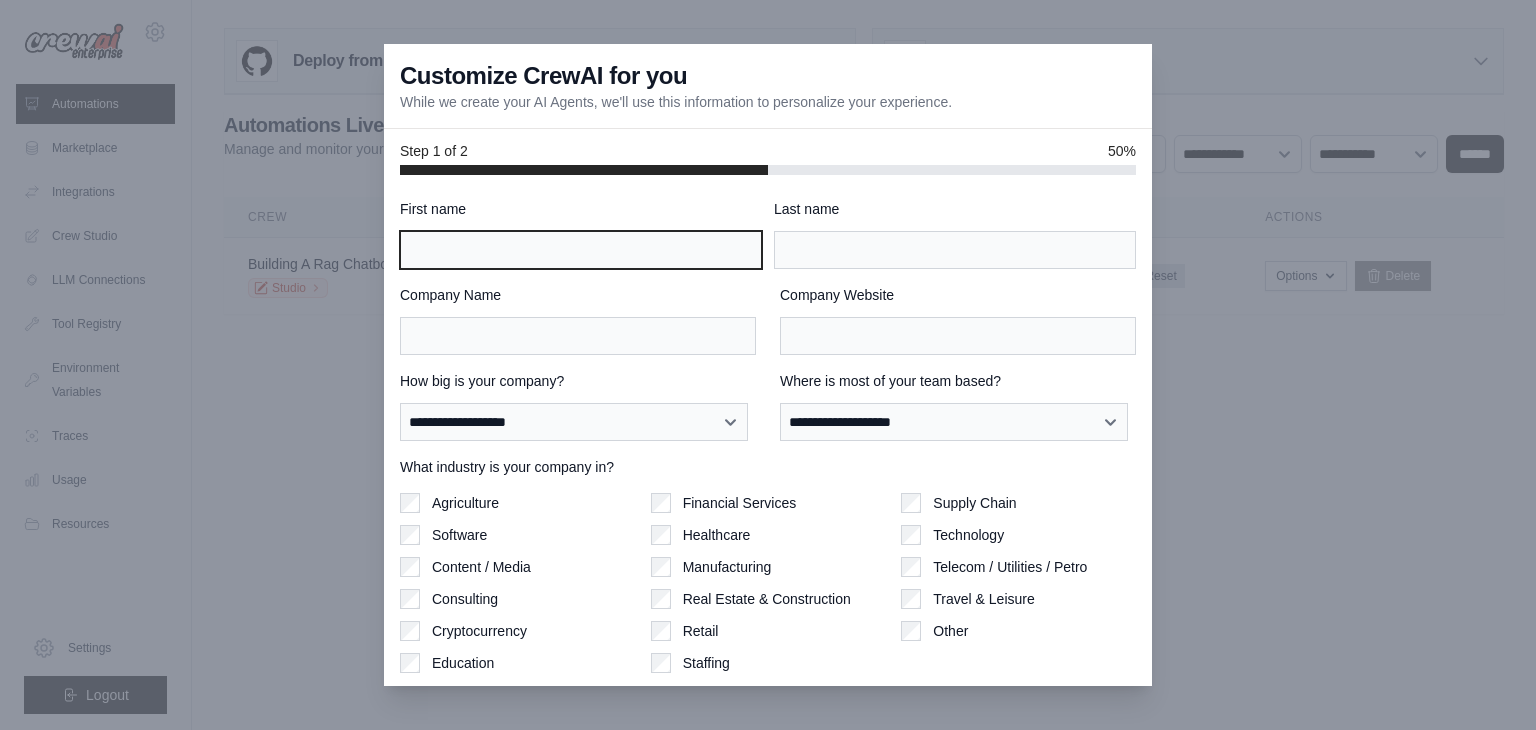 click on "First name" at bounding box center [581, 250] 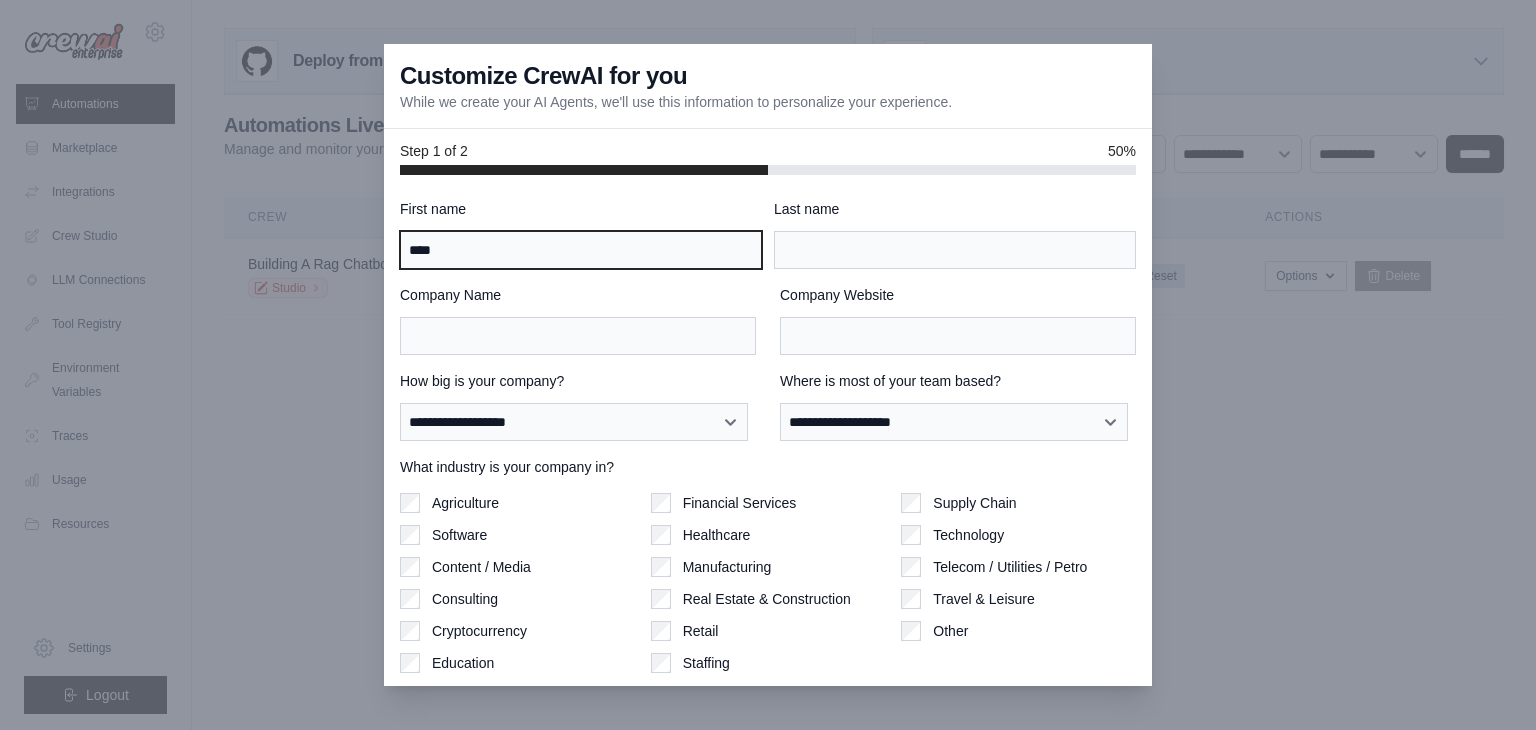 type on "****" 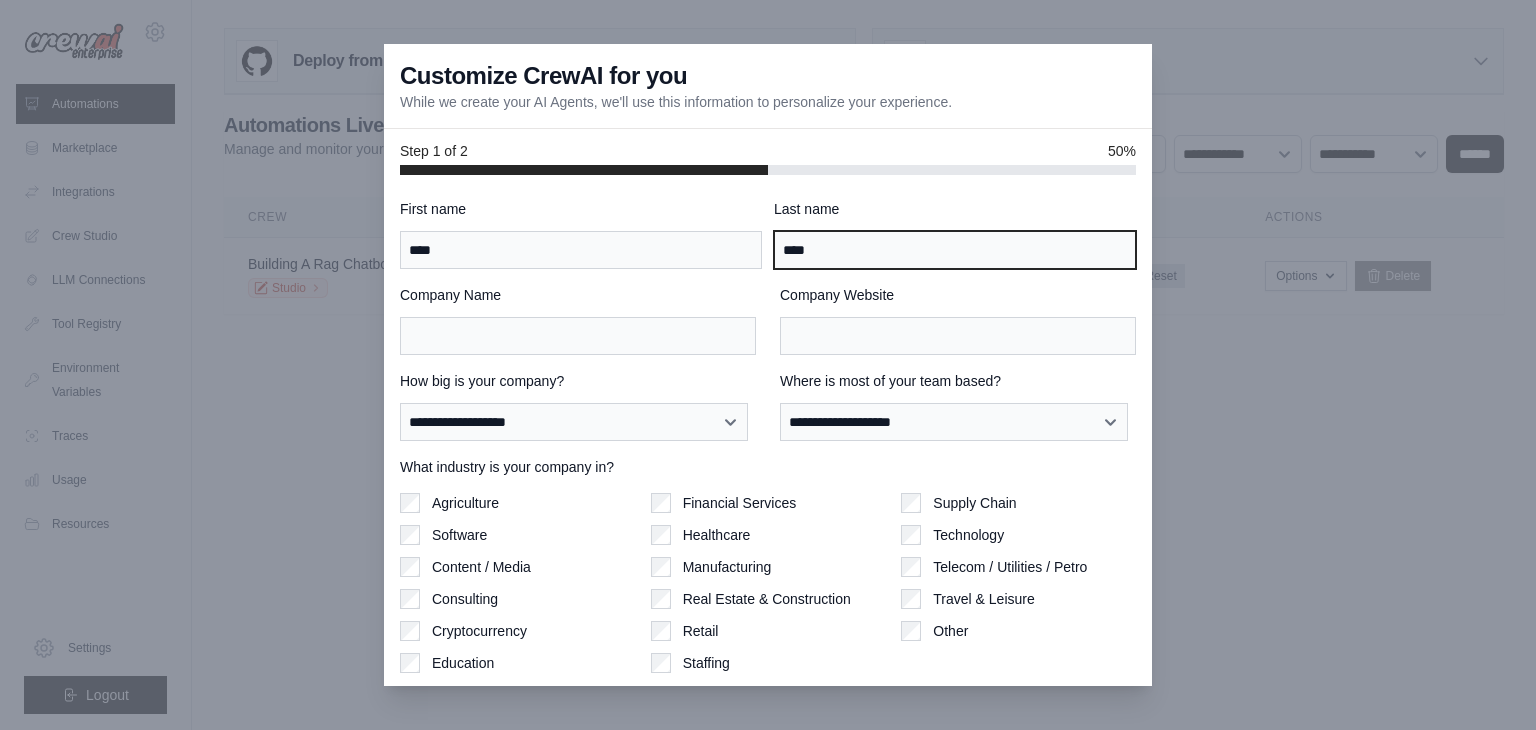type on "****" 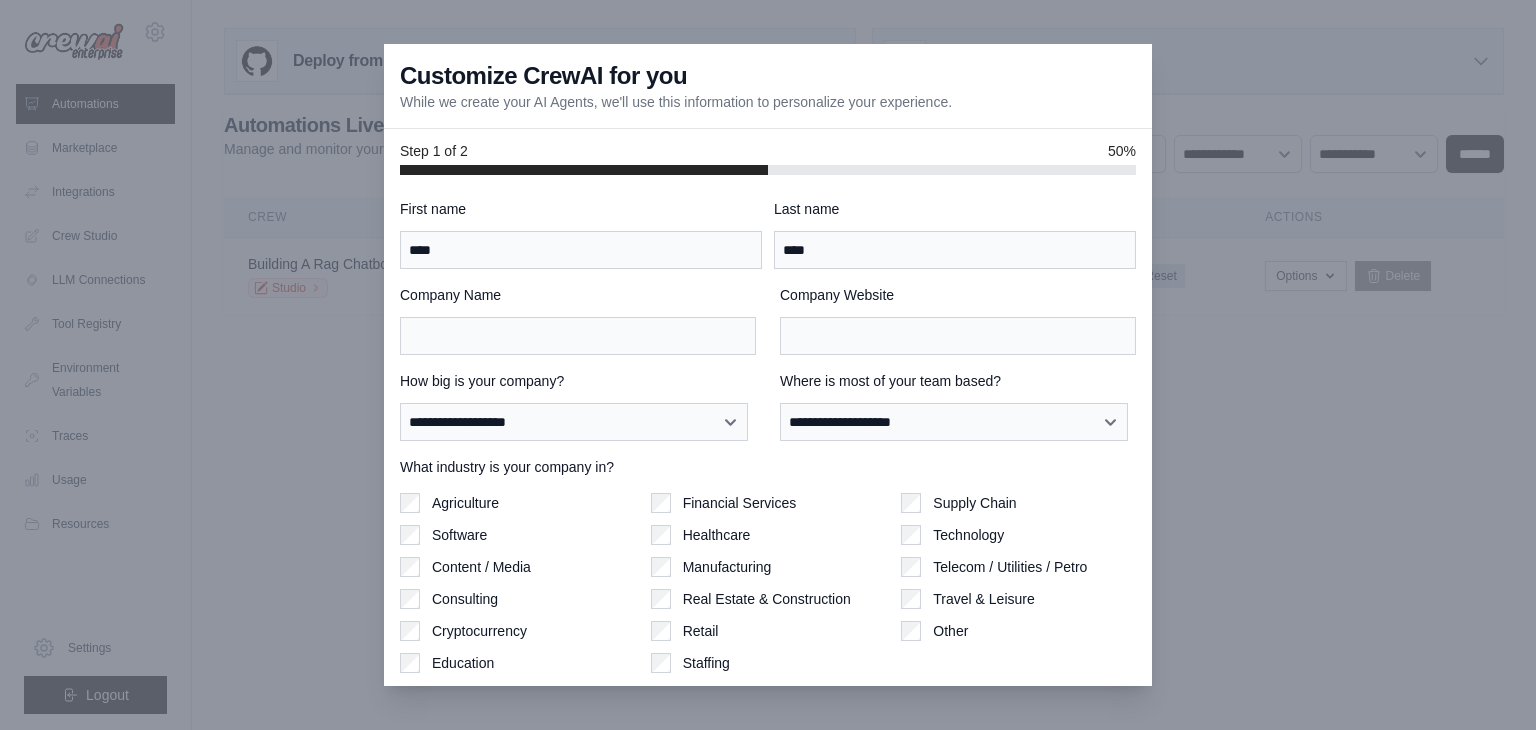 scroll, scrollTop: 62, scrollLeft: 0, axis: vertical 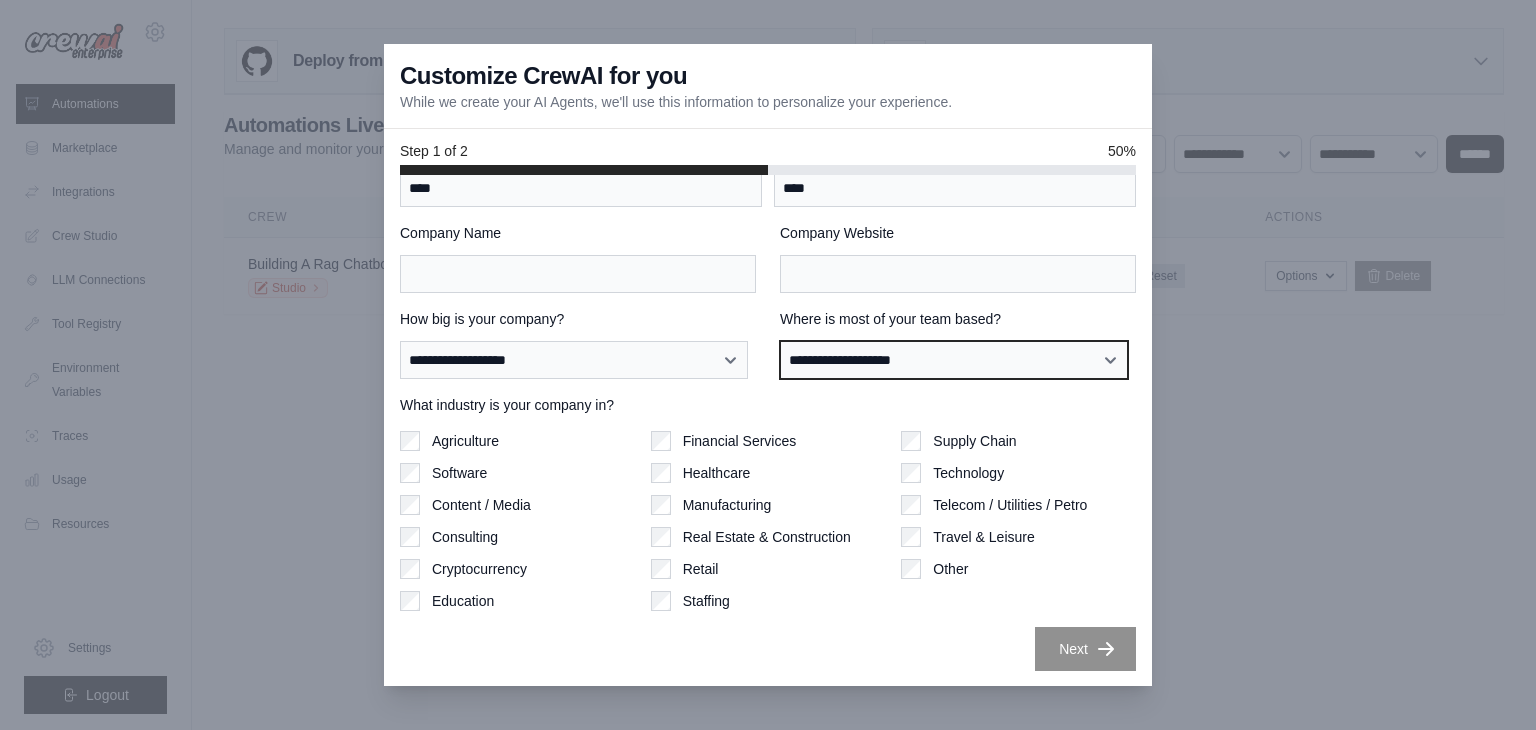 click on "**********" at bounding box center (954, 360) 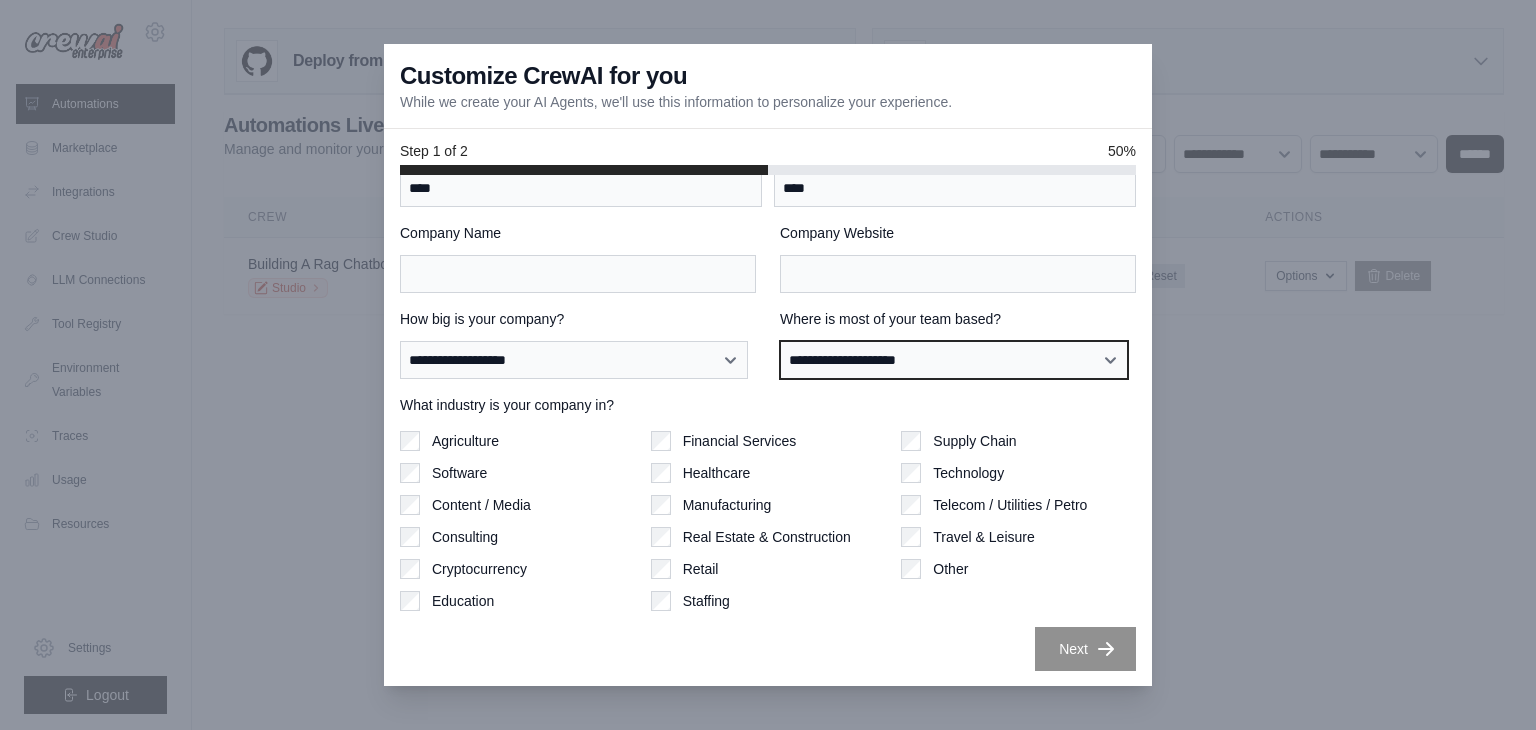 click on "**********" at bounding box center (954, 360) 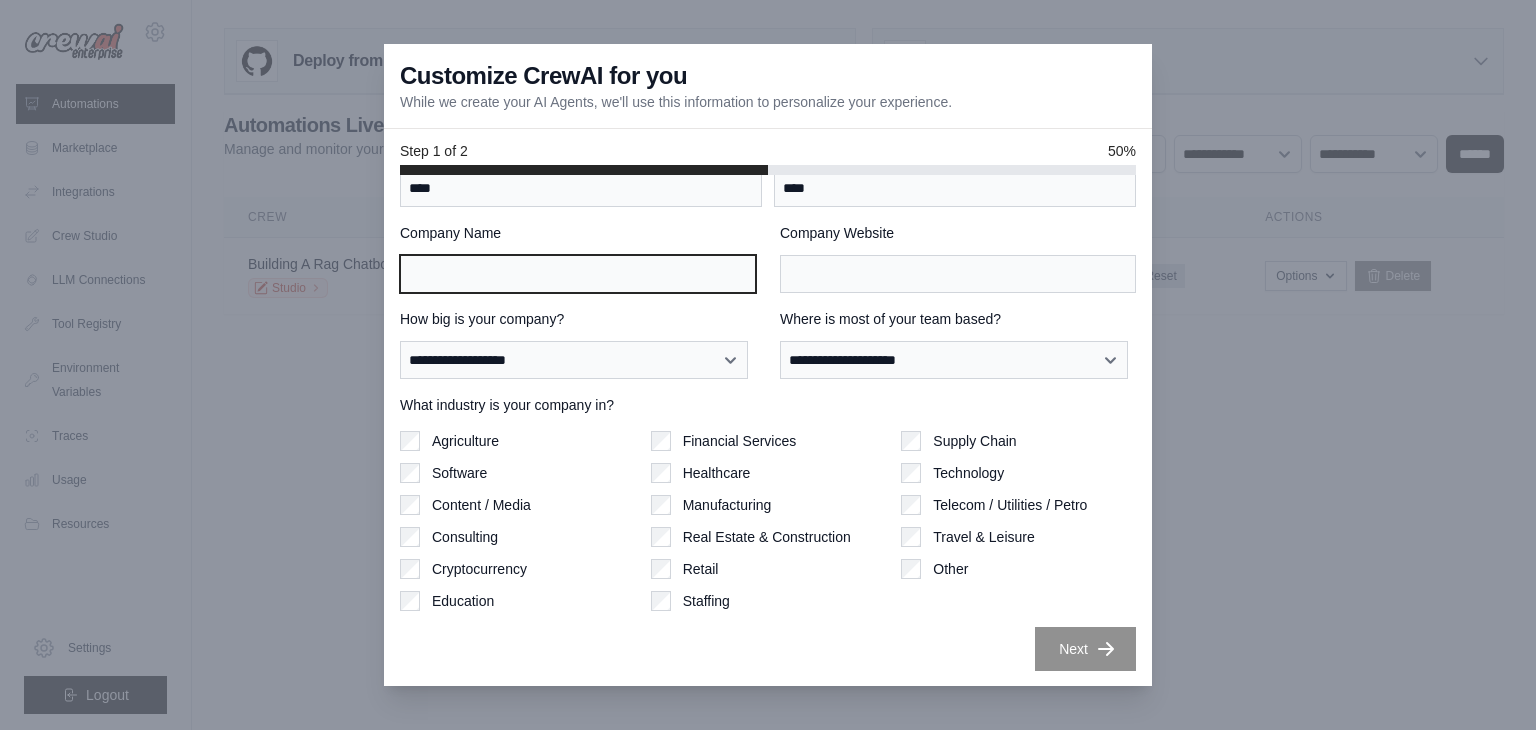 click on "Company Name" at bounding box center [578, 274] 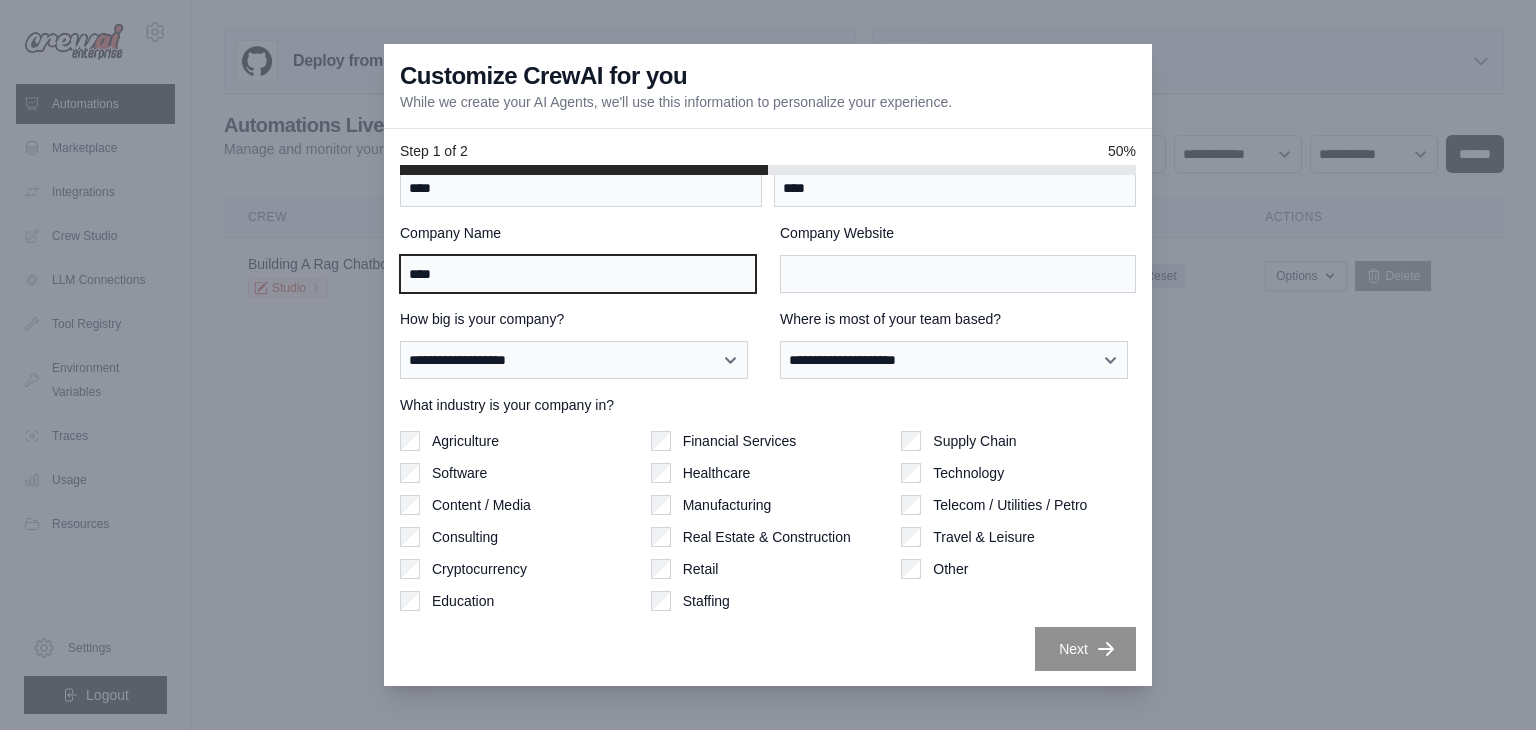 type on "****" 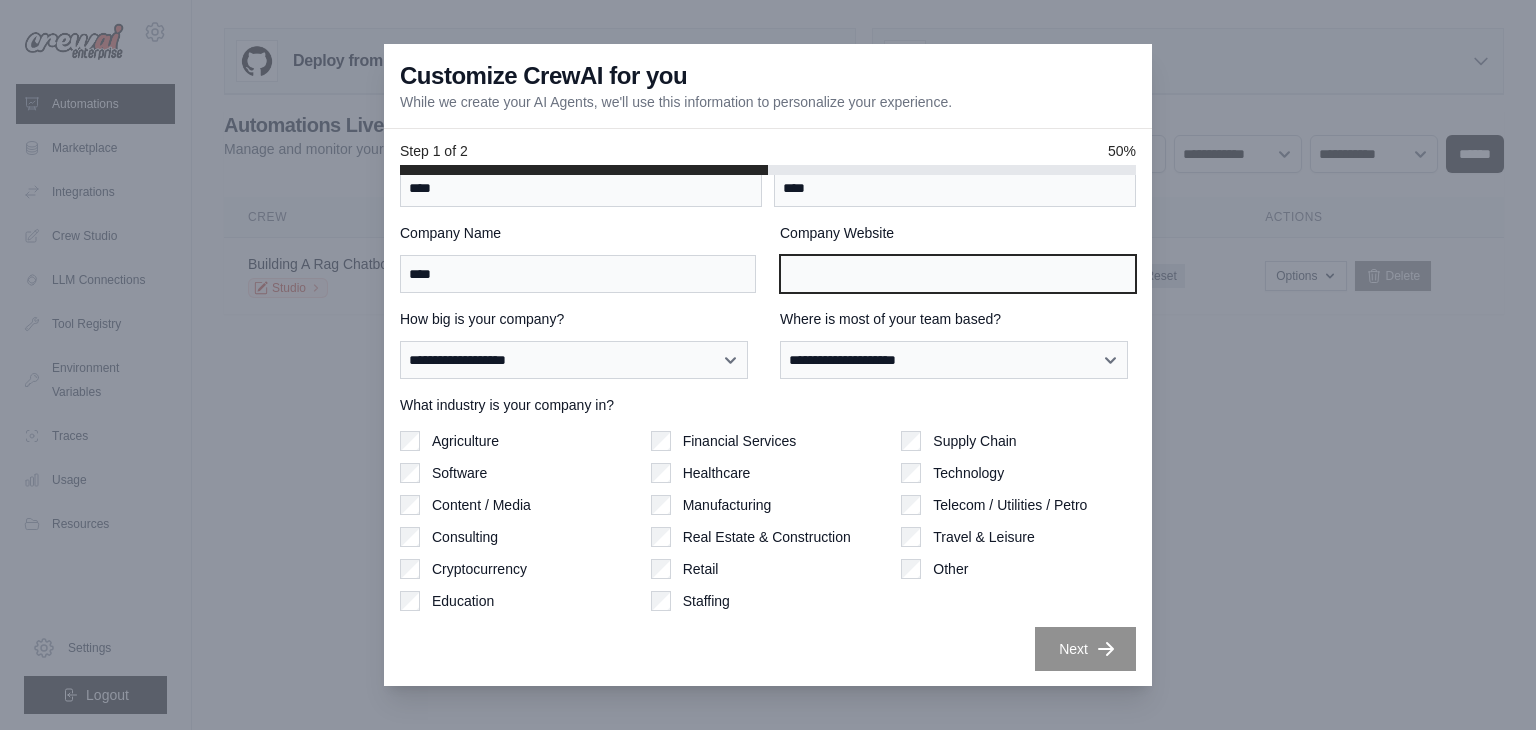 click on "Company Website" at bounding box center (958, 274) 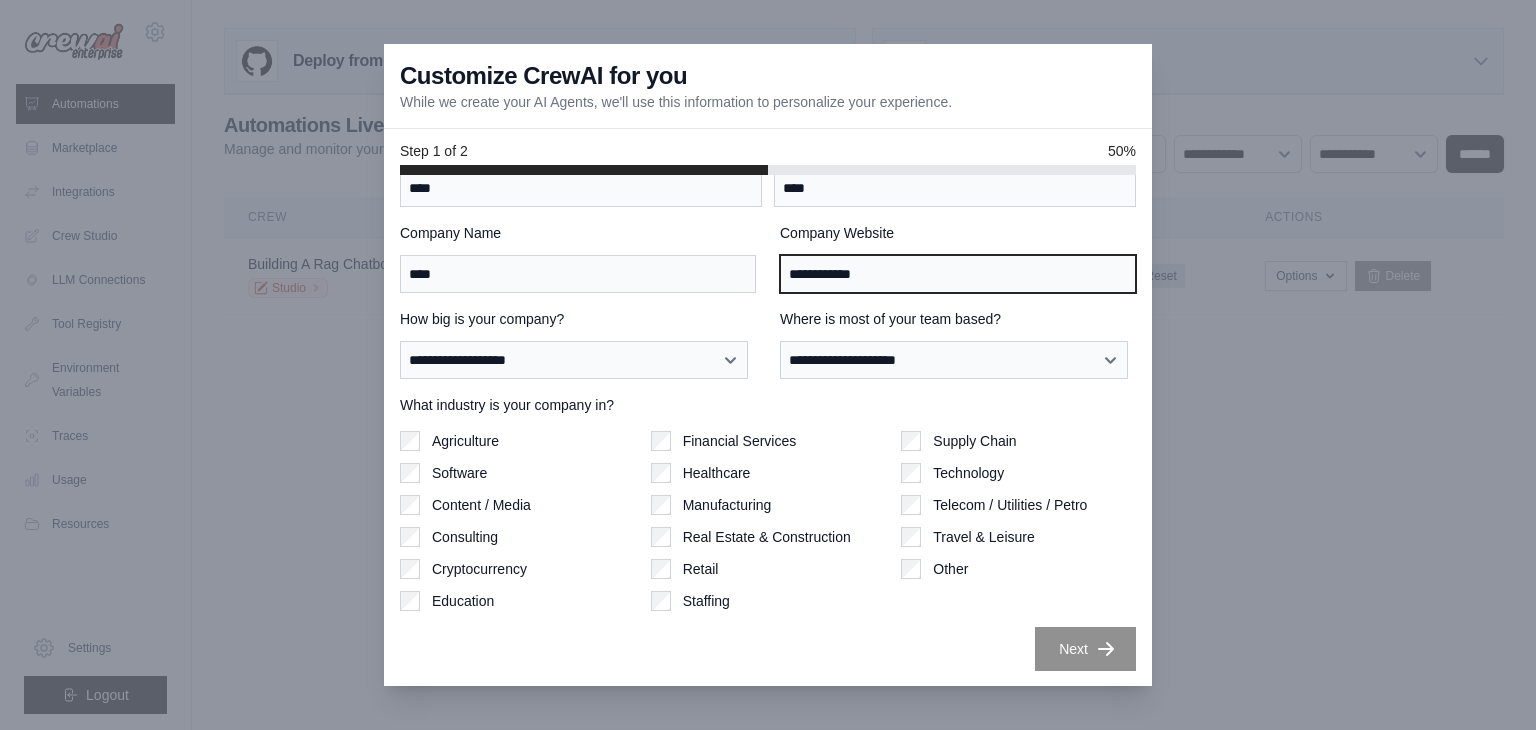 type on "**********" 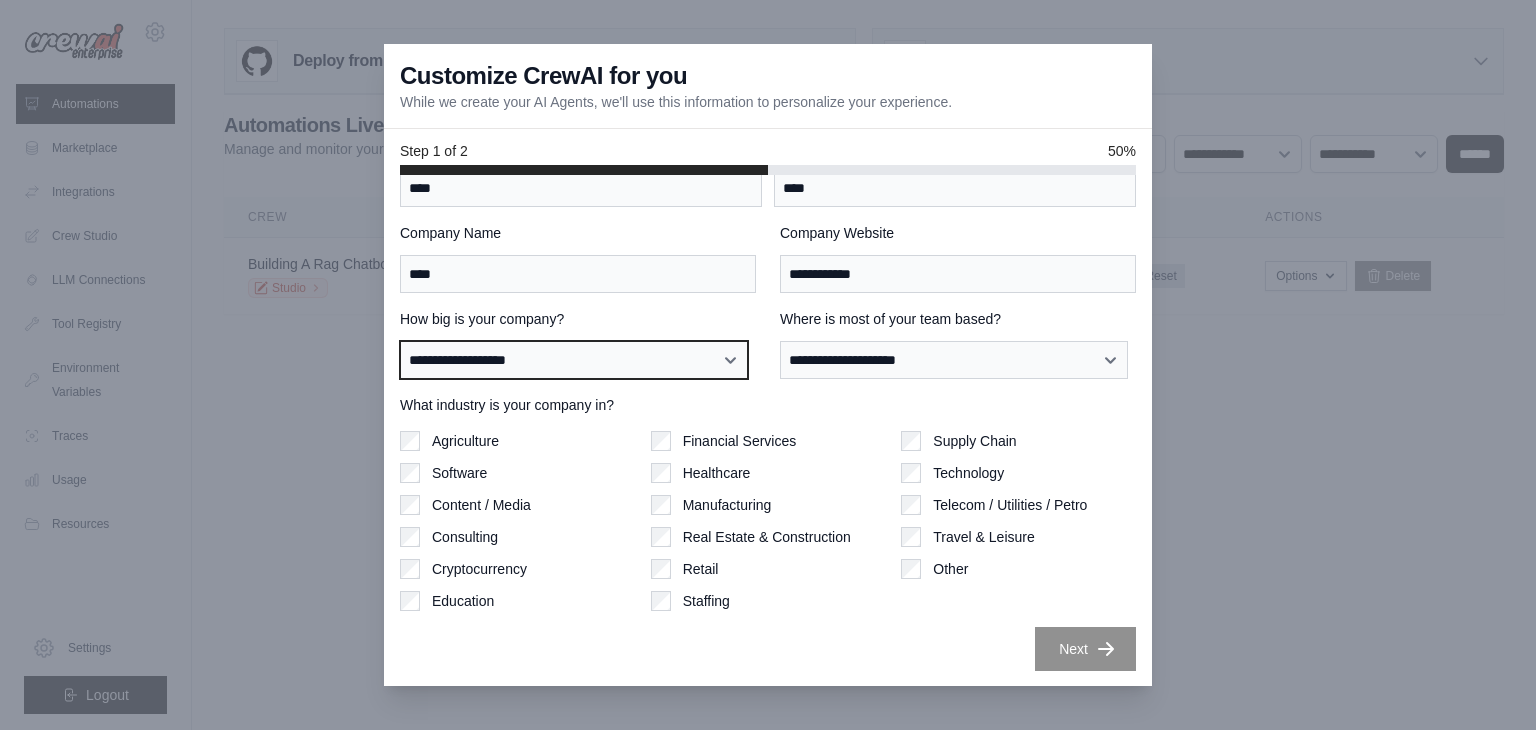 click on "**********" at bounding box center (574, 360) 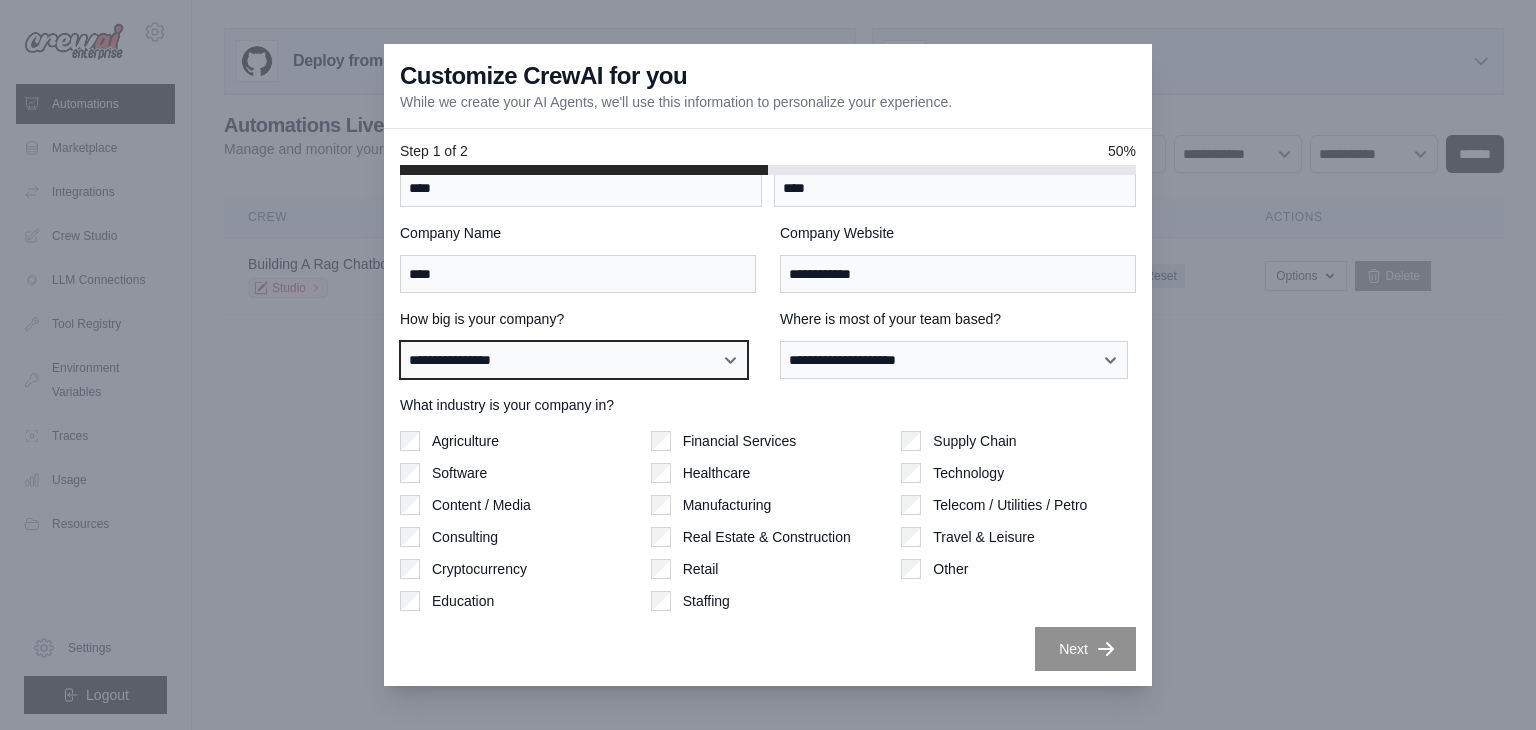 click on "**********" at bounding box center (574, 360) 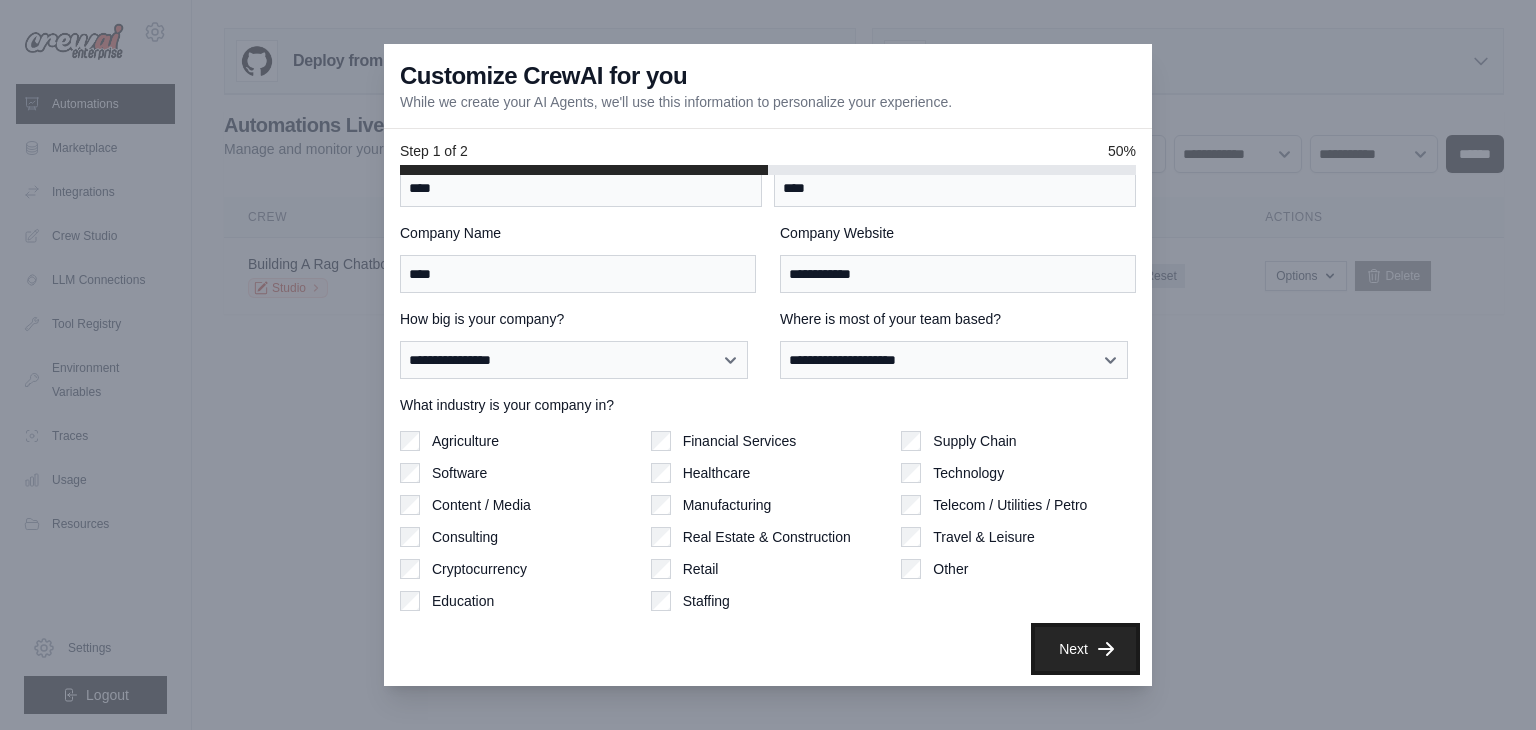 click on "Next" at bounding box center [1085, 649] 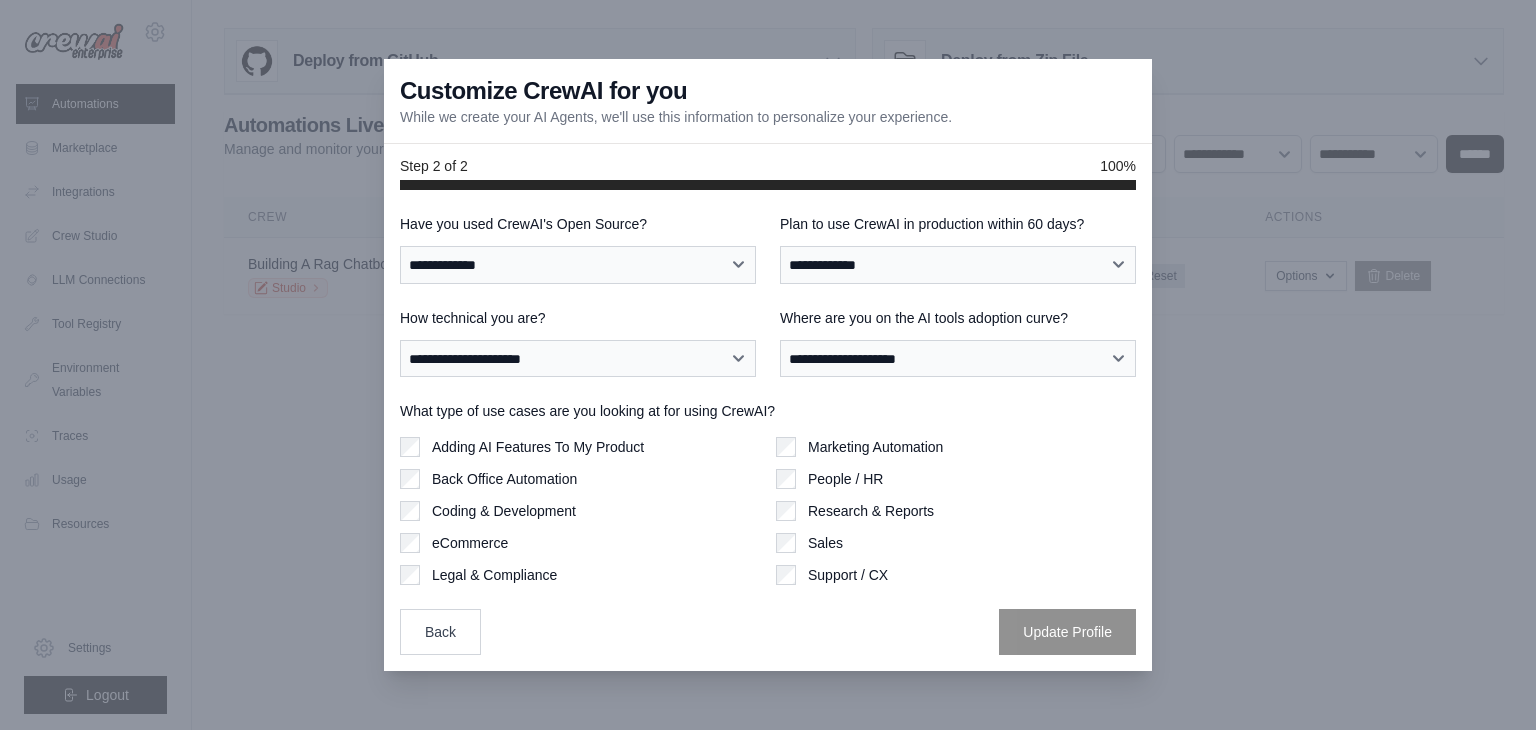 scroll, scrollTop: 0, scrollLeft: 0, axis: both 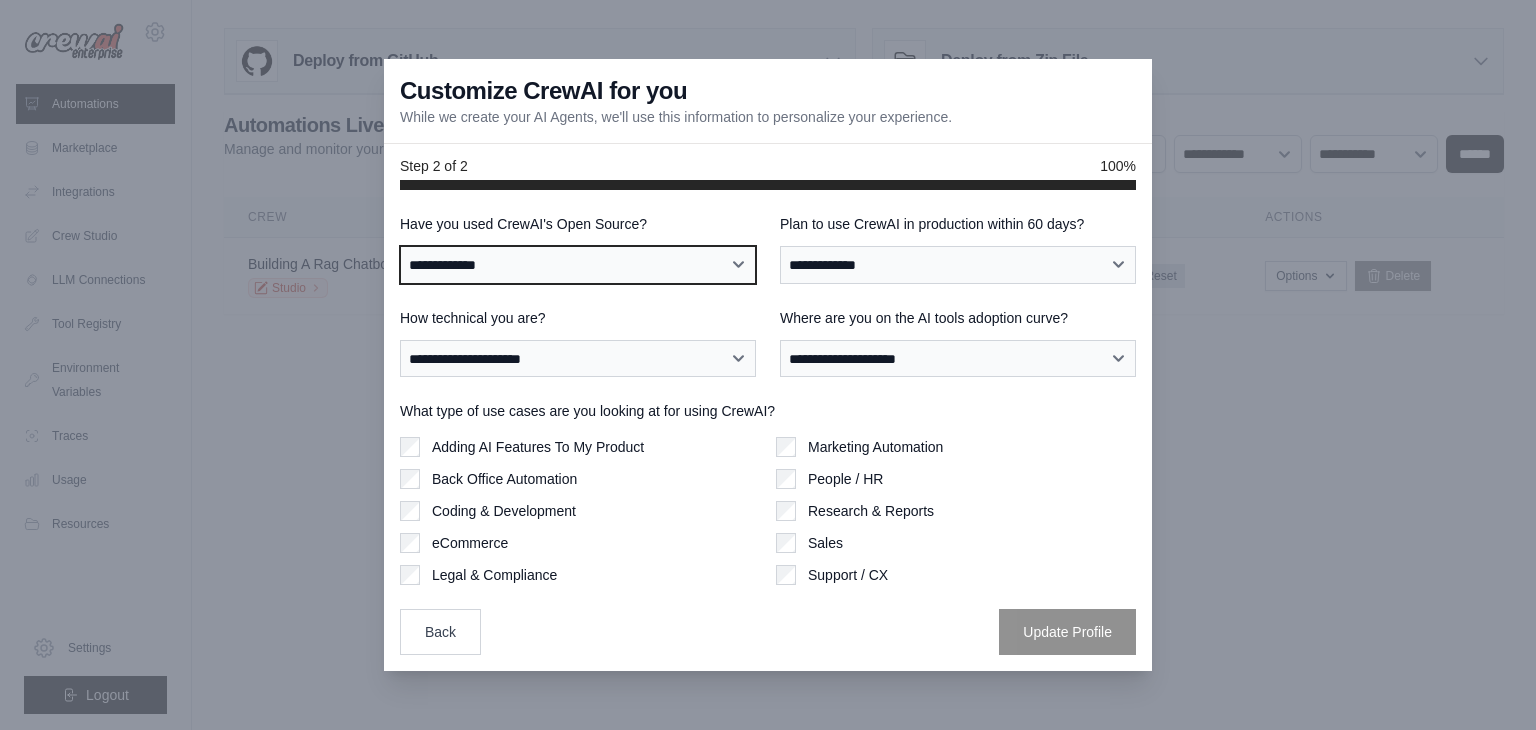 click on "**********" at bounding box center (578, 265) 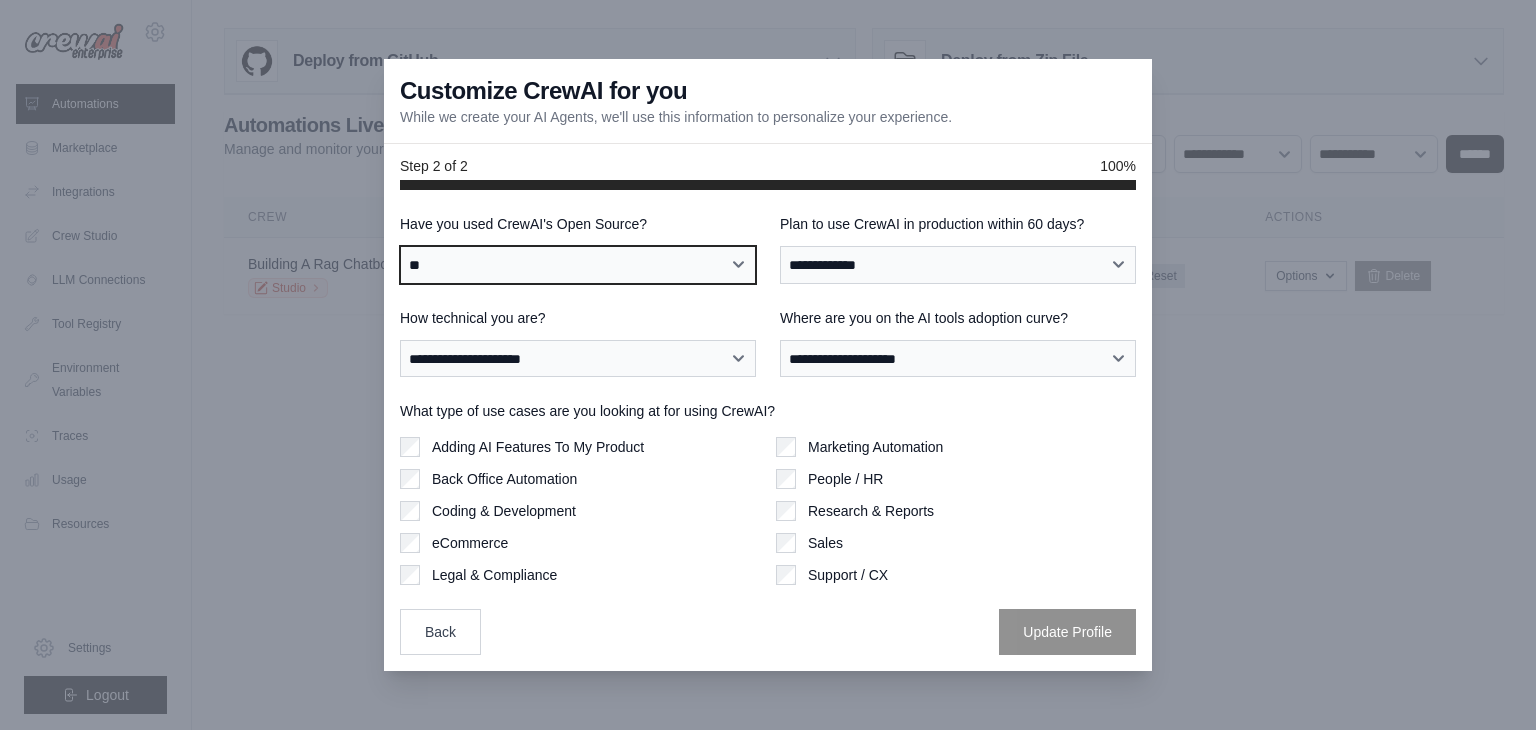click on "**********" at bounding box center [578, 265] 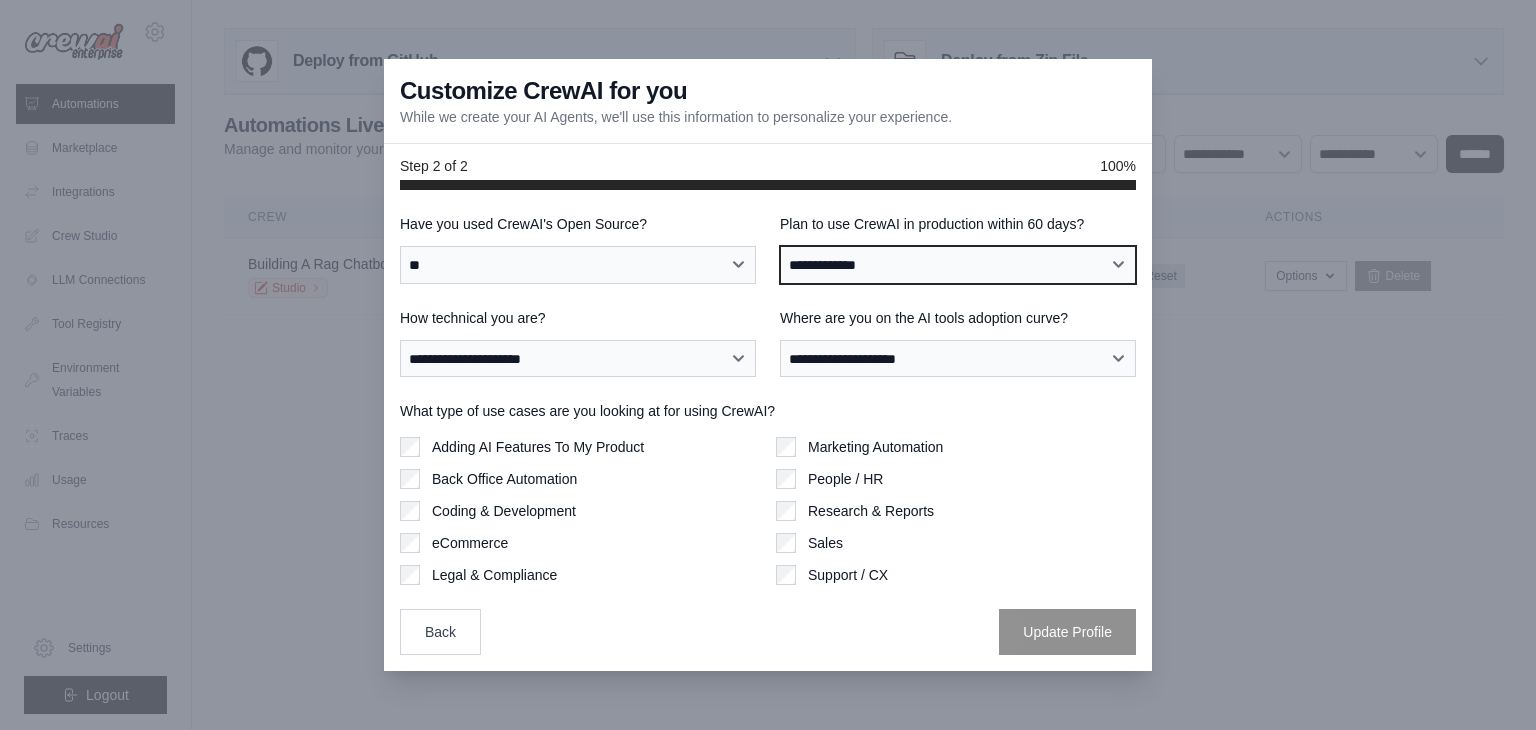 click on "**********" at bounding box center (958, 265) 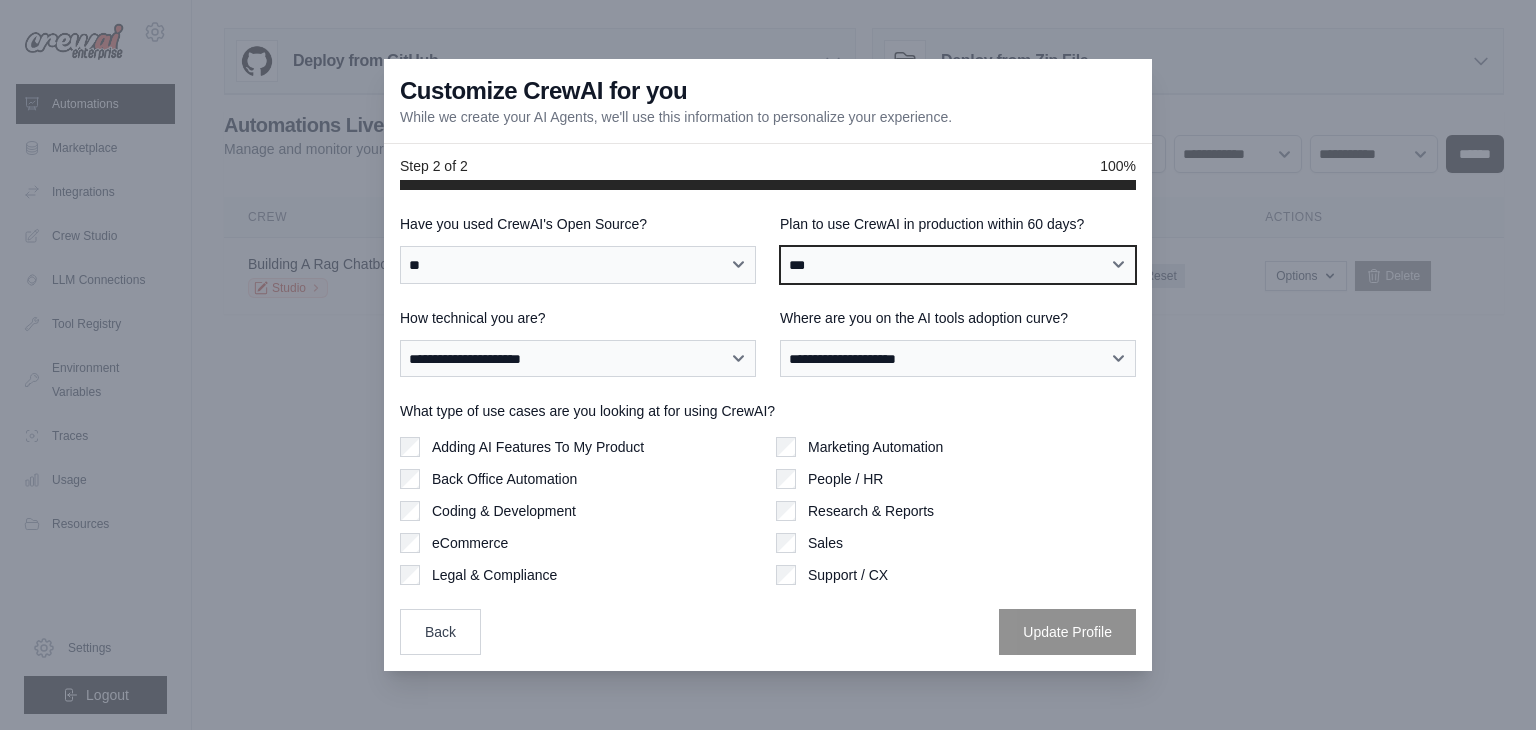 click on "**********" at bounding box center (958, 265) 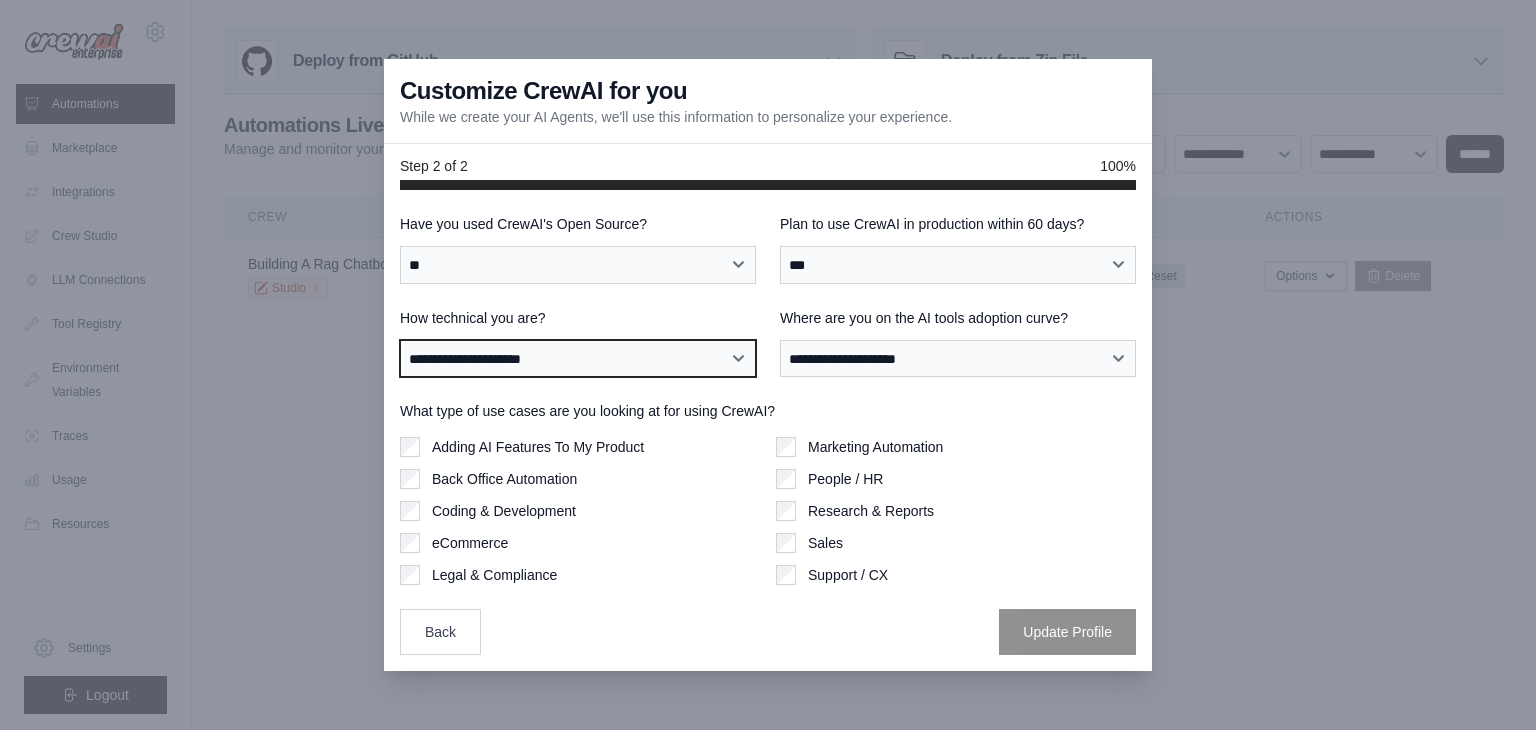 click on "**********" at bounding box center [578, 359] 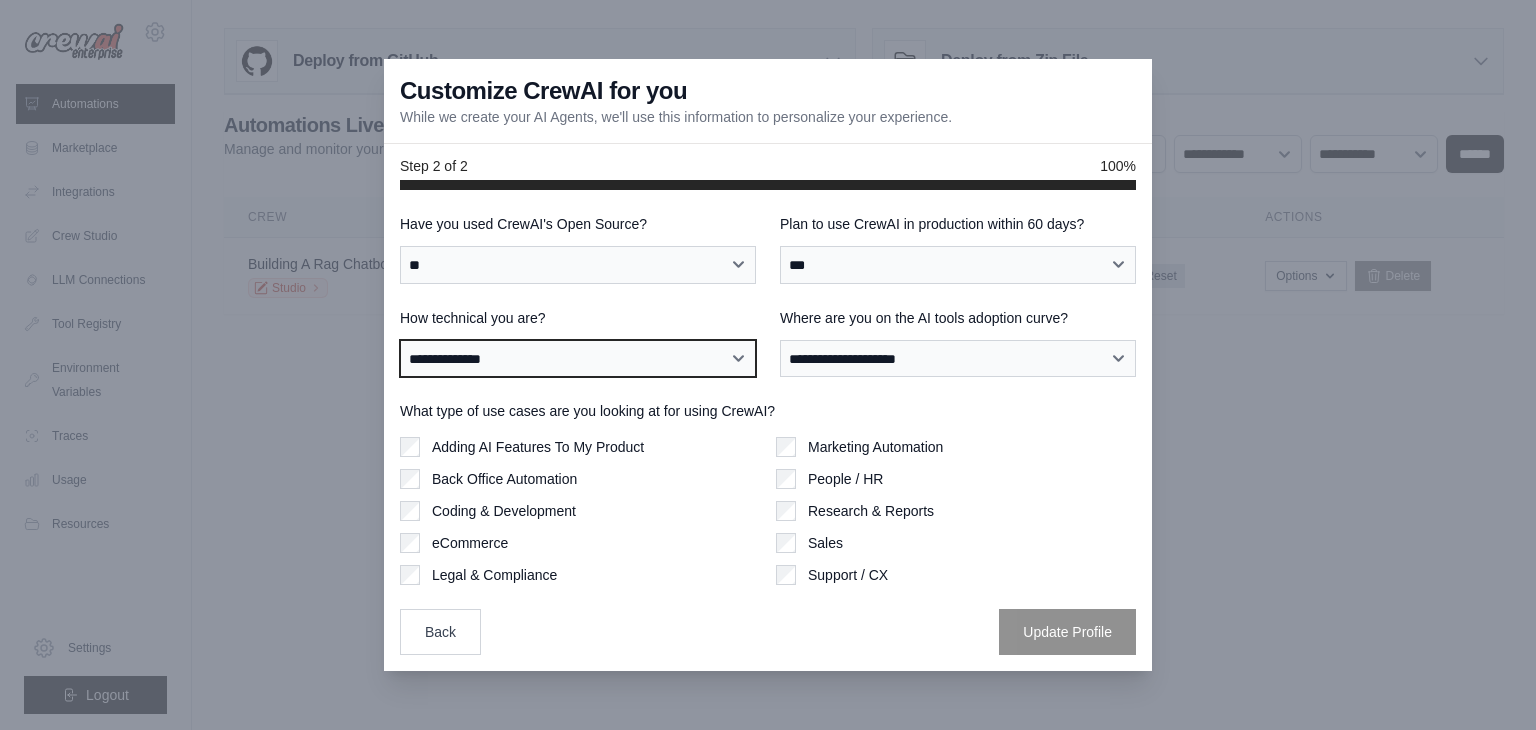 click on "**********" at bounding box center [578, 359] 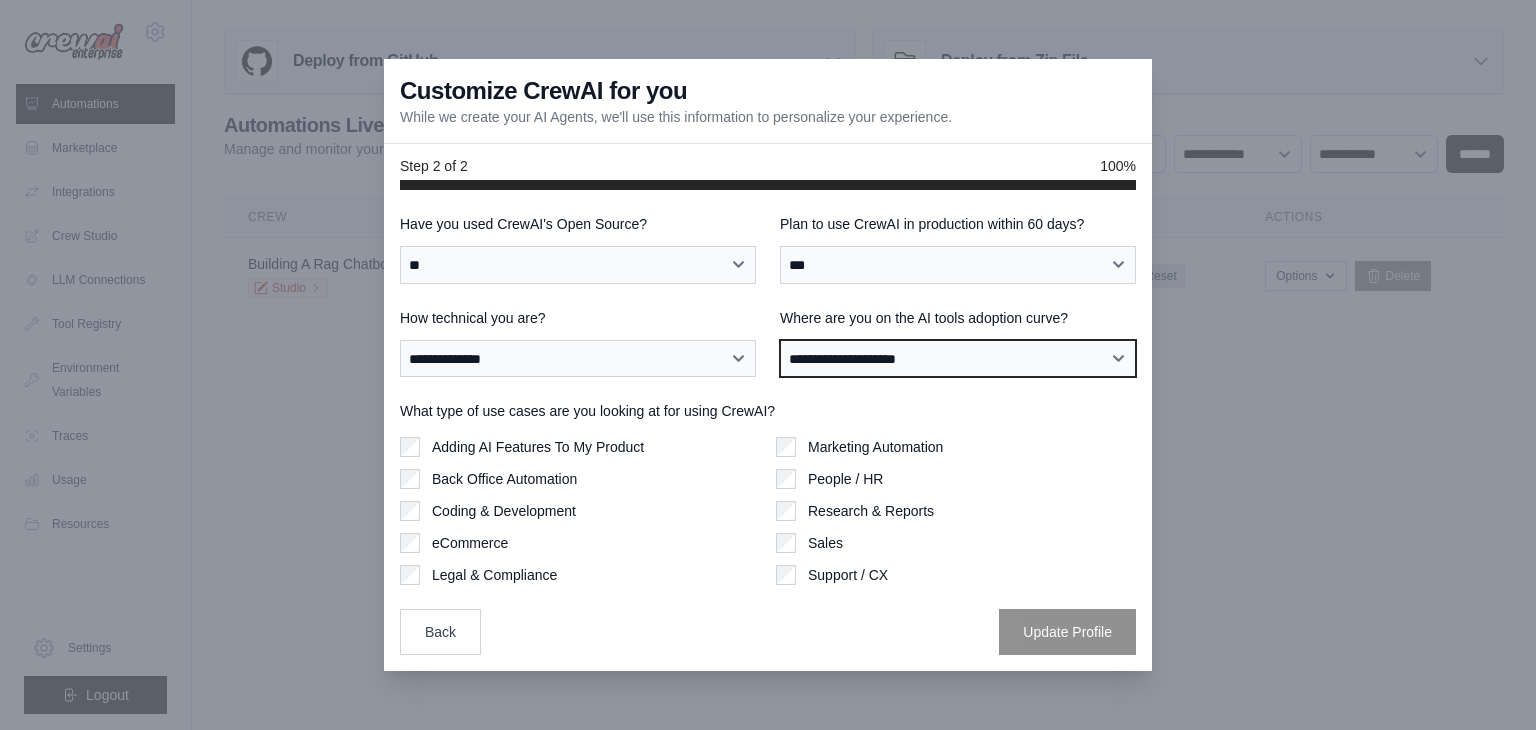 click on "**********" at bounding box center (958, 359) 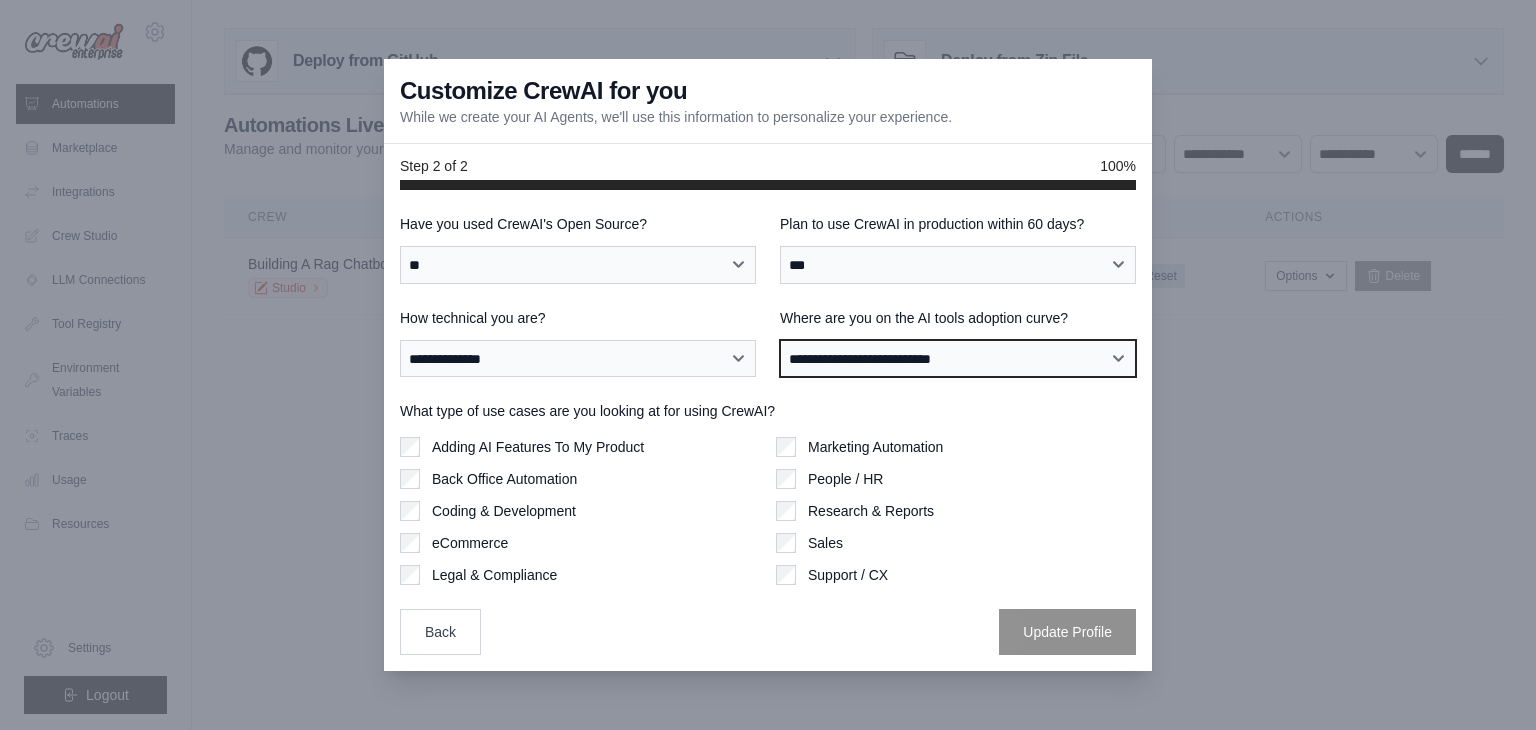click on "**********" at bounding box center (958, 359) 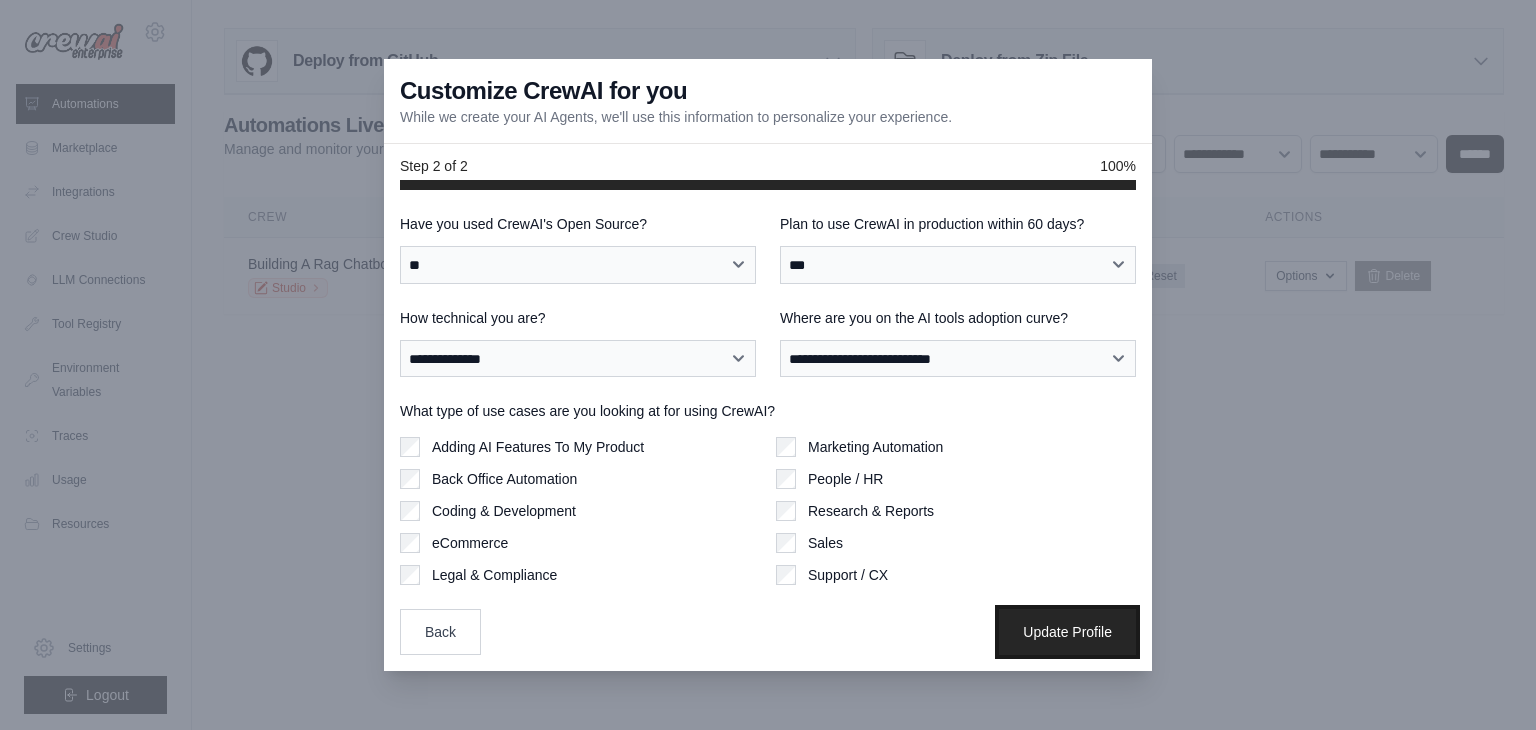 click on "Update Profile" at bounding box center [1067, 632] 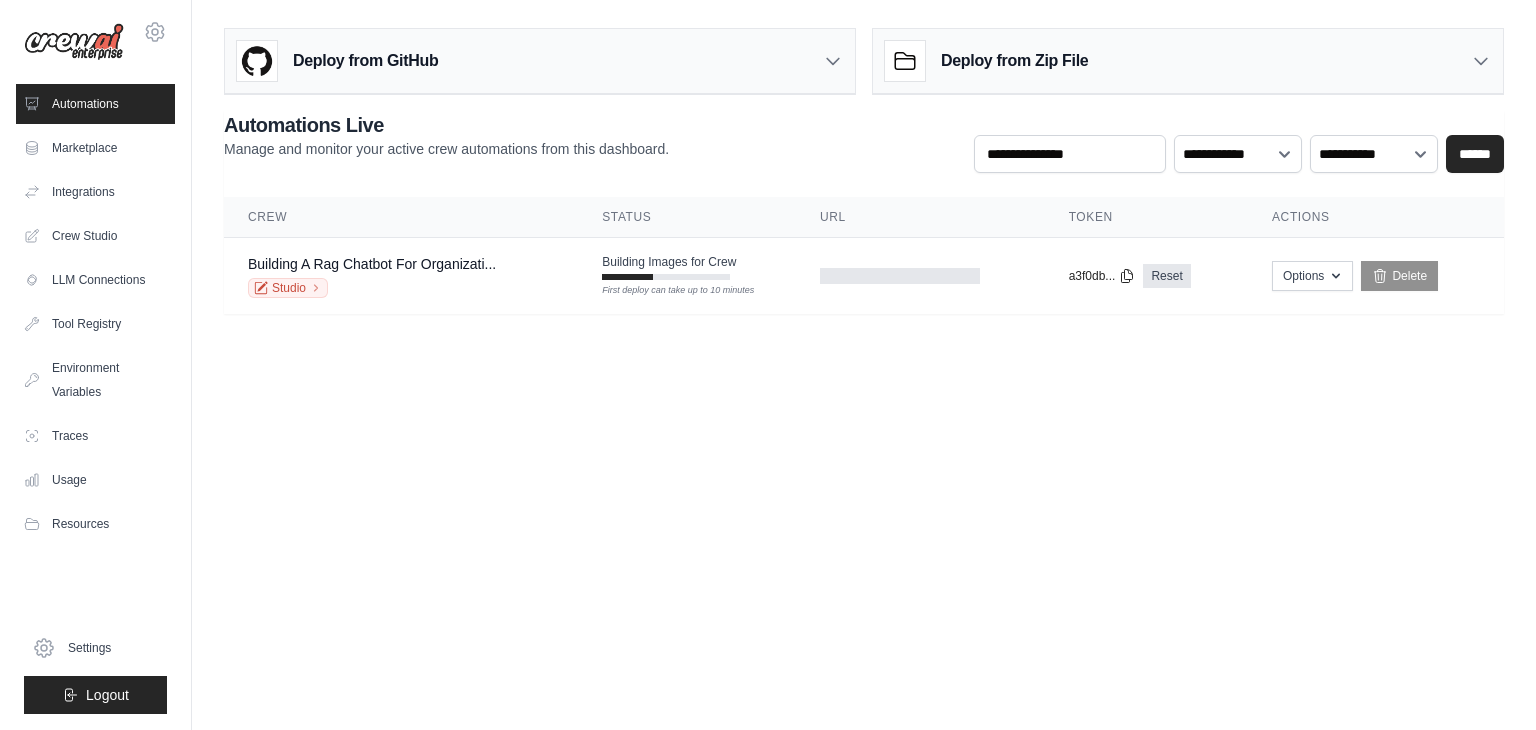 scroll, scrollTop: 0, scrollLeft: 0, axis: both 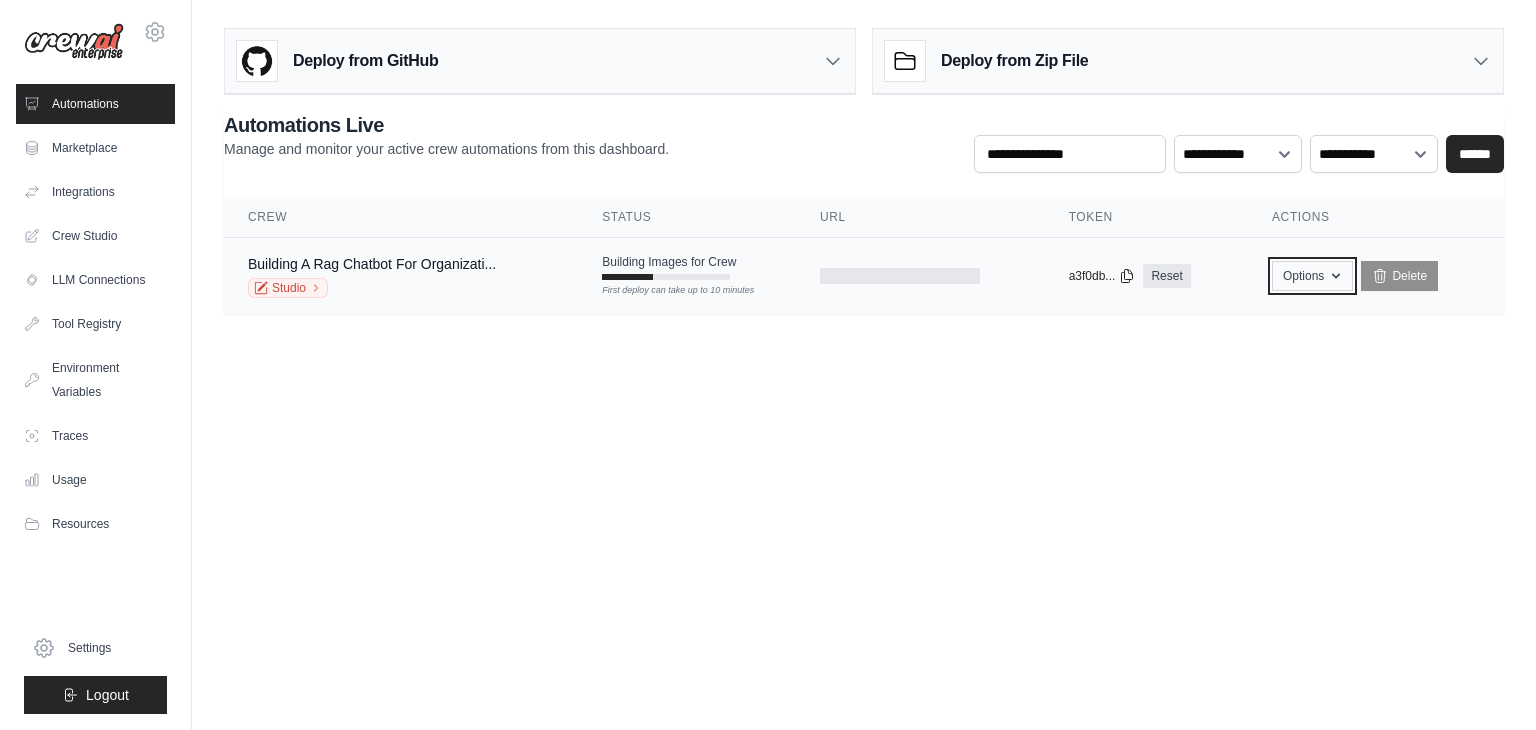 click on "Options" at bounding box center [1312, 276] 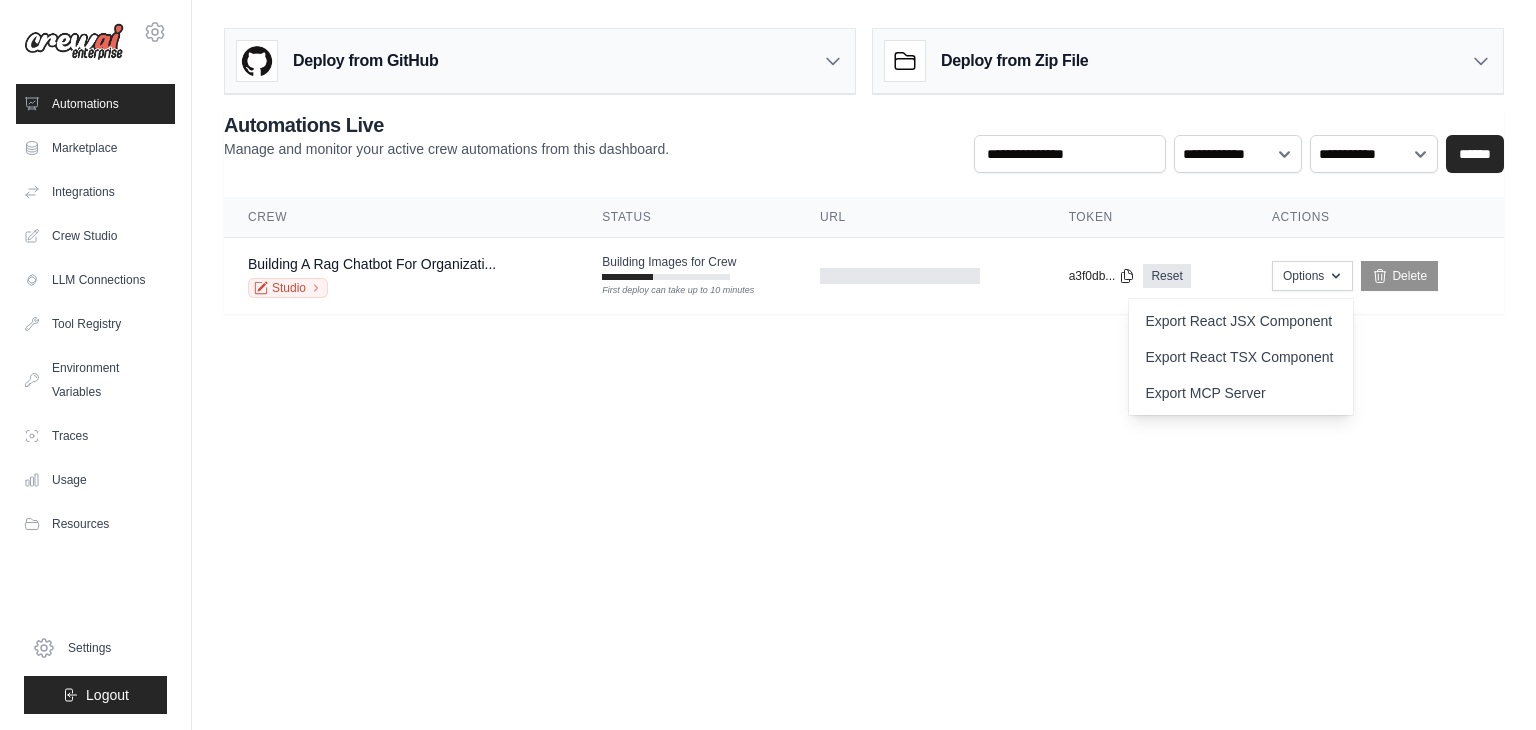 click on "[EMAIL]
Settings
Automations
Marketplace
Integrations" at bounding box center [768, 365] 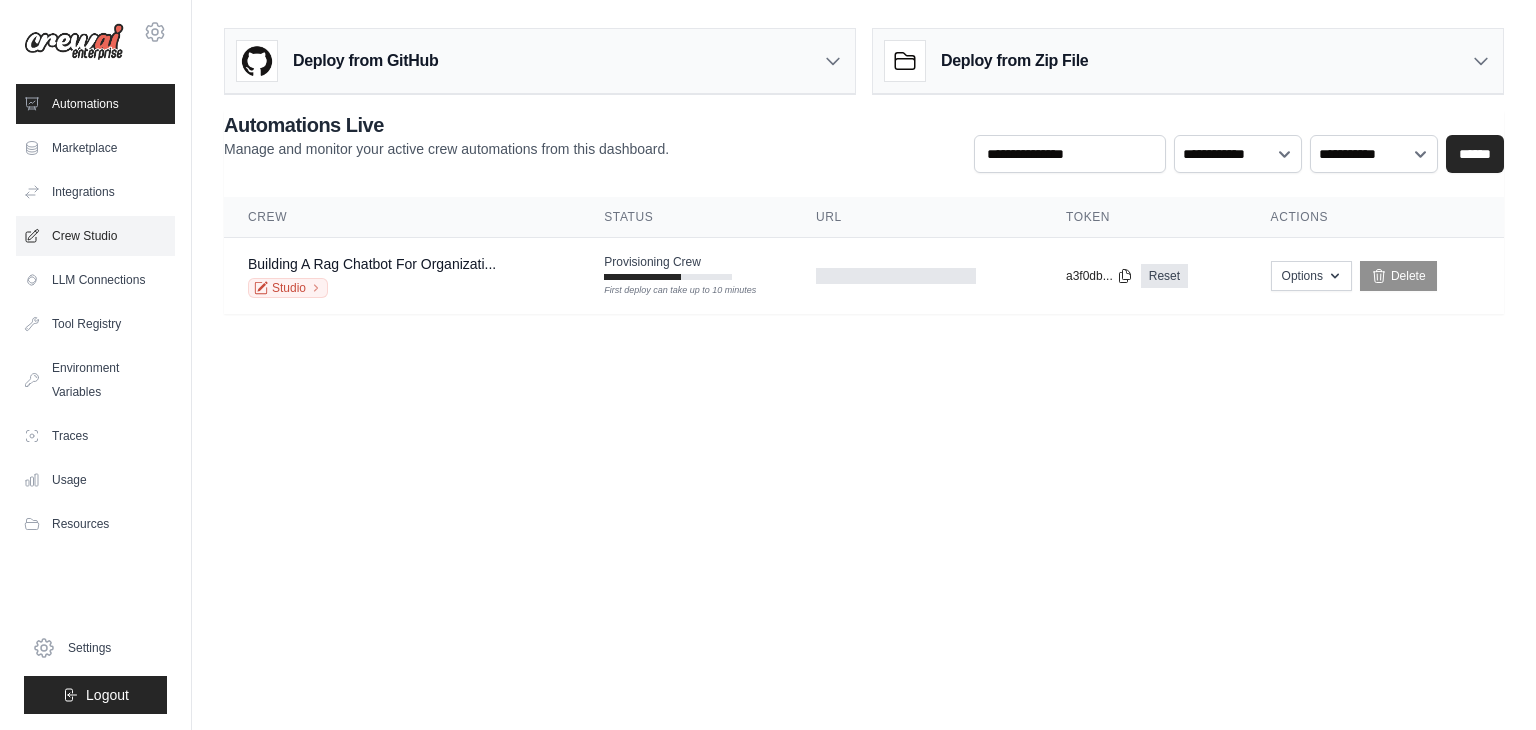 click on "Crew Studio" at bounding box center [95, 236] 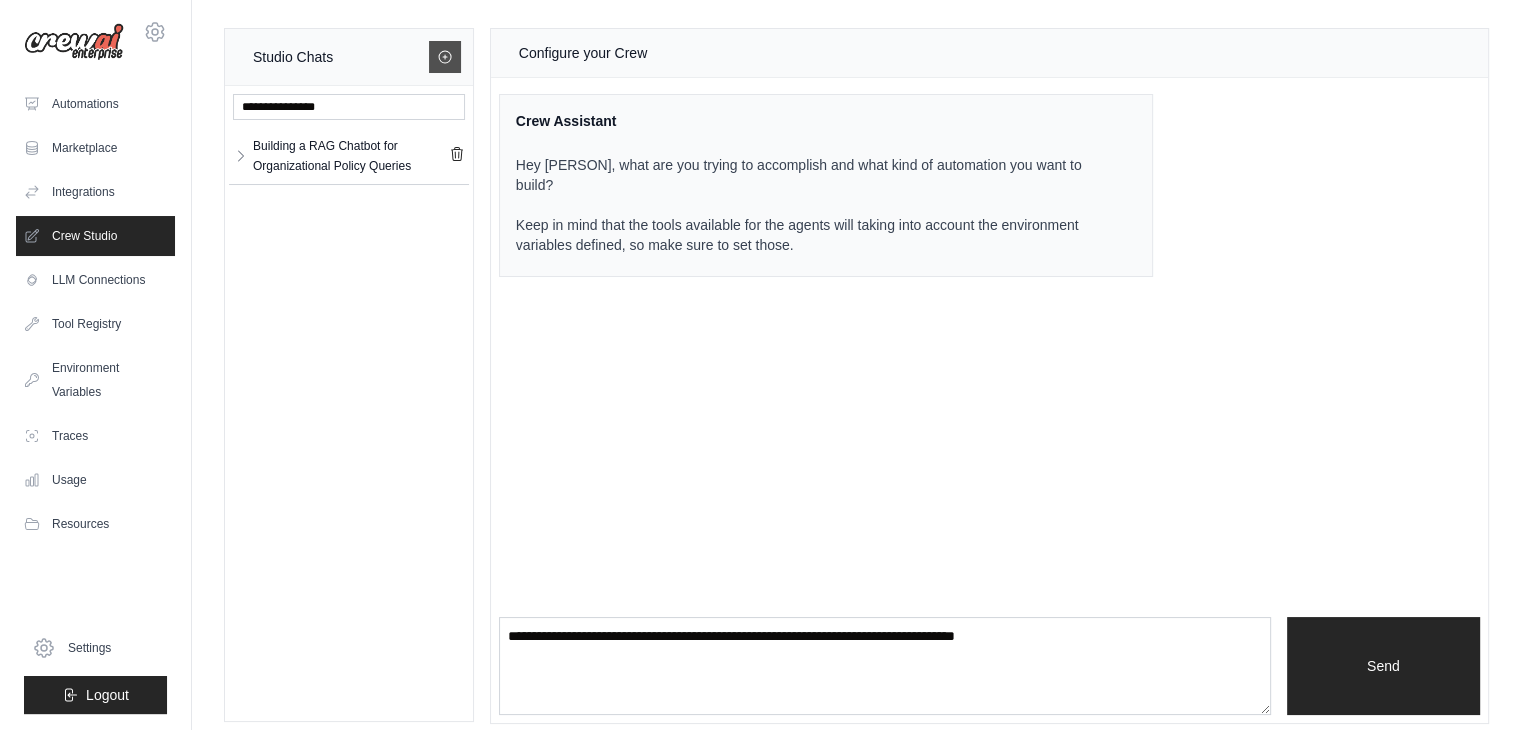 click 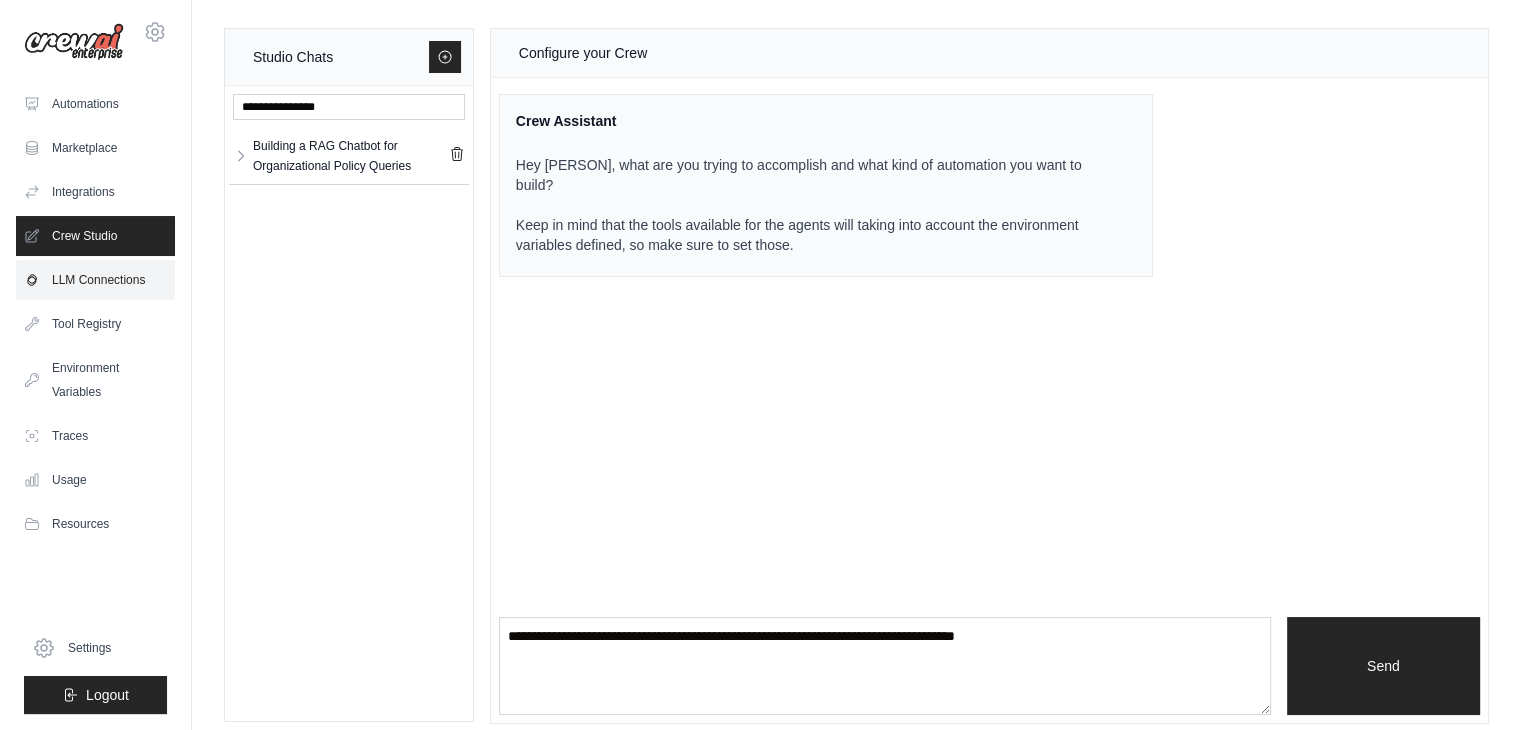 click on "LLM Connections" at bounding box center [95, 280] 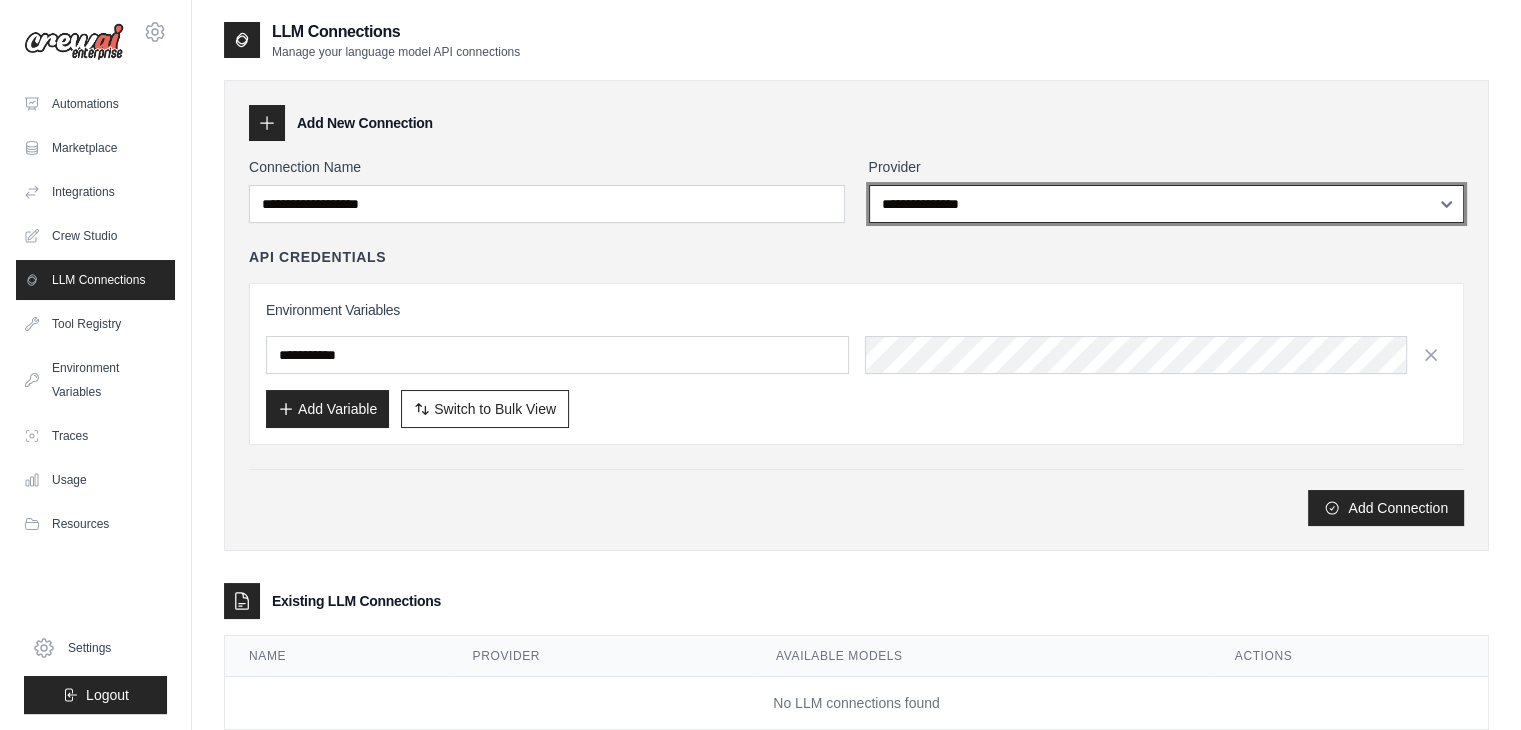 click on "**********" at bounding box center [1167, 204] 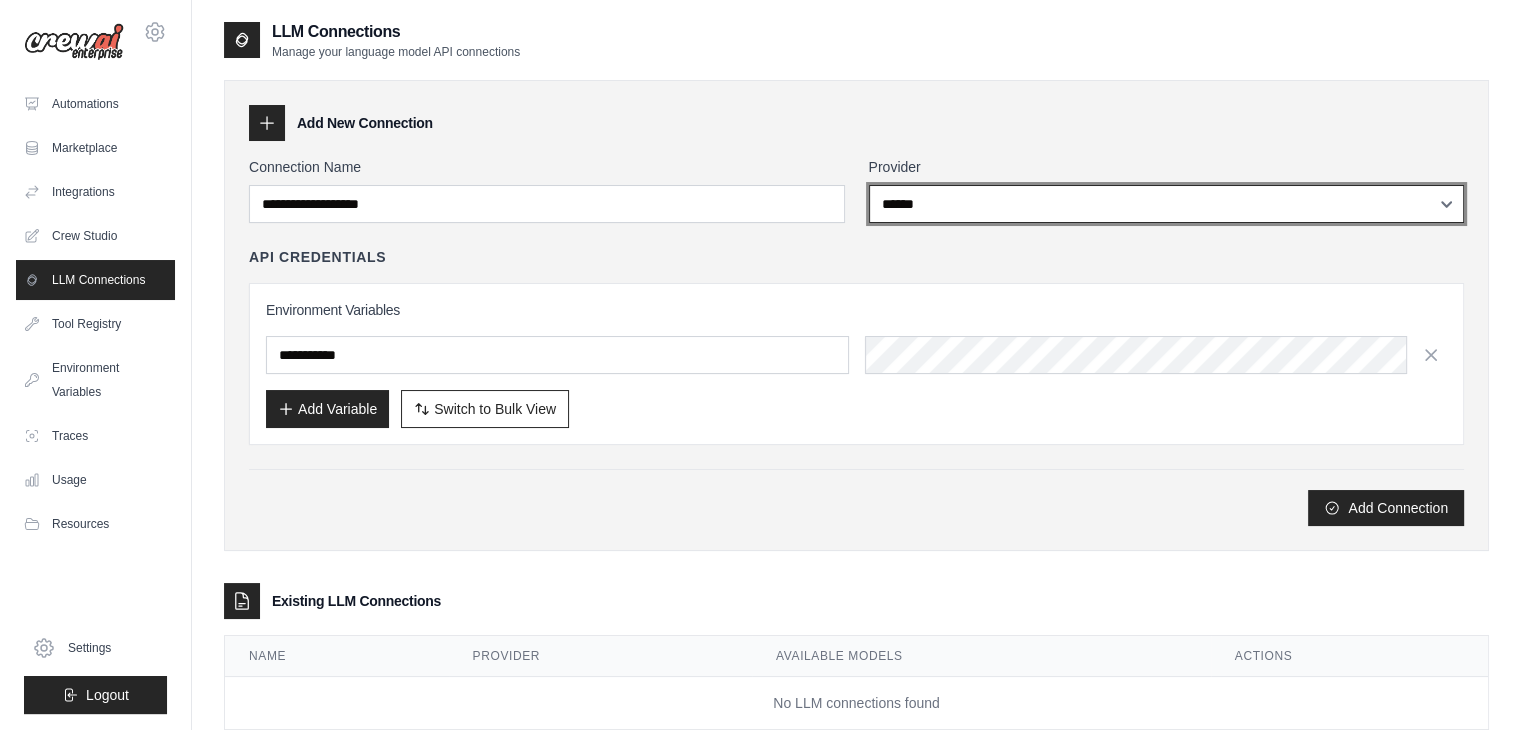 click on "**********" at bounding box center [1167, 204] 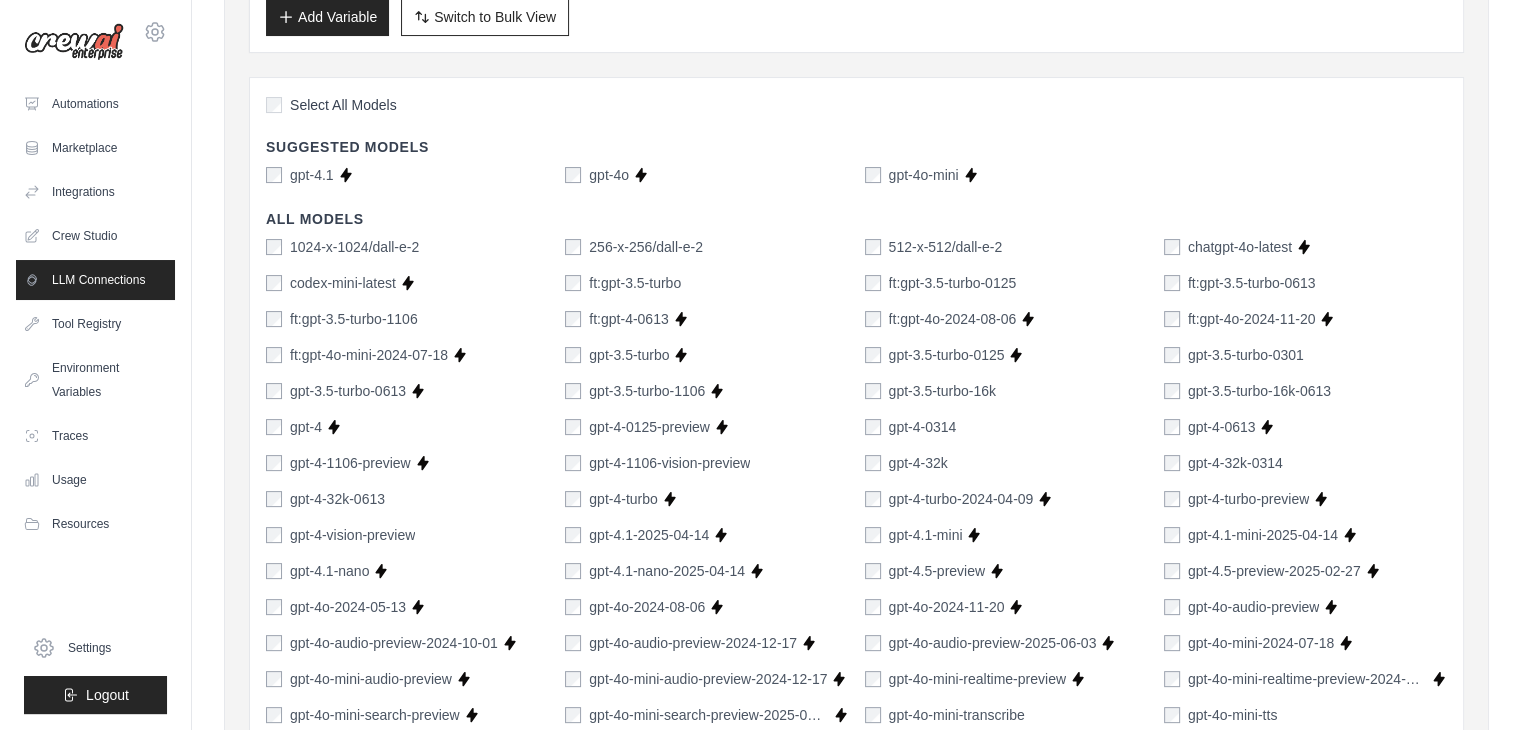 scroll, scrollTop: 0, scrollLeft: 0, axis: both 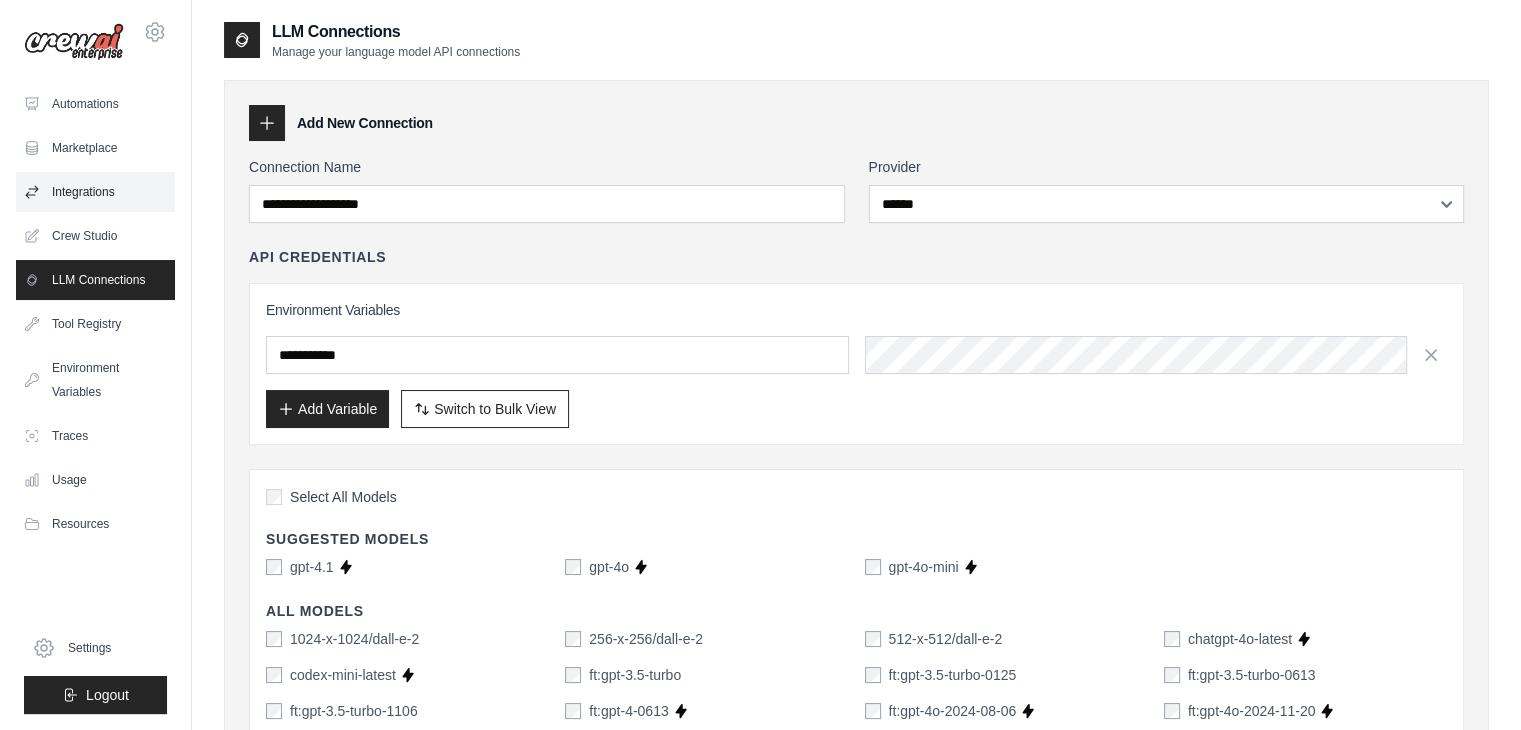 click on "Integrations" at bounding box center (95, 192) 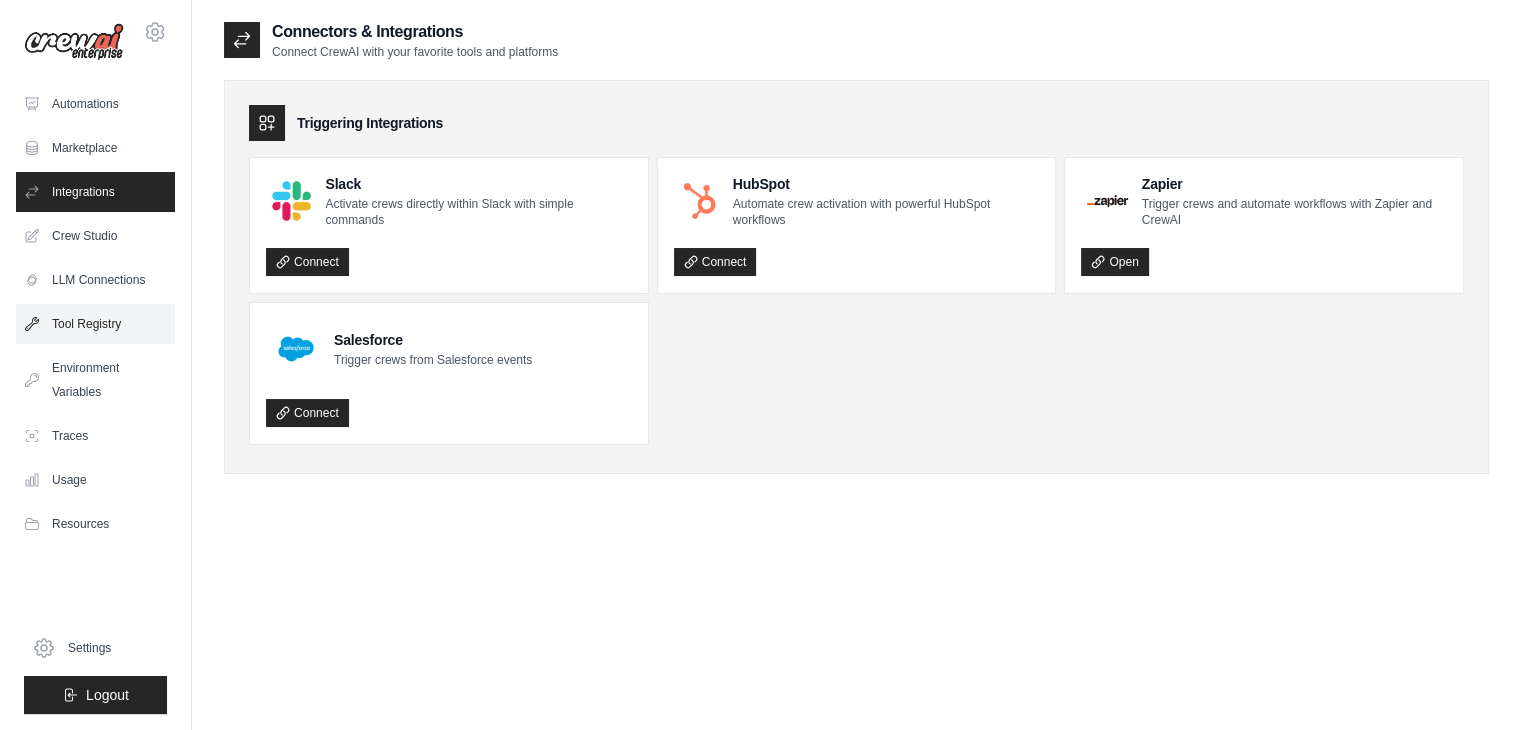 click on "Tool Registry" at bounding box center (95, 324) 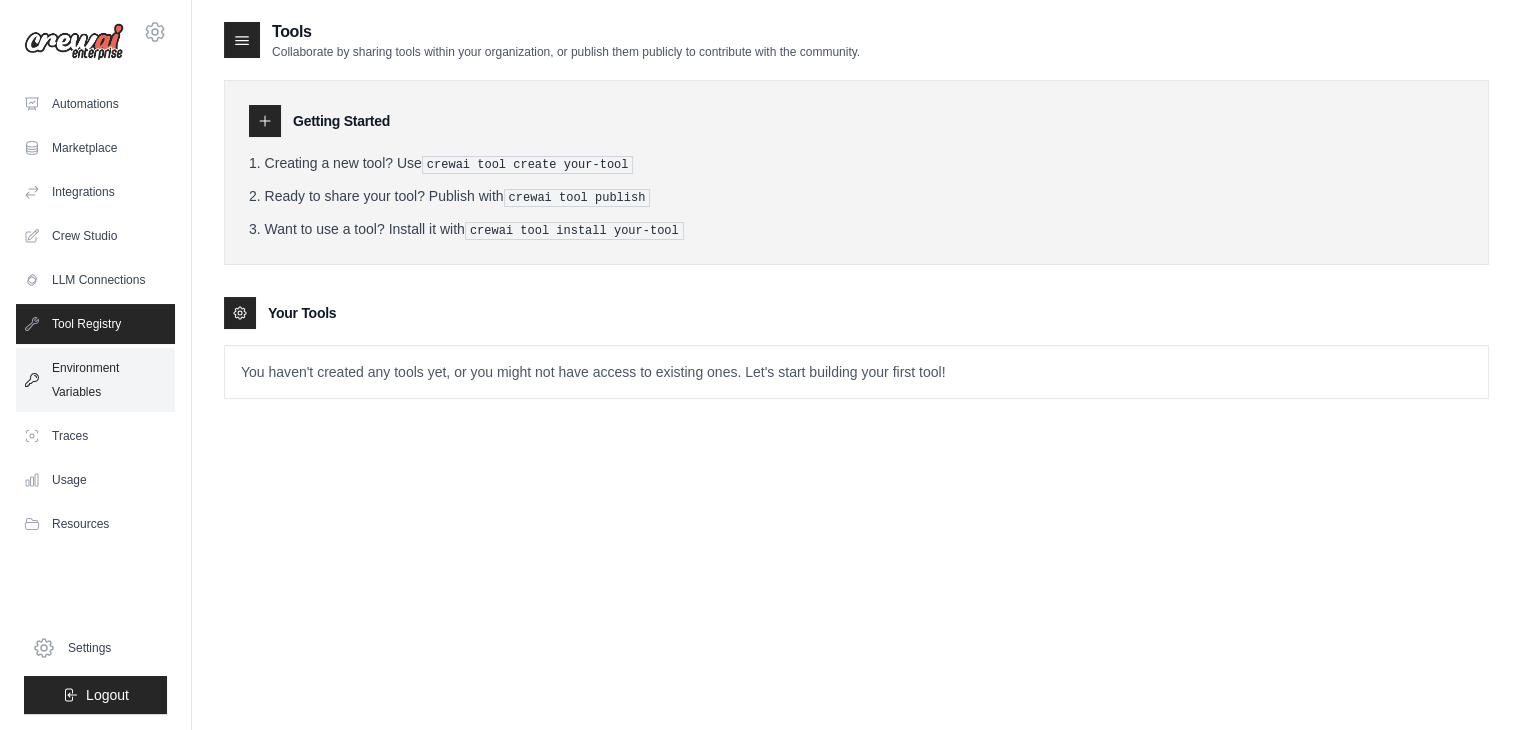 click on "Environment Variables" at bounding box center (95, 380) 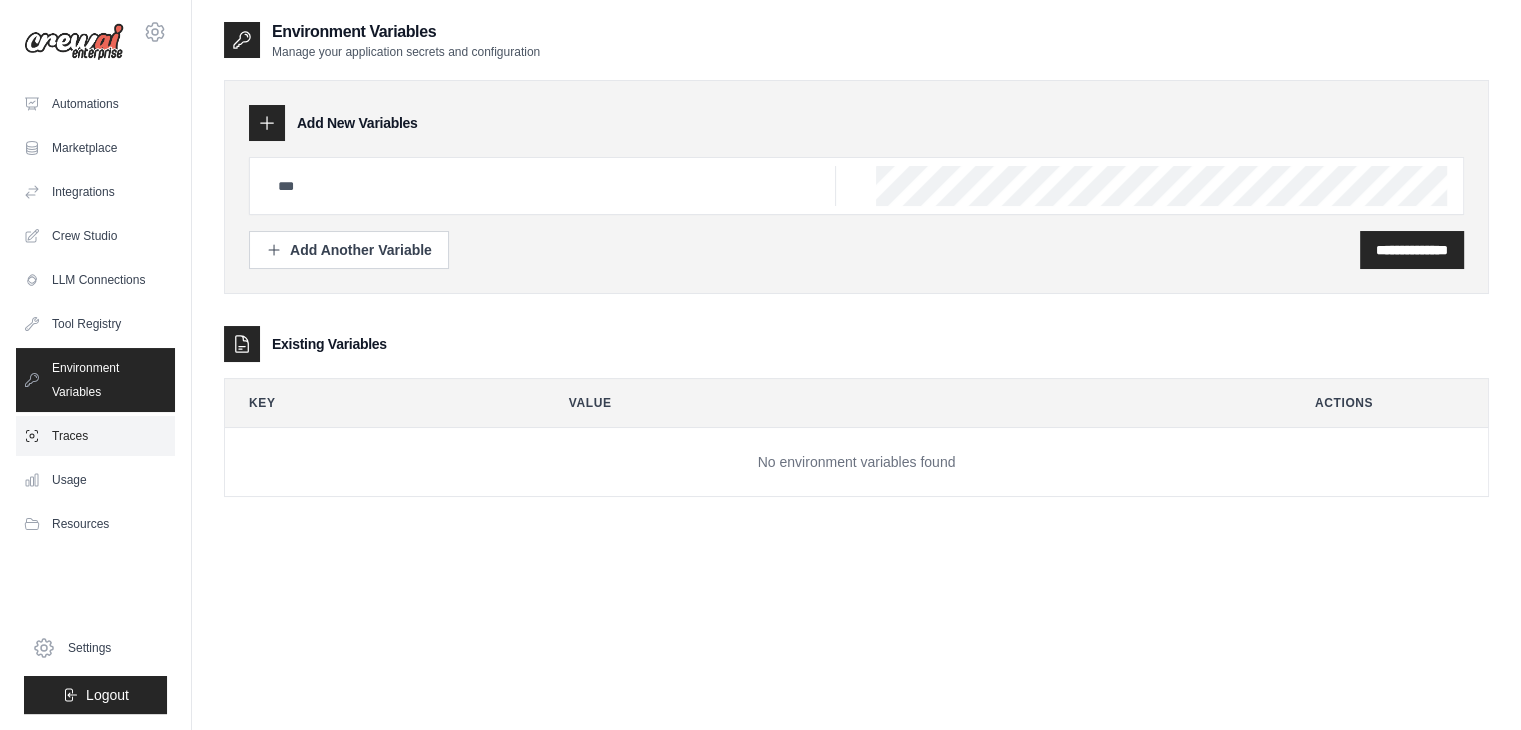 click on "Traces" at bounding box center (95, 436) 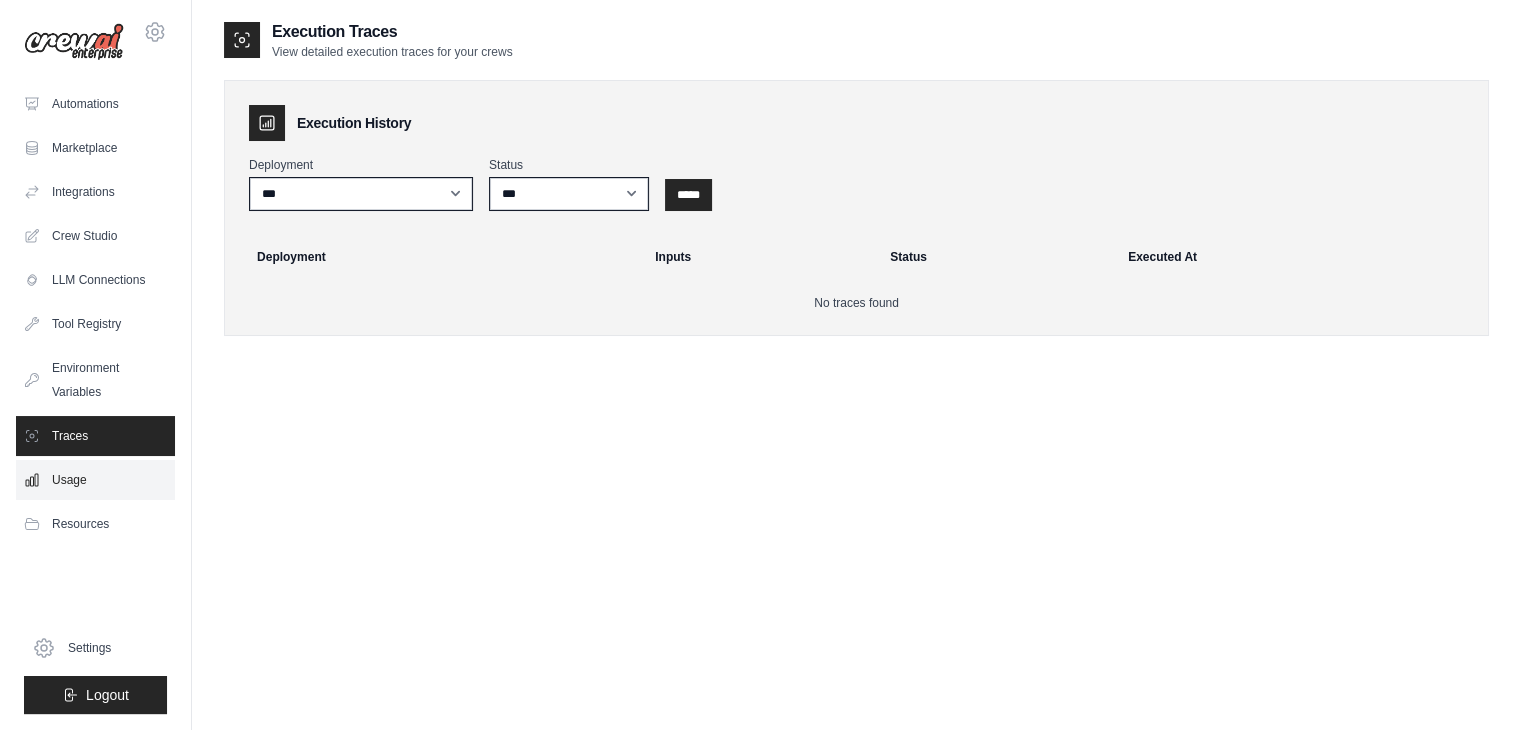 click on "Usage" at bounding box center [95, 480] 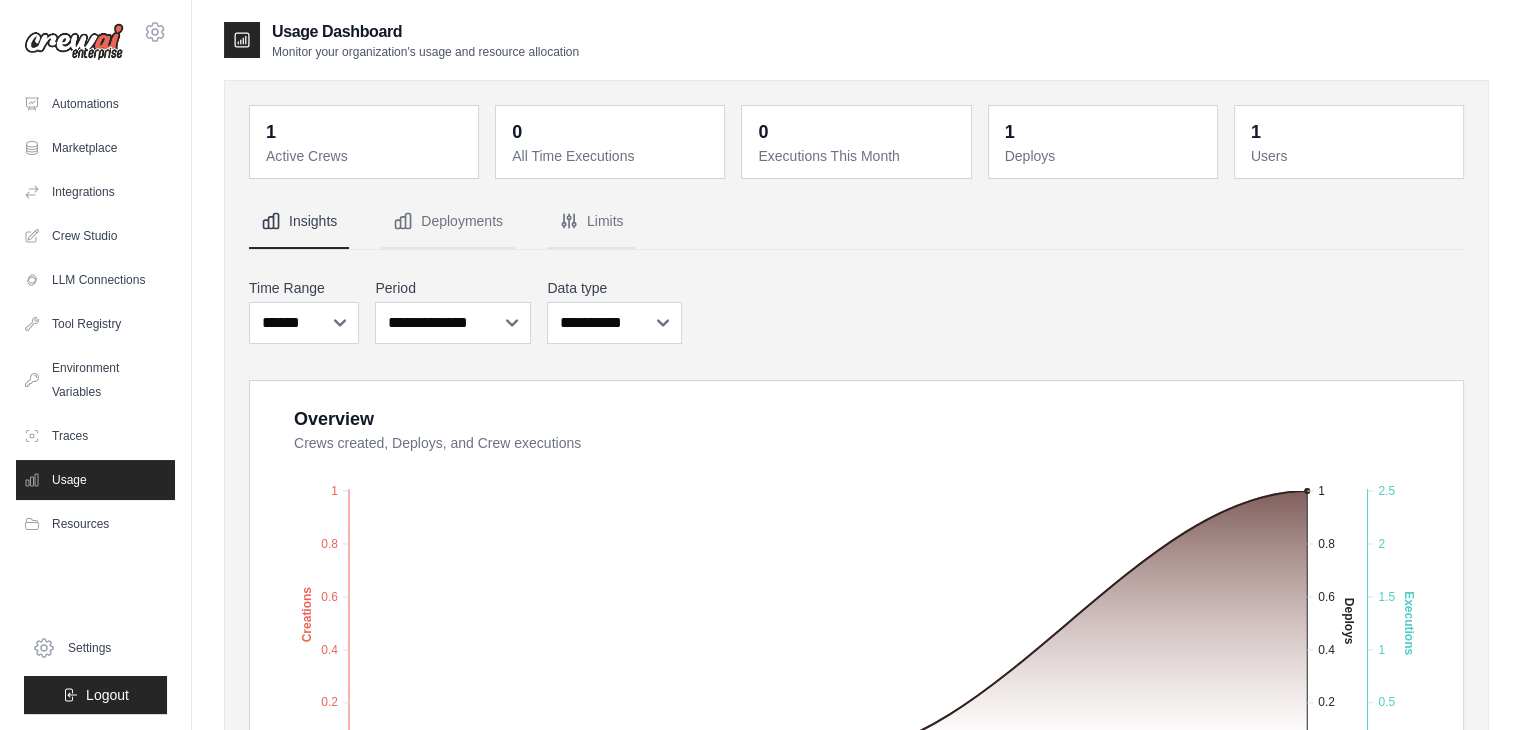 scroll, scrollTop: 668, scrollLeft: 0, axis: vertical 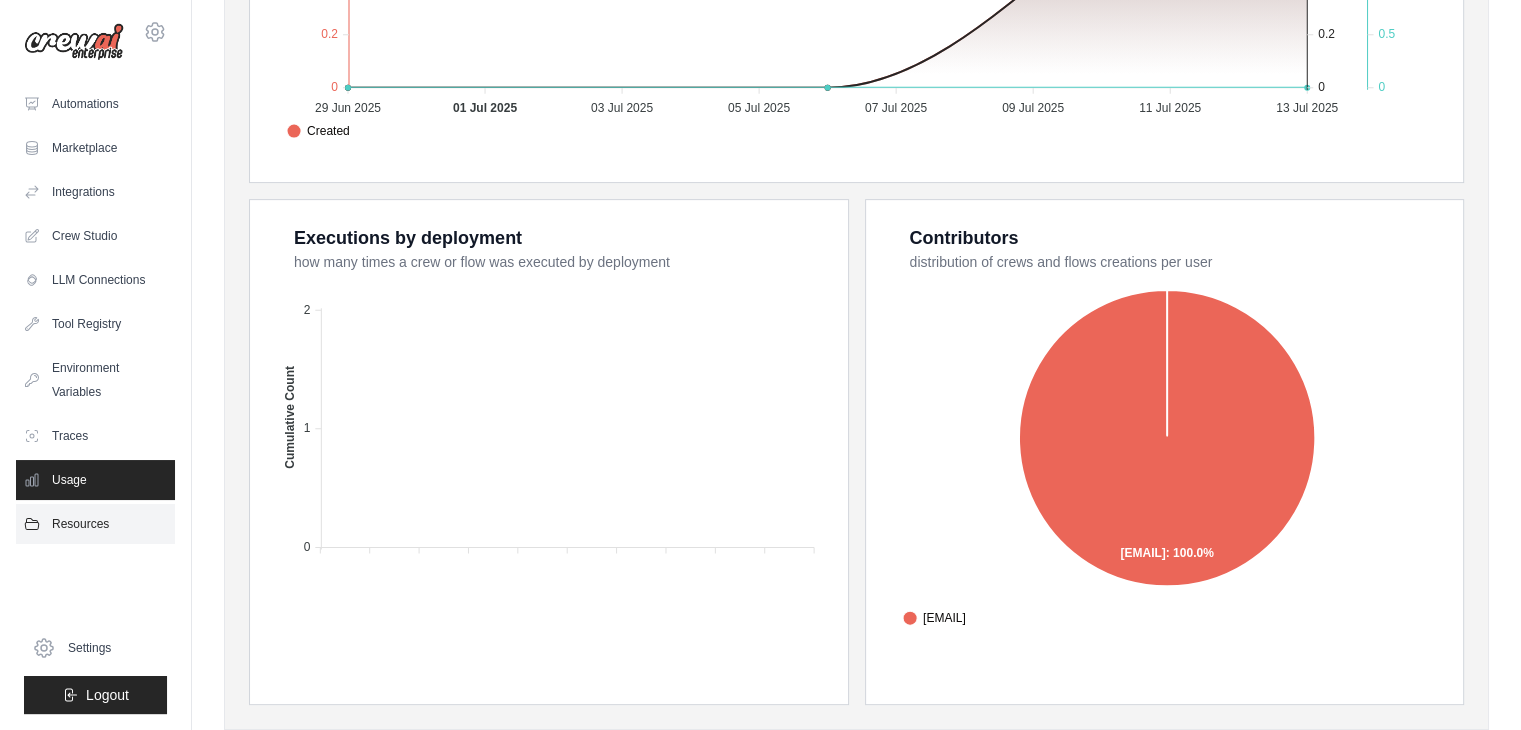 click on "Resources" at bounding box center [95, 524] 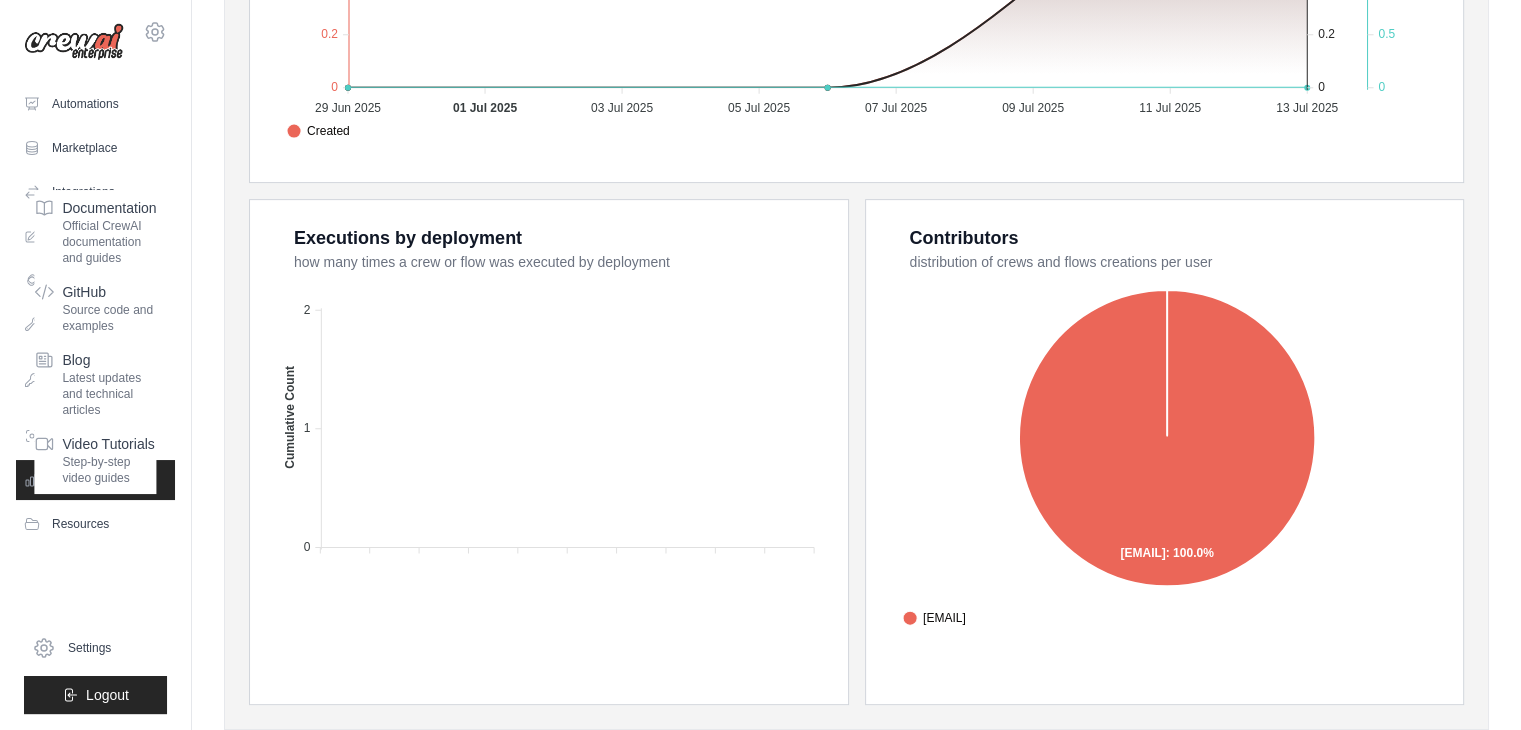 click on "Usage Dashboard
Monitor your organization's usage and resource allocation
1
Active Crews
0
All Time Executions
0
Executions This Month
1
Deploys" at bounding box center [856, 57] 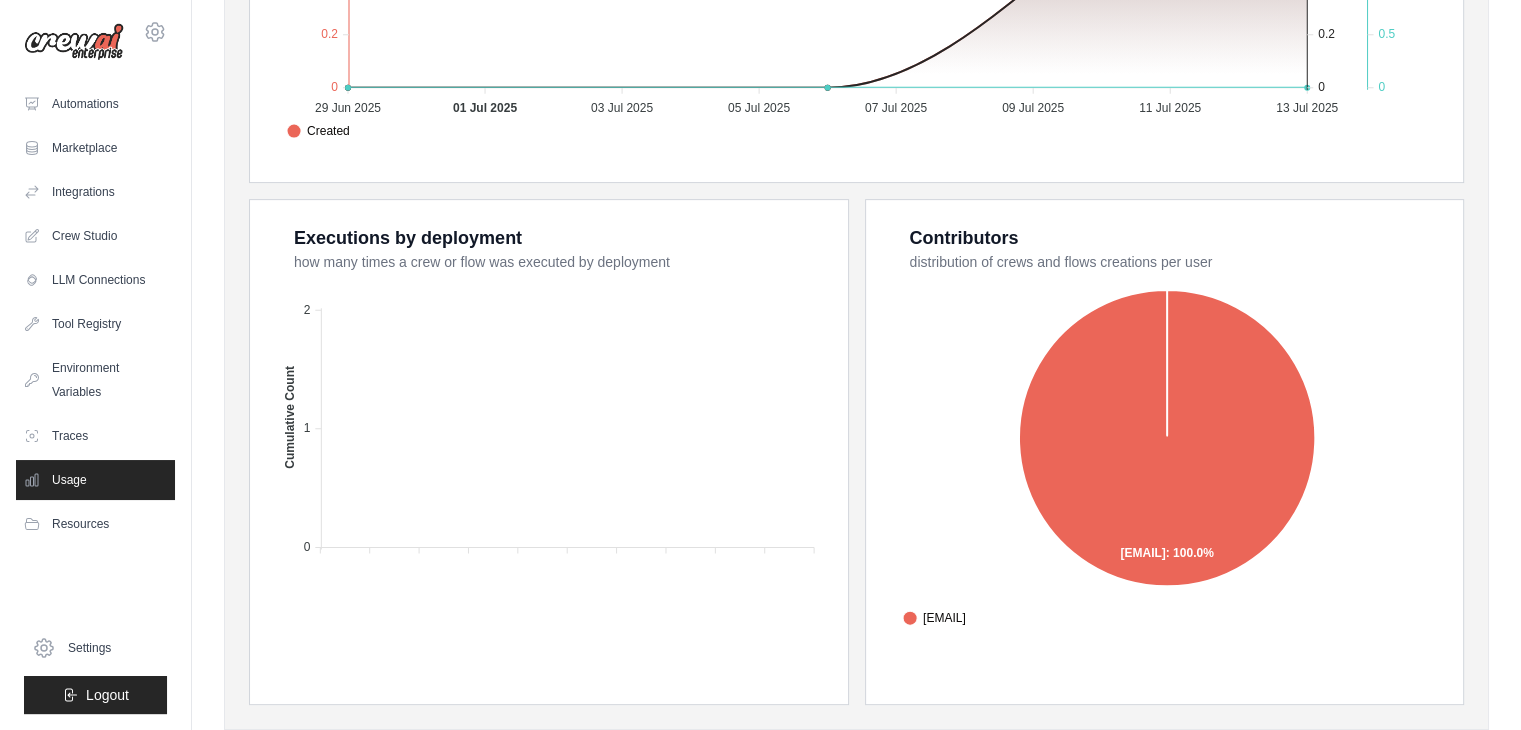 click on "Usage Dashboard
Monitor your organization's usage and resource allocation
1
Active Crews
0
All Time Executions
0
Executions This Month
1
Deploys" at bounding box center [856, 57] 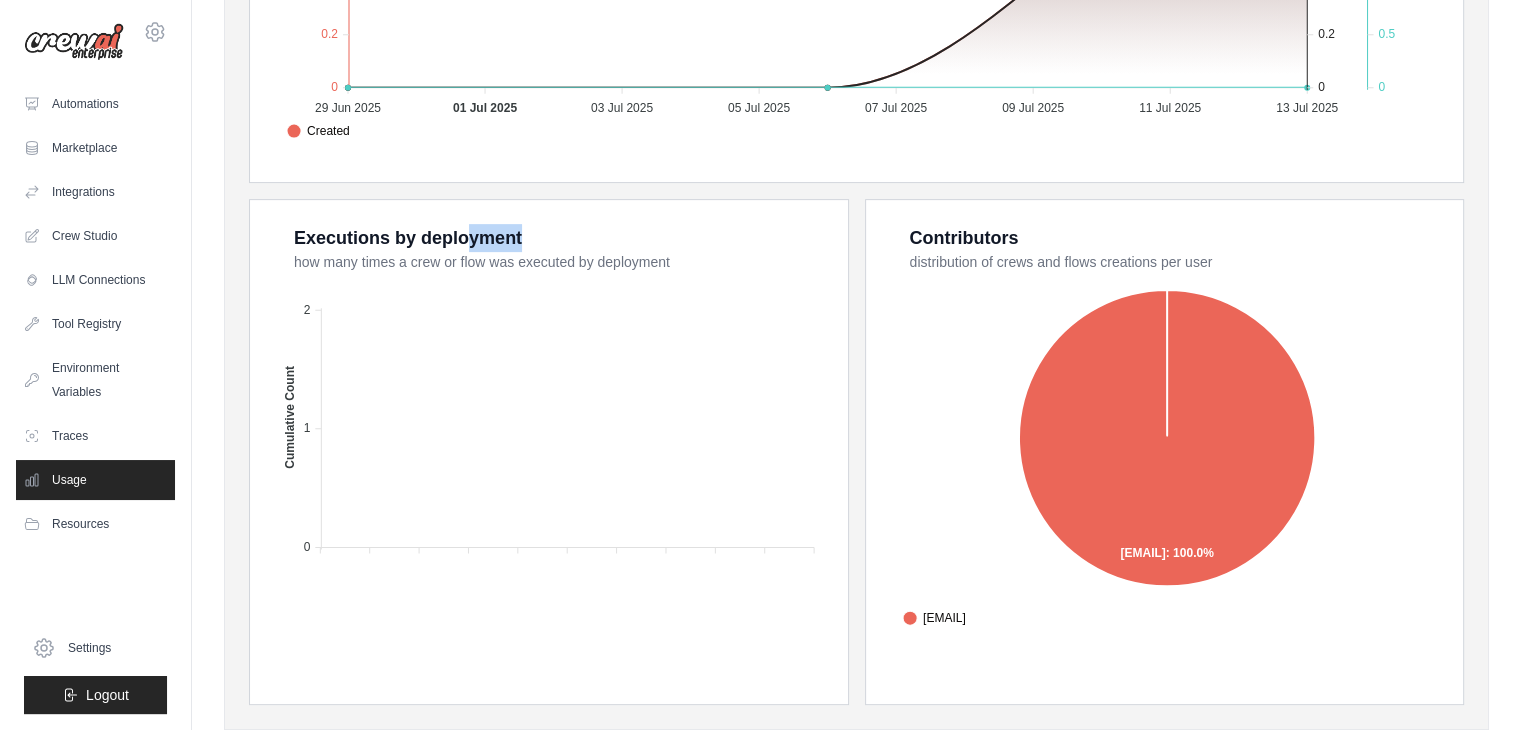 click on "Usage Dashboard
Monitor your organization's usage and resource allocation
1
Active Crews
0
All Time Executions
0
Executions This Month
1
Deploys" at bounding box center [856, 57] 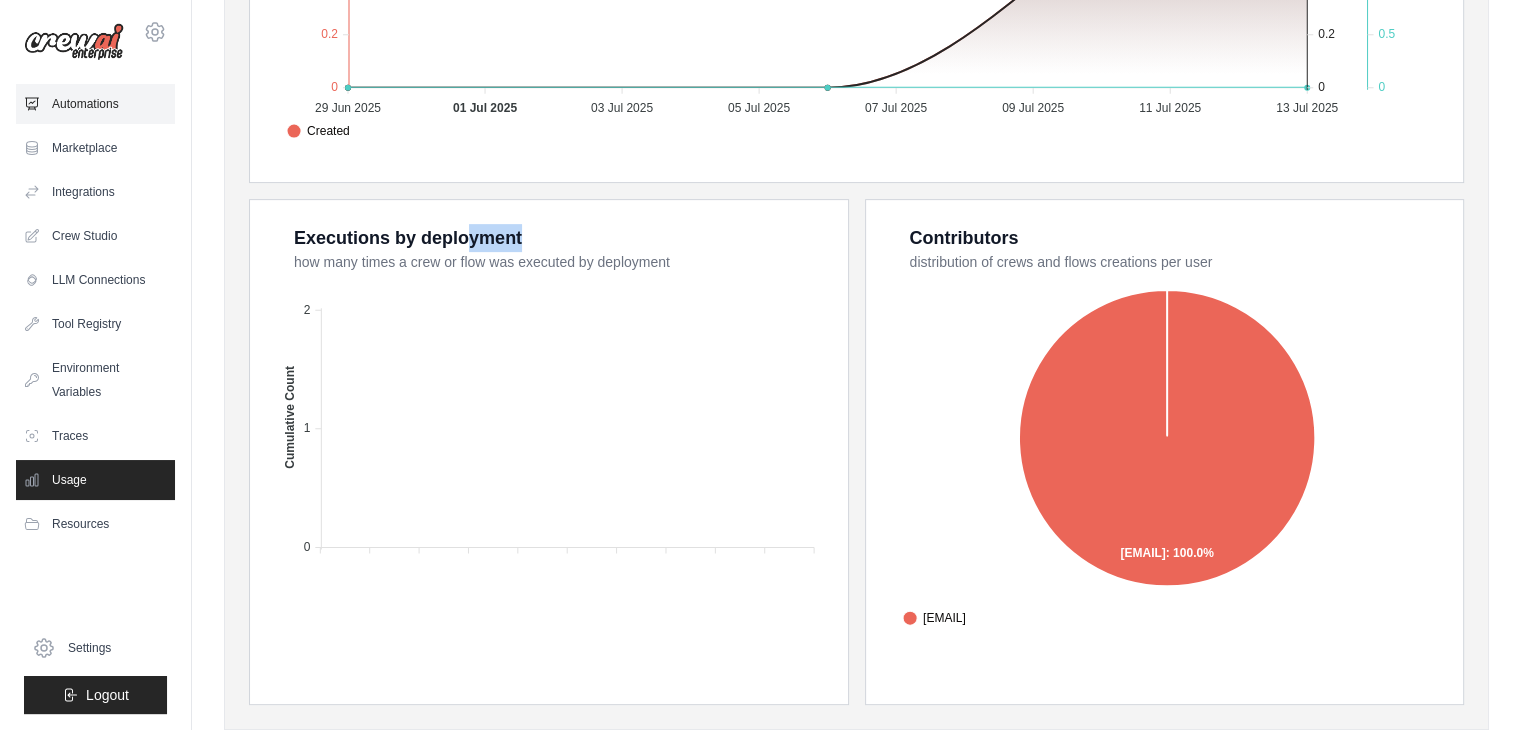click on "Automations" at bounding box center (95, 104) 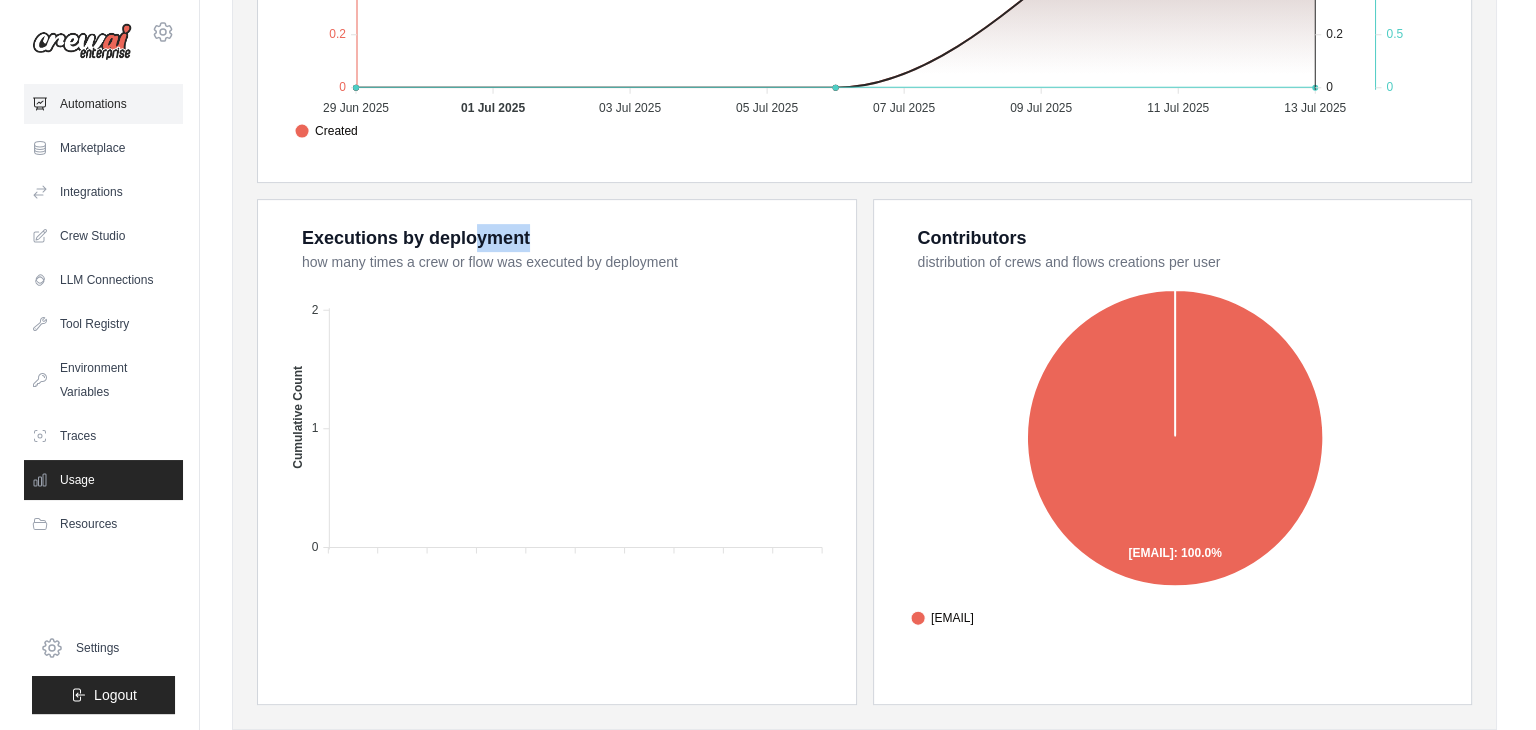 scroll, scrollTop: 0, scrollLeft: 0, axis: both 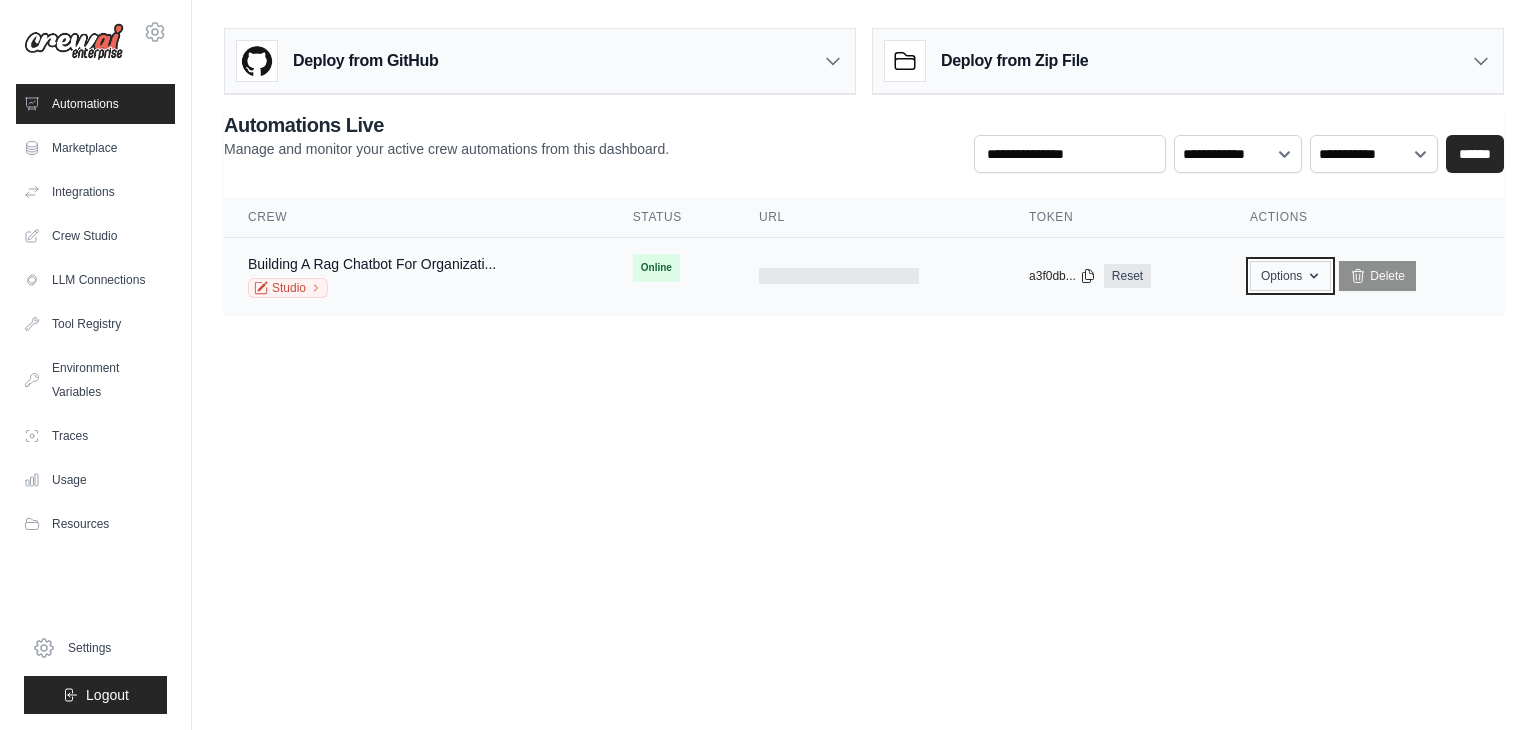 click on "Options" at bounding box center [1290, 276] 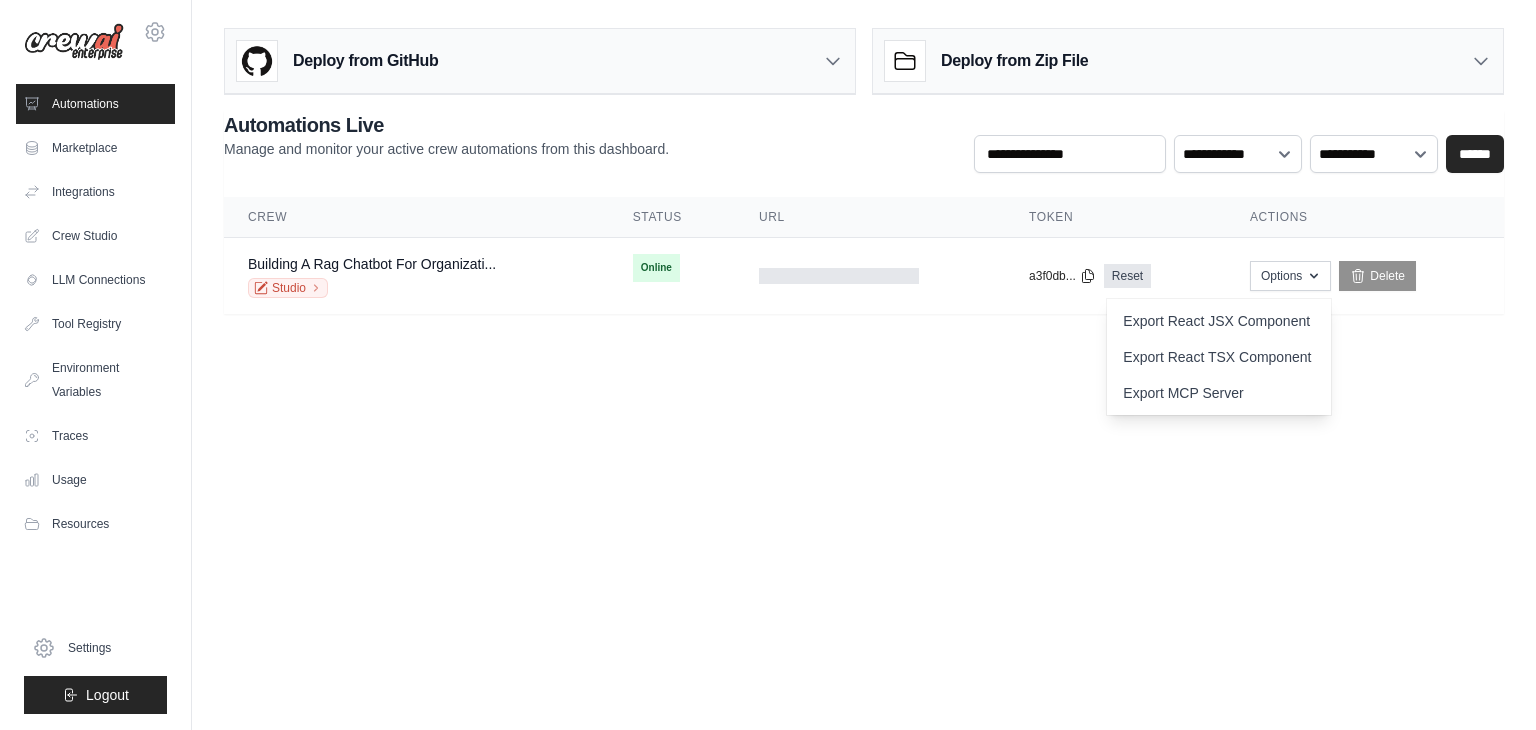 click on "rahul.pawar@predikly.com
Settings
Automations
Marketplace
Integrations" at bounding box center [768, 365] 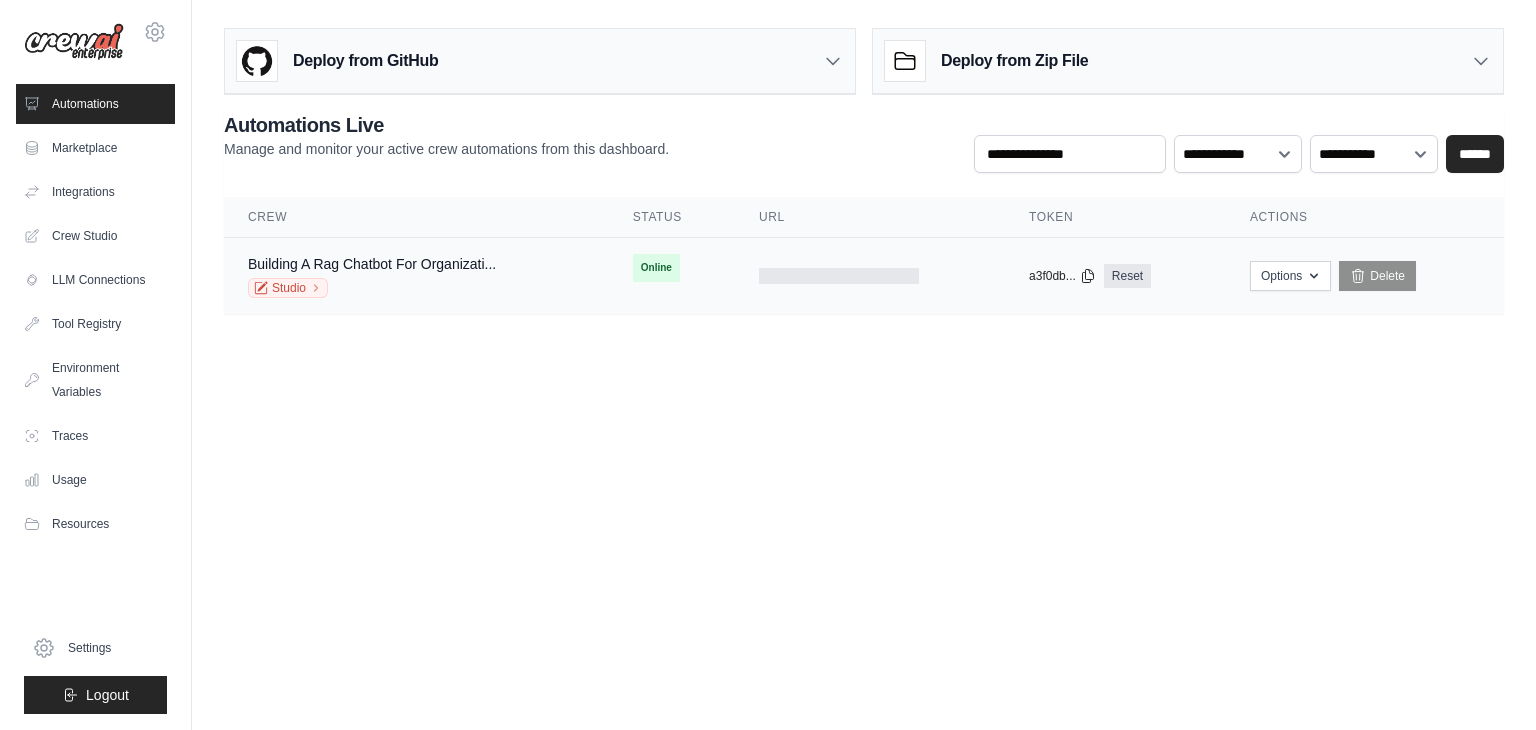 click on "Online" at bounding box center (656, 268) 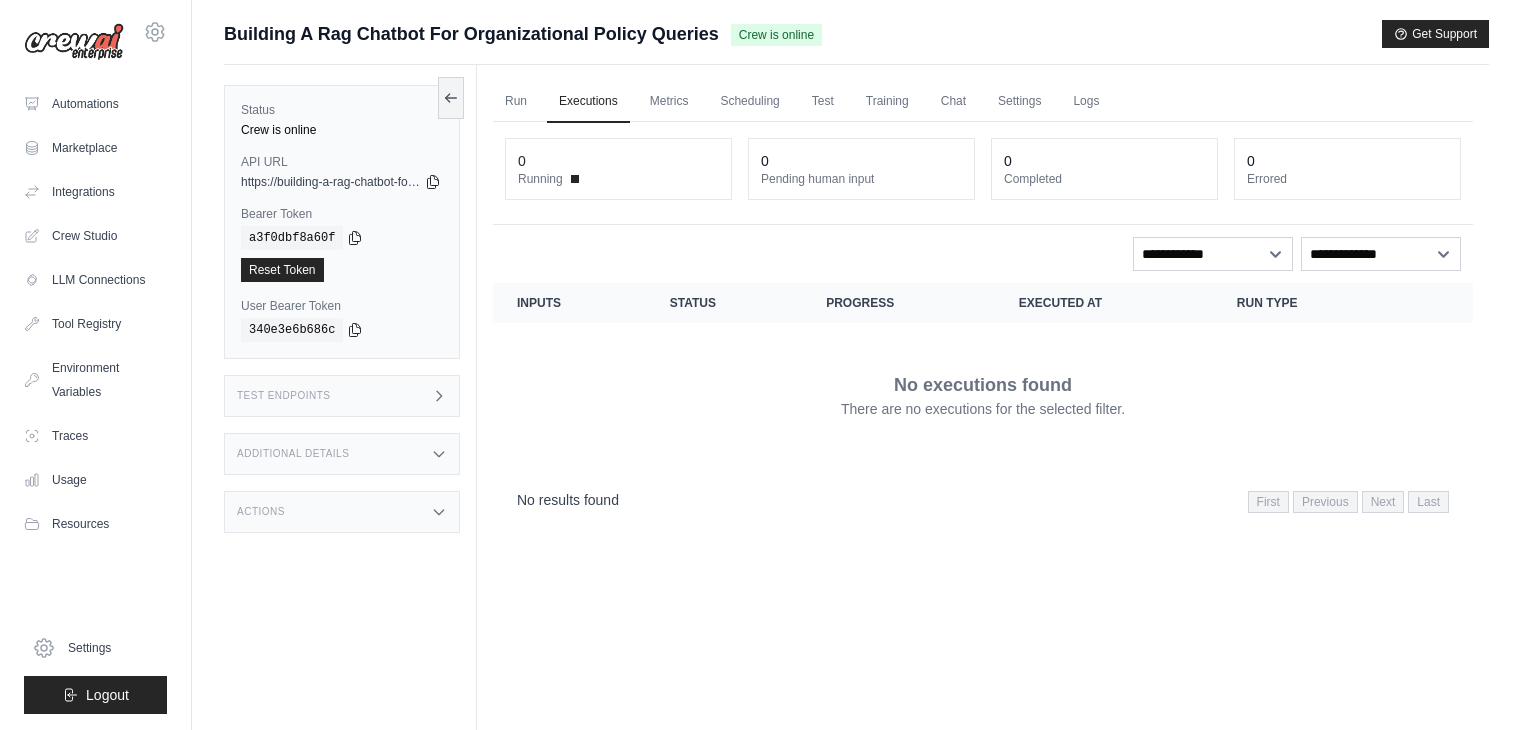 scroll, scrollTop: 0, scrollLeft: 0, axis: both 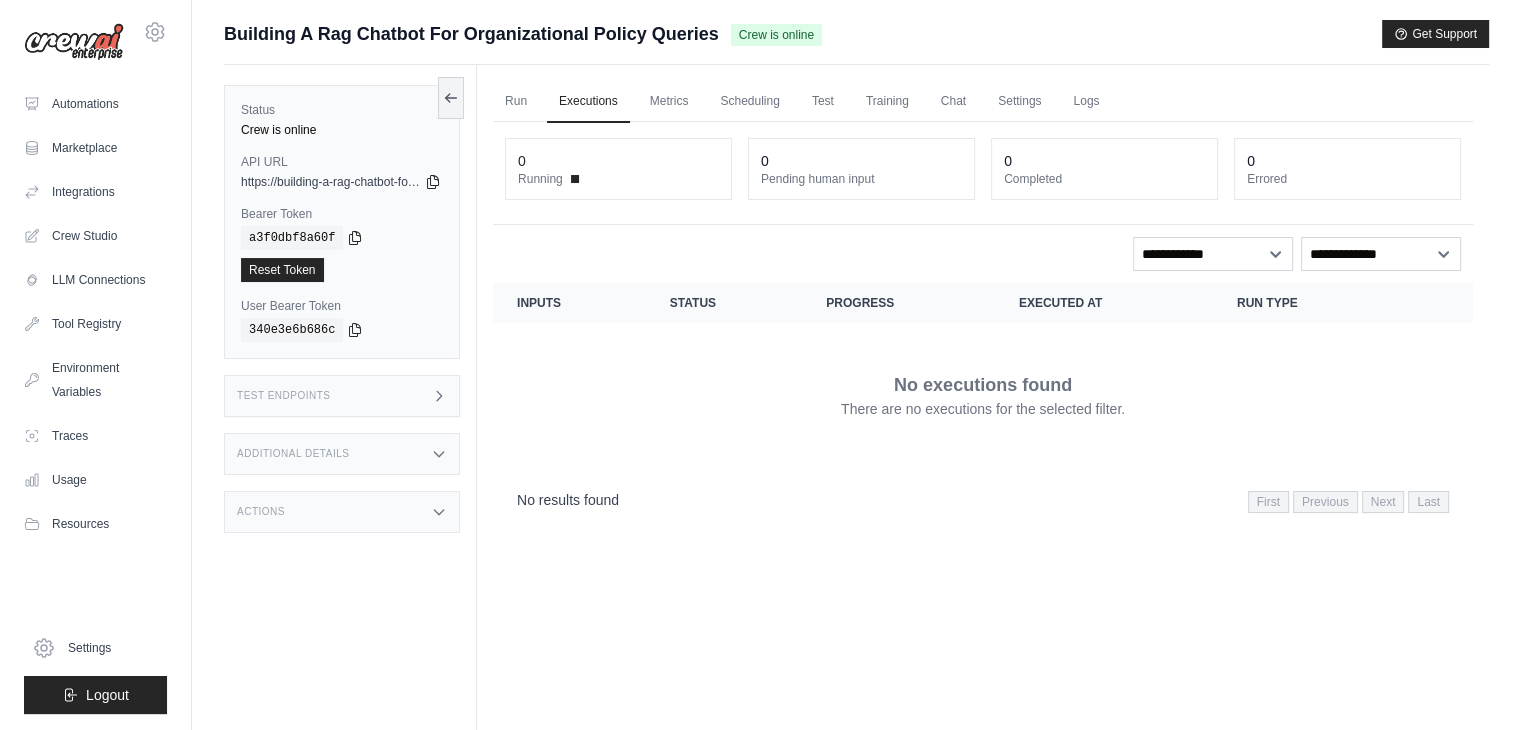 click 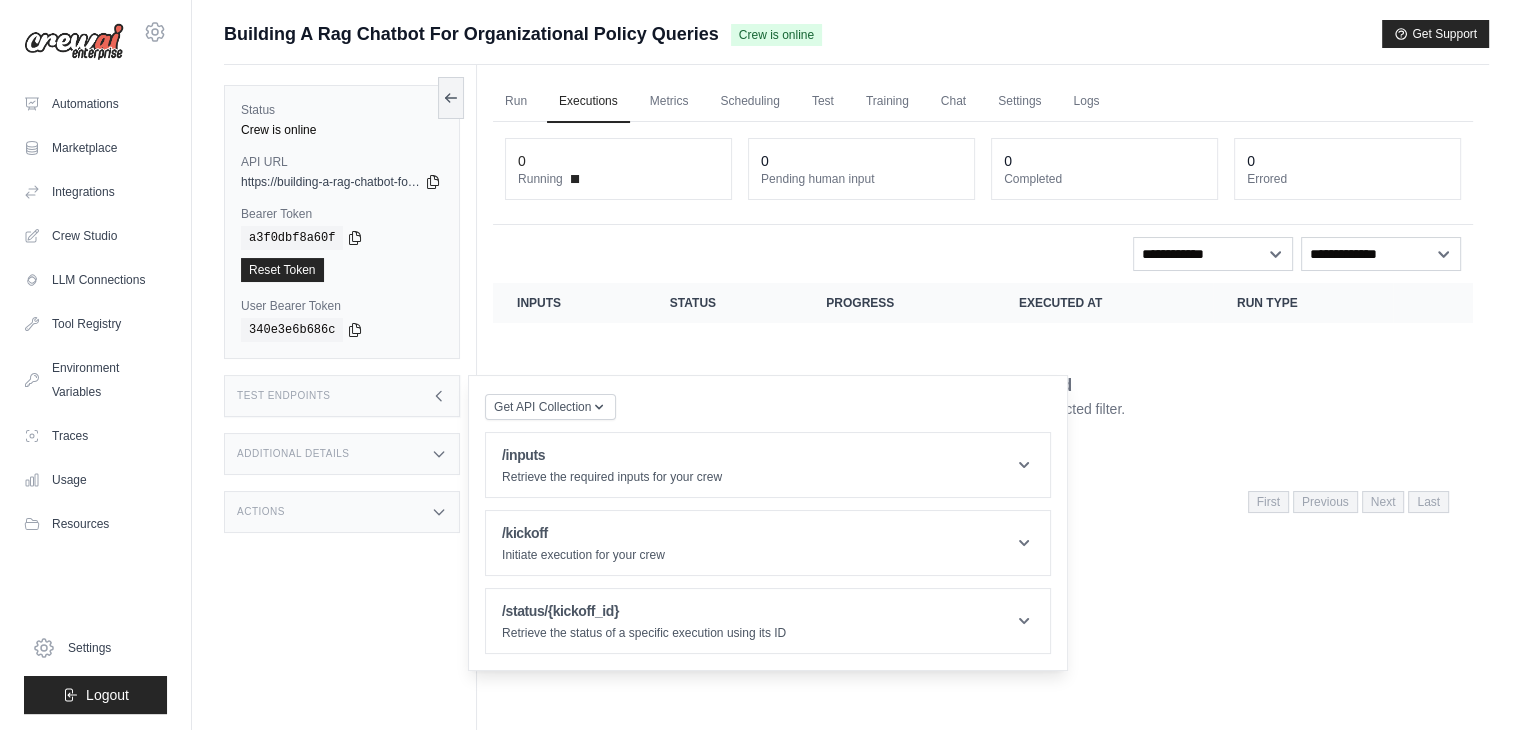 click 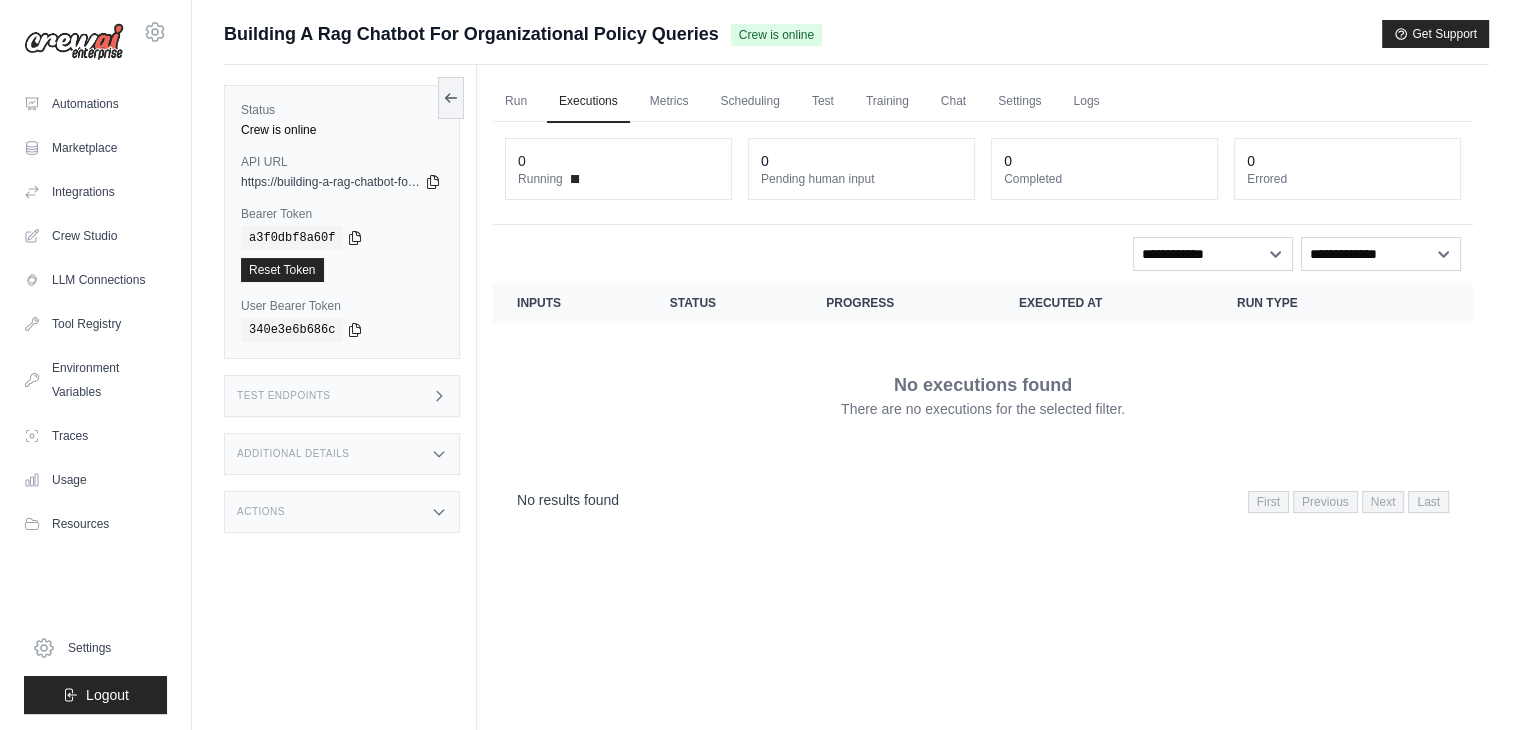 click 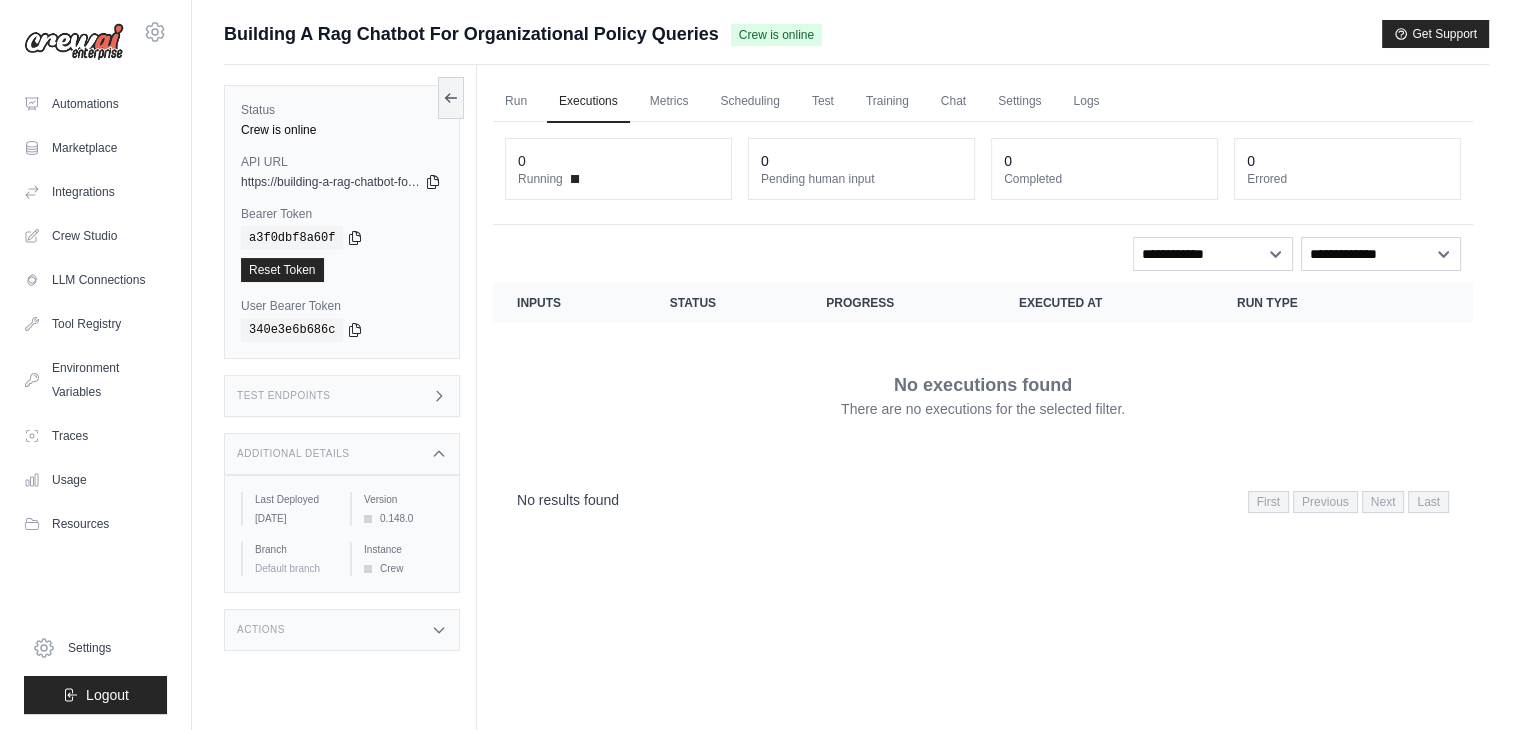 click 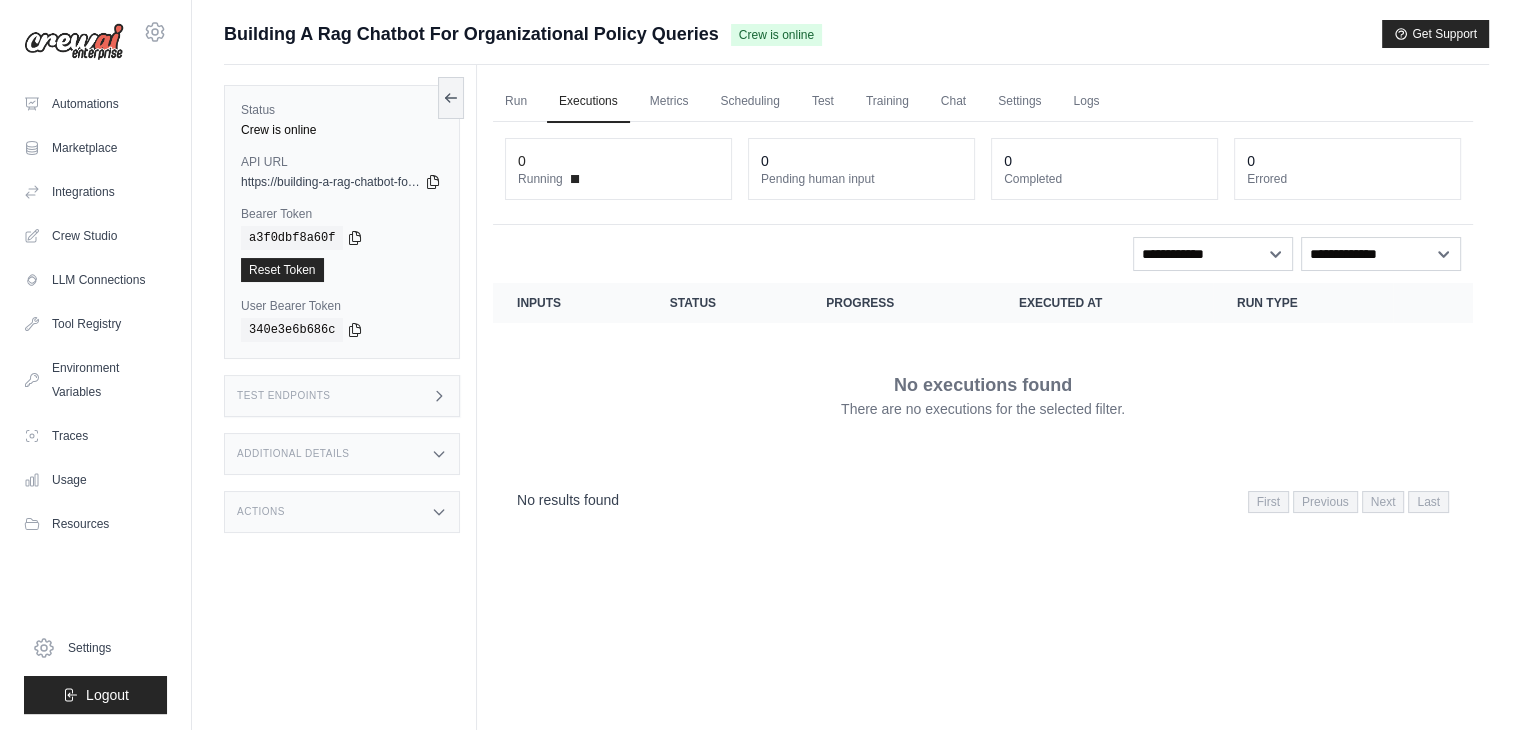 click 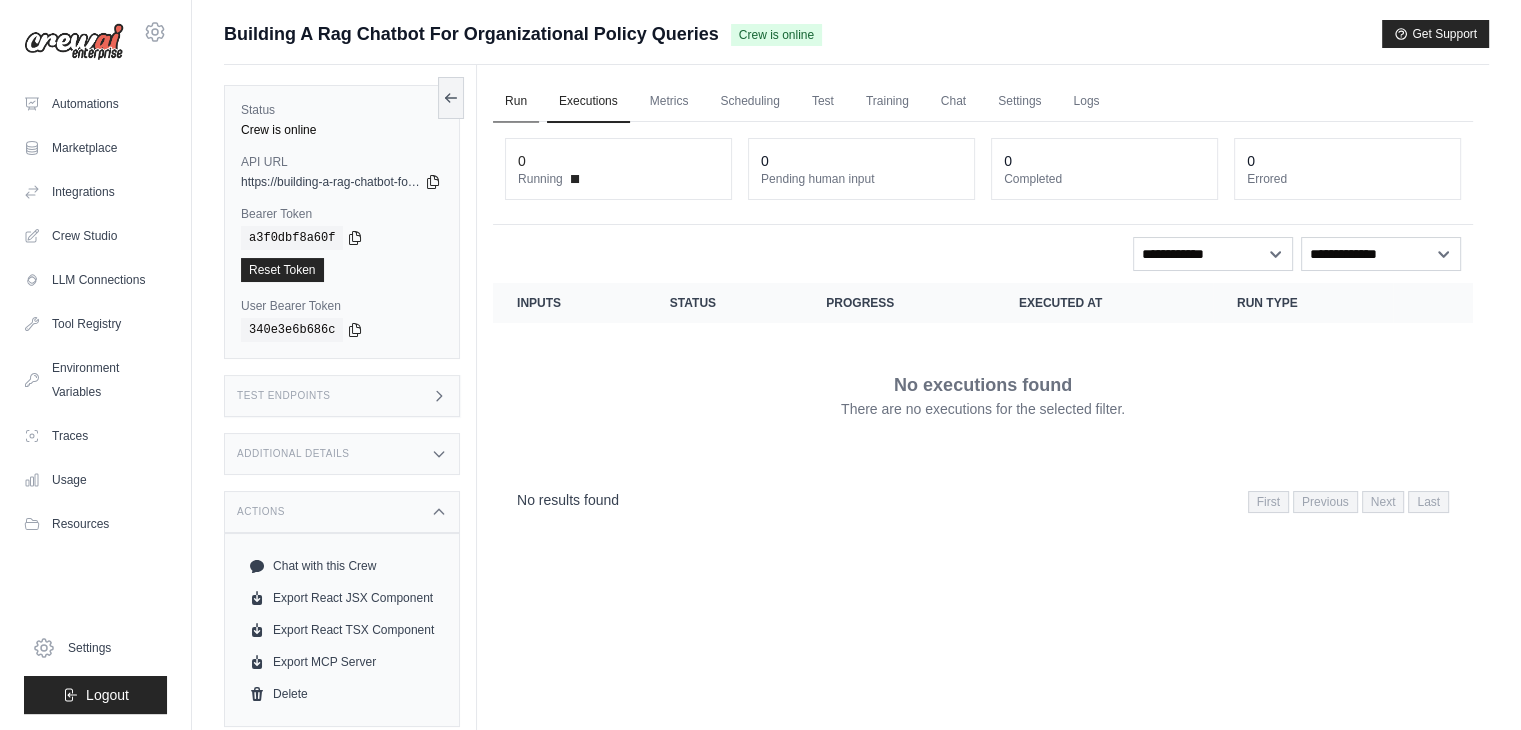 click on "Run" at bounding box center (516, 102) 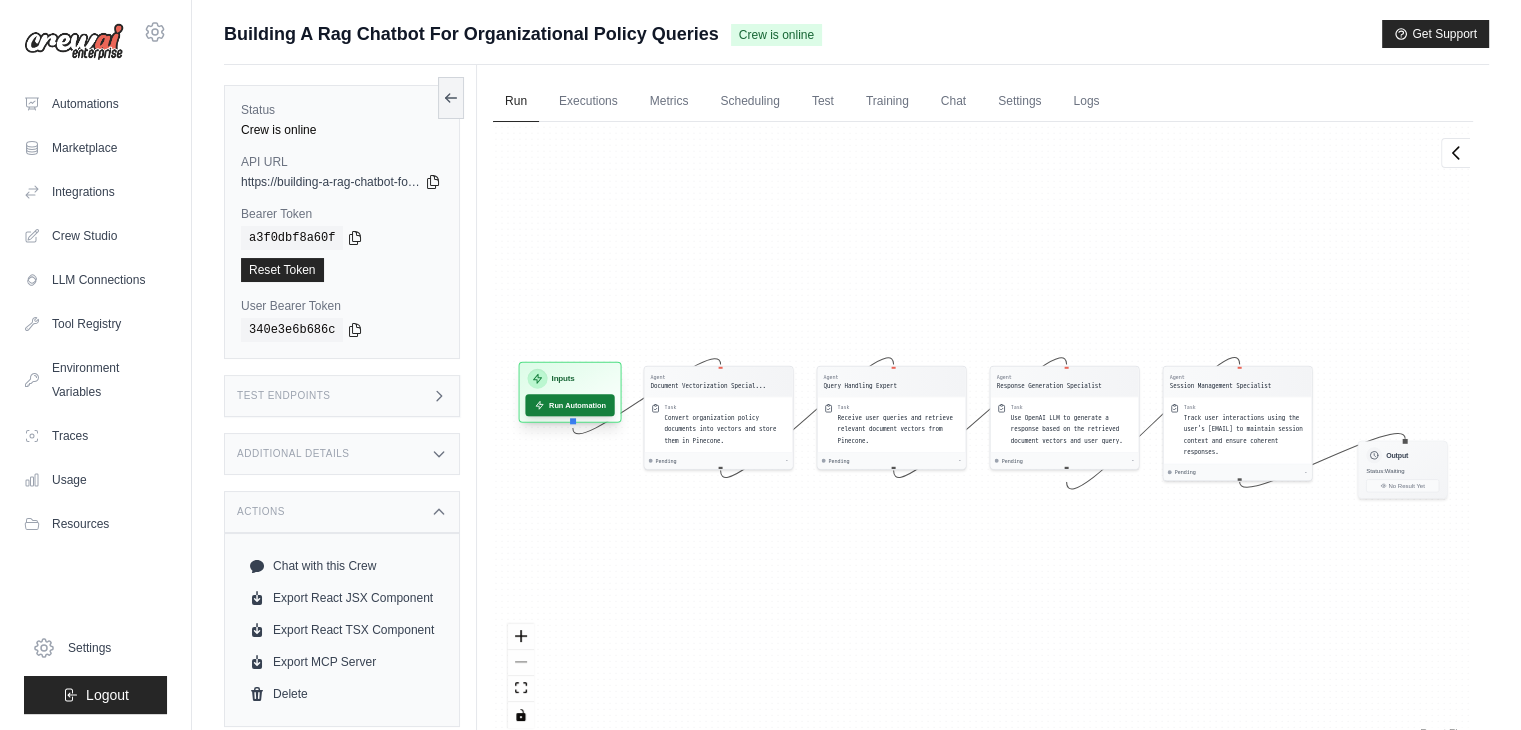 click on "Run Automation" at bounding box center [569, 405] 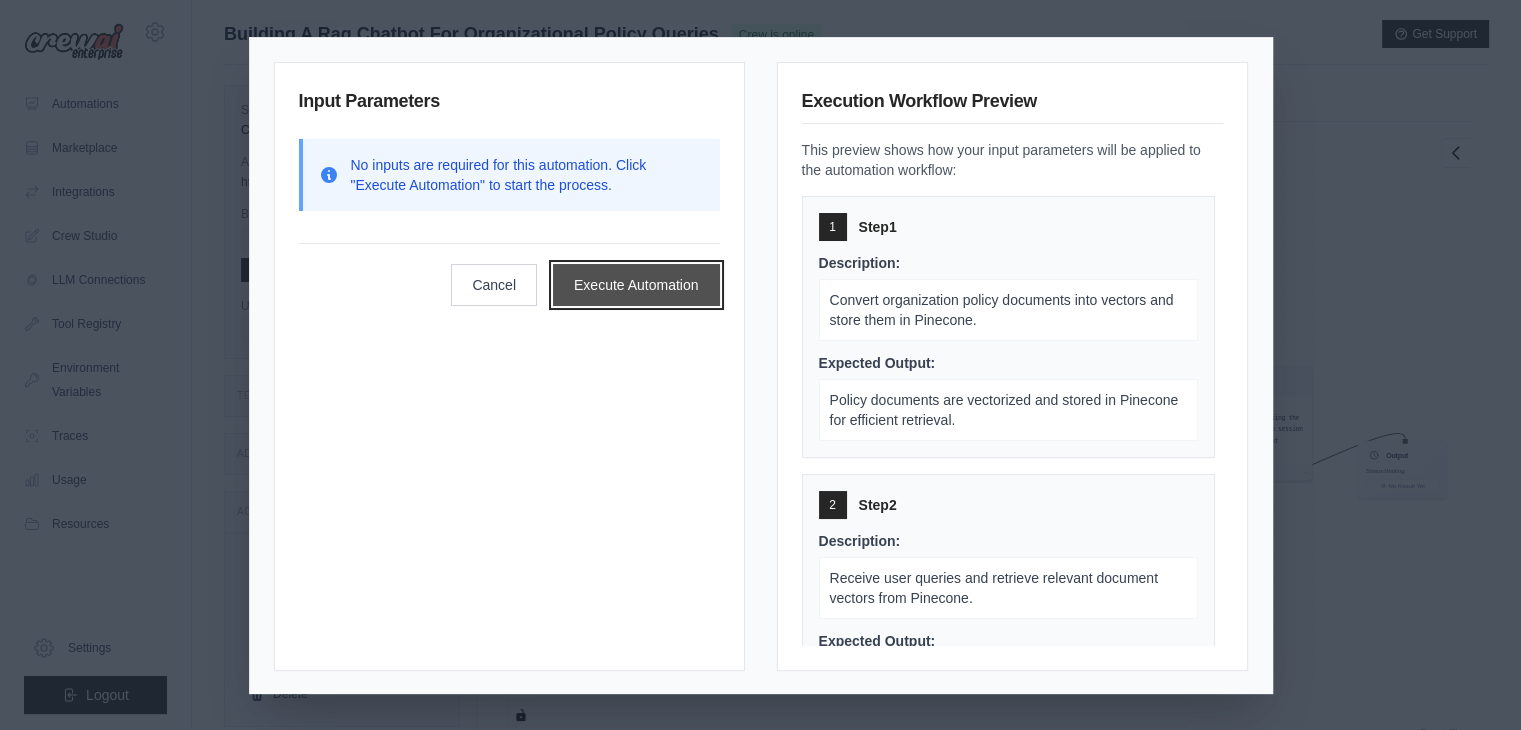 click on "Execute Automation" at bounding box center (636, 285) 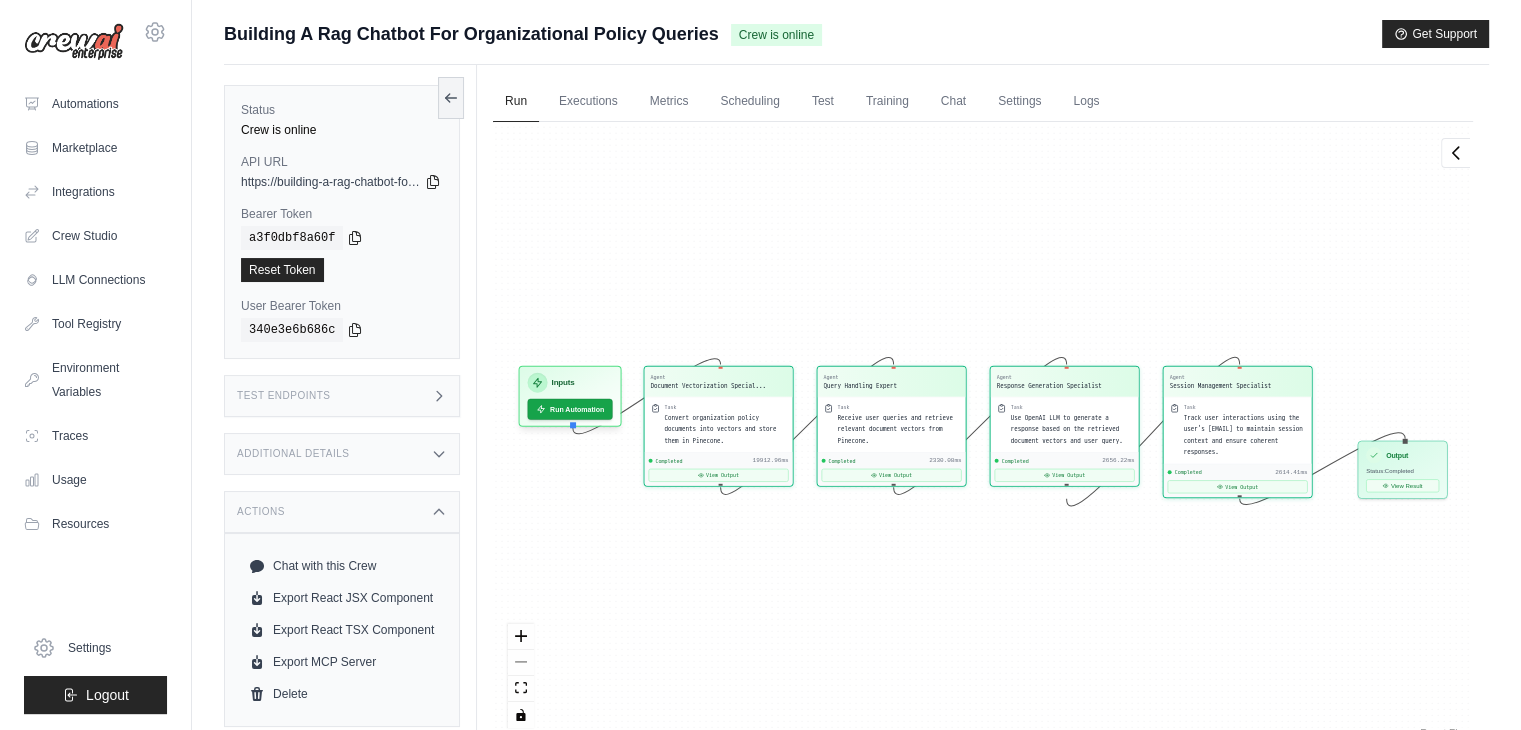 scroll, scrollTop: 2386, scrollLeft: 0, axis: vertical 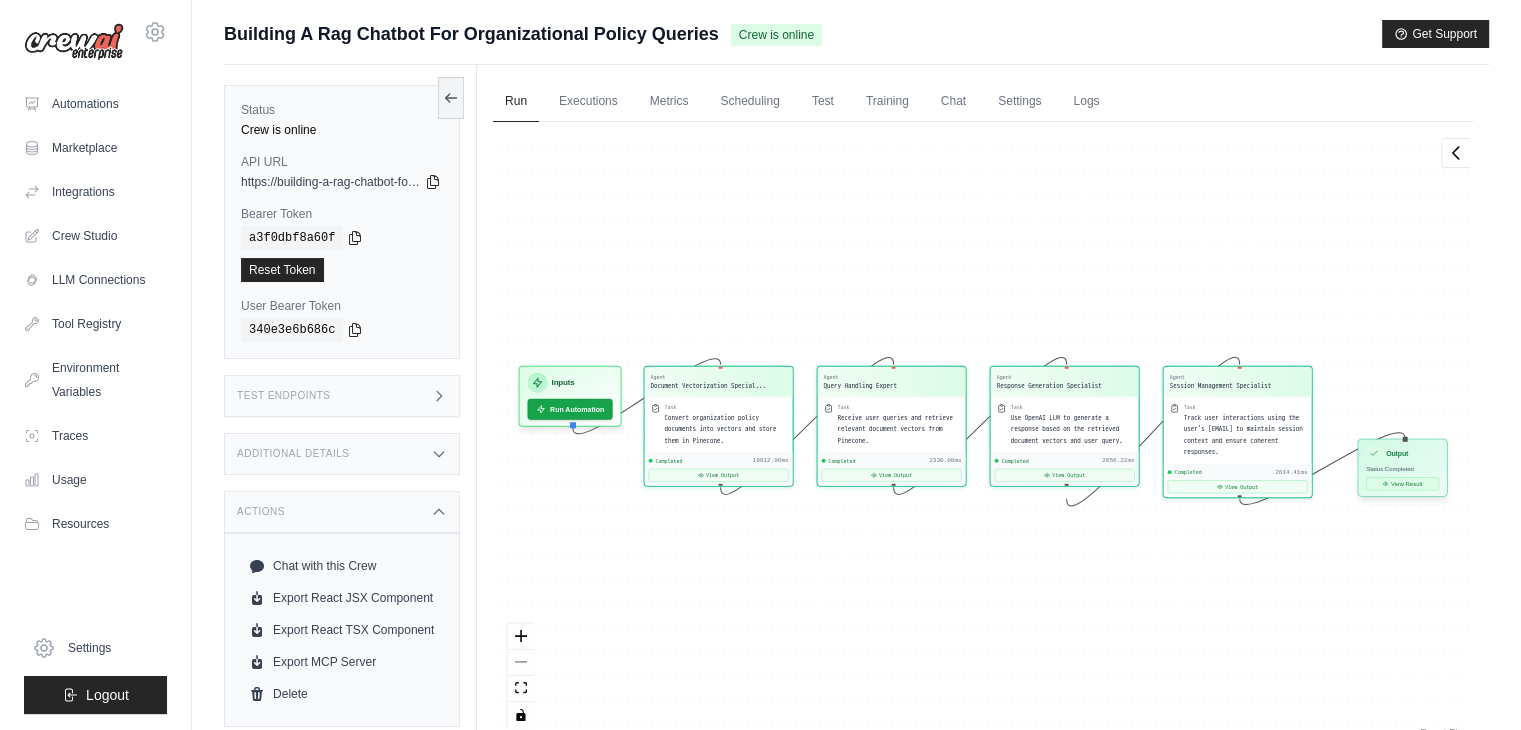 click on "View Result" at bounding box center (1402, 483) 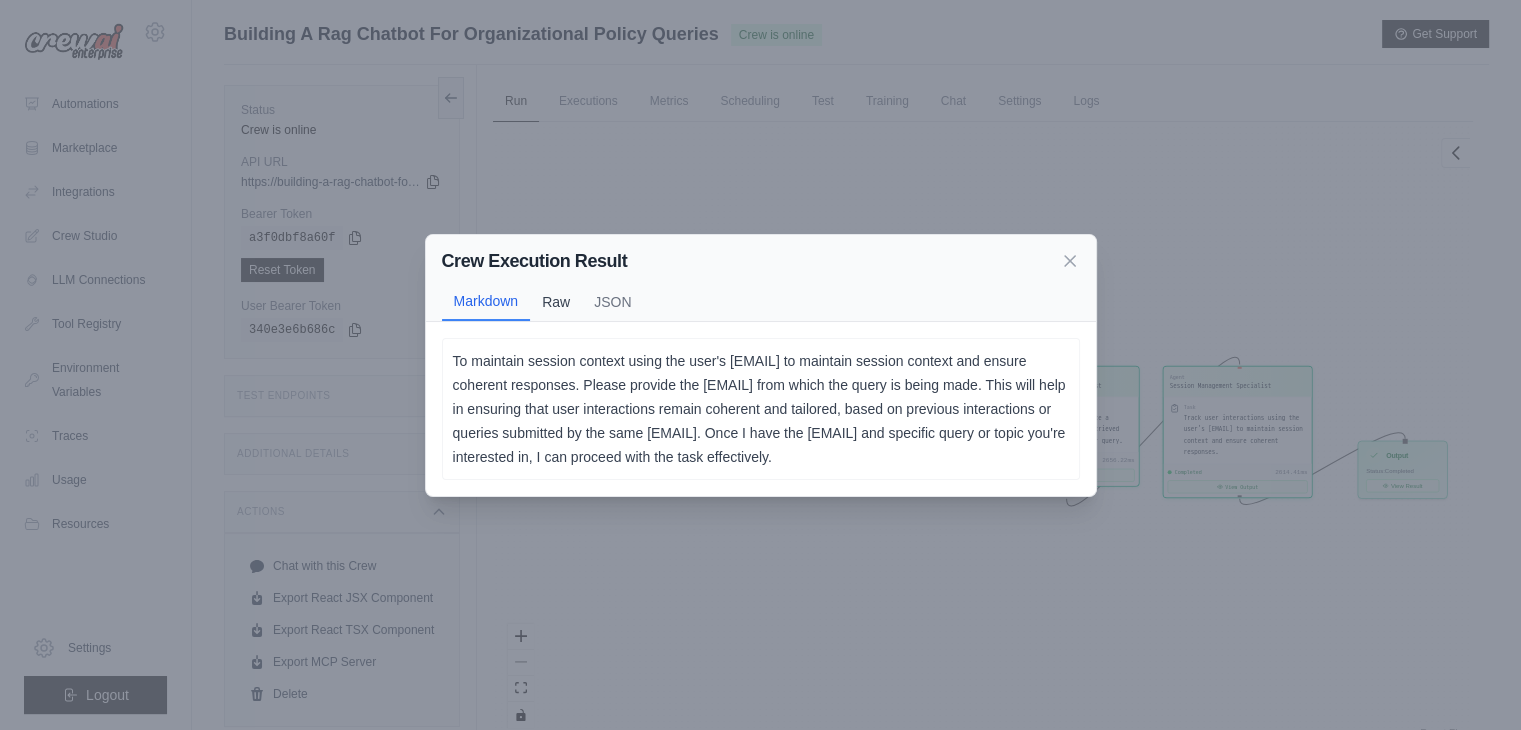 click on "Raw" at bounding box center [556, 302] 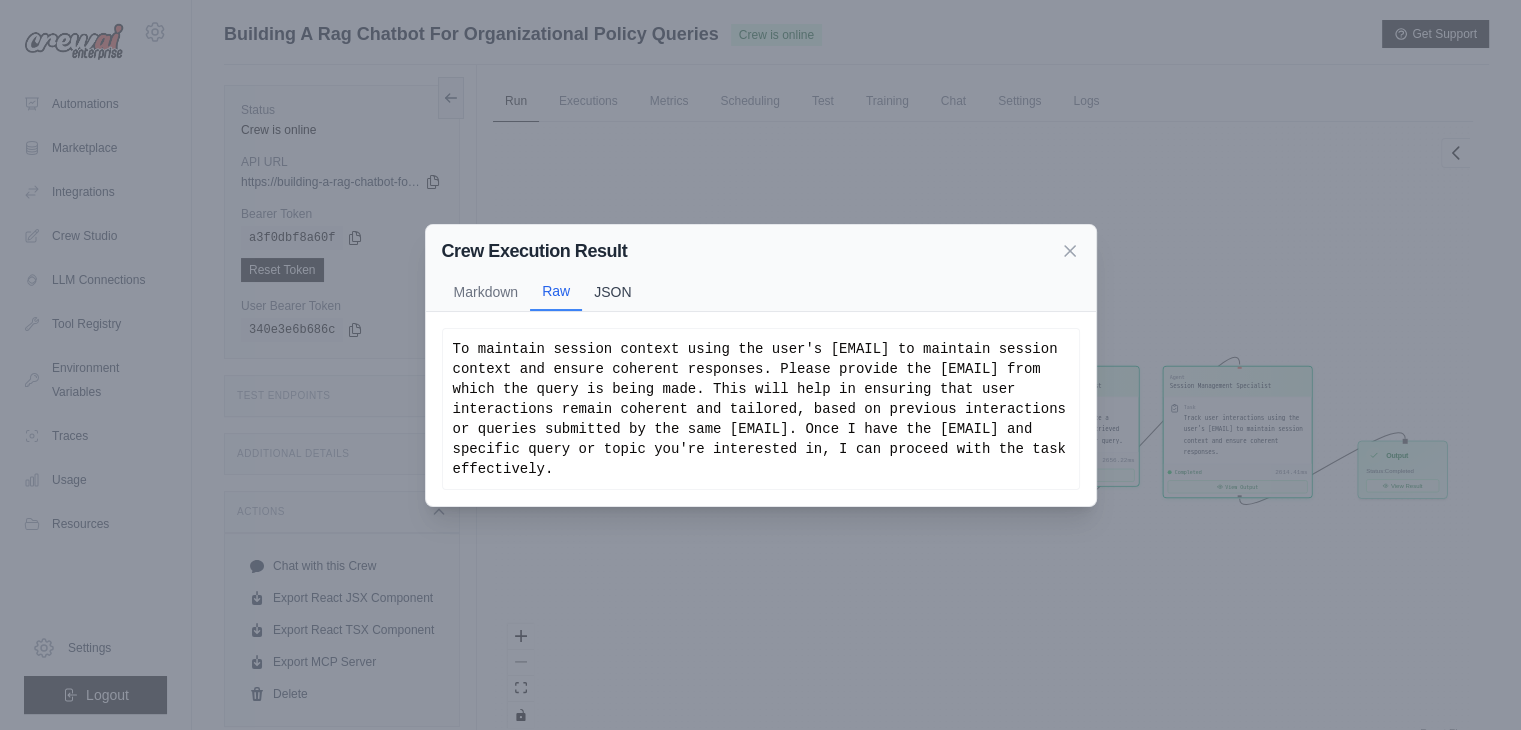click on "JSON" at bounding box center [612, 292] 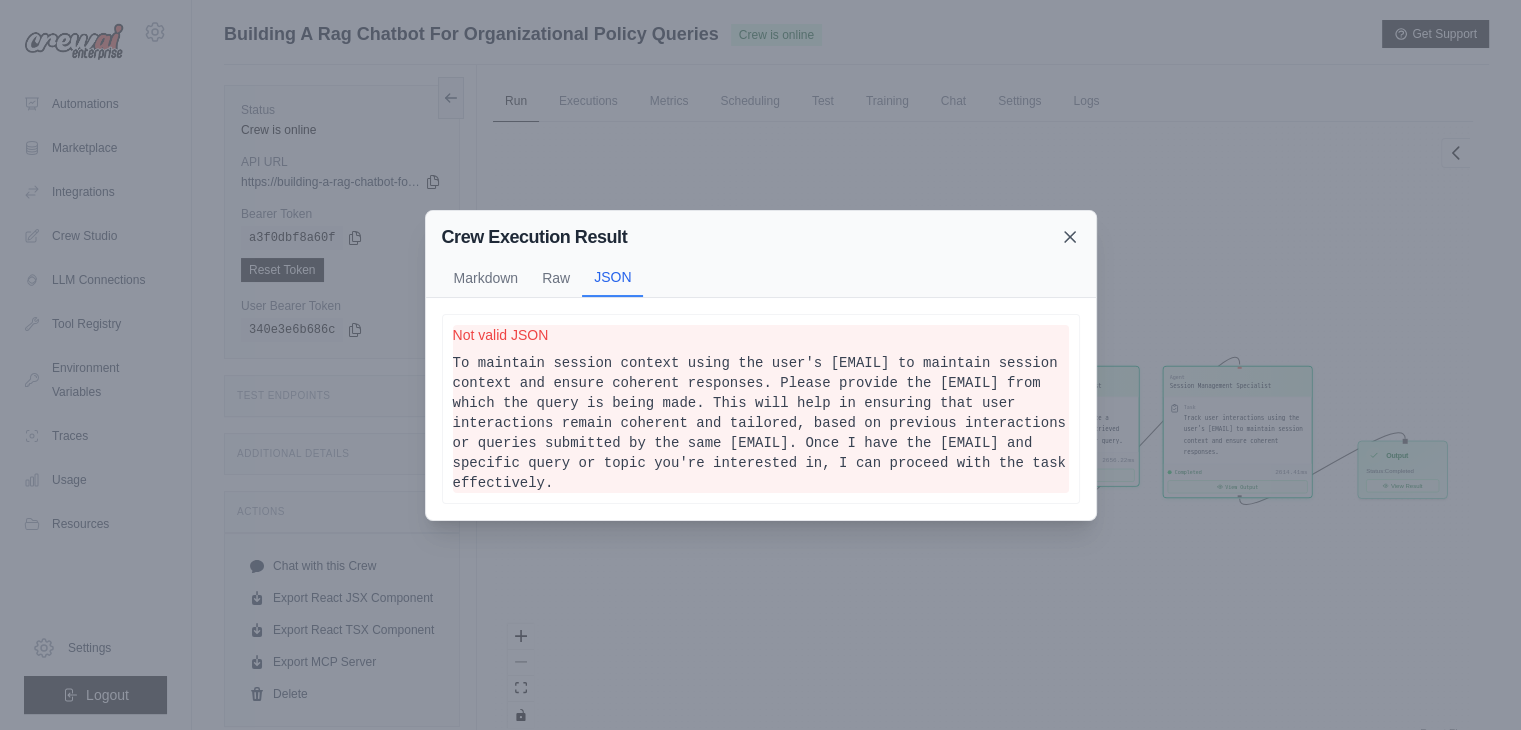 click 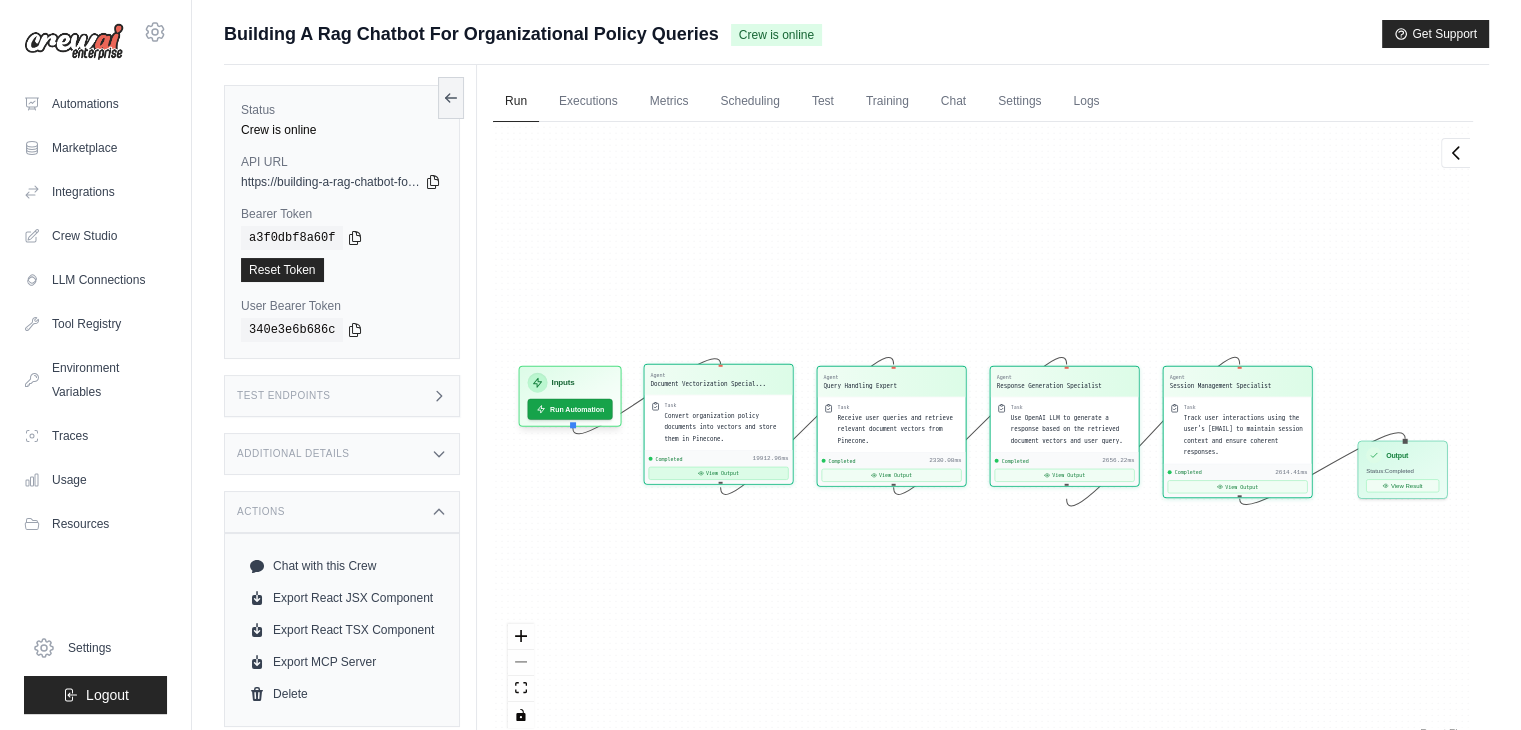 click on "View Output" at bounding box center (719, 473) 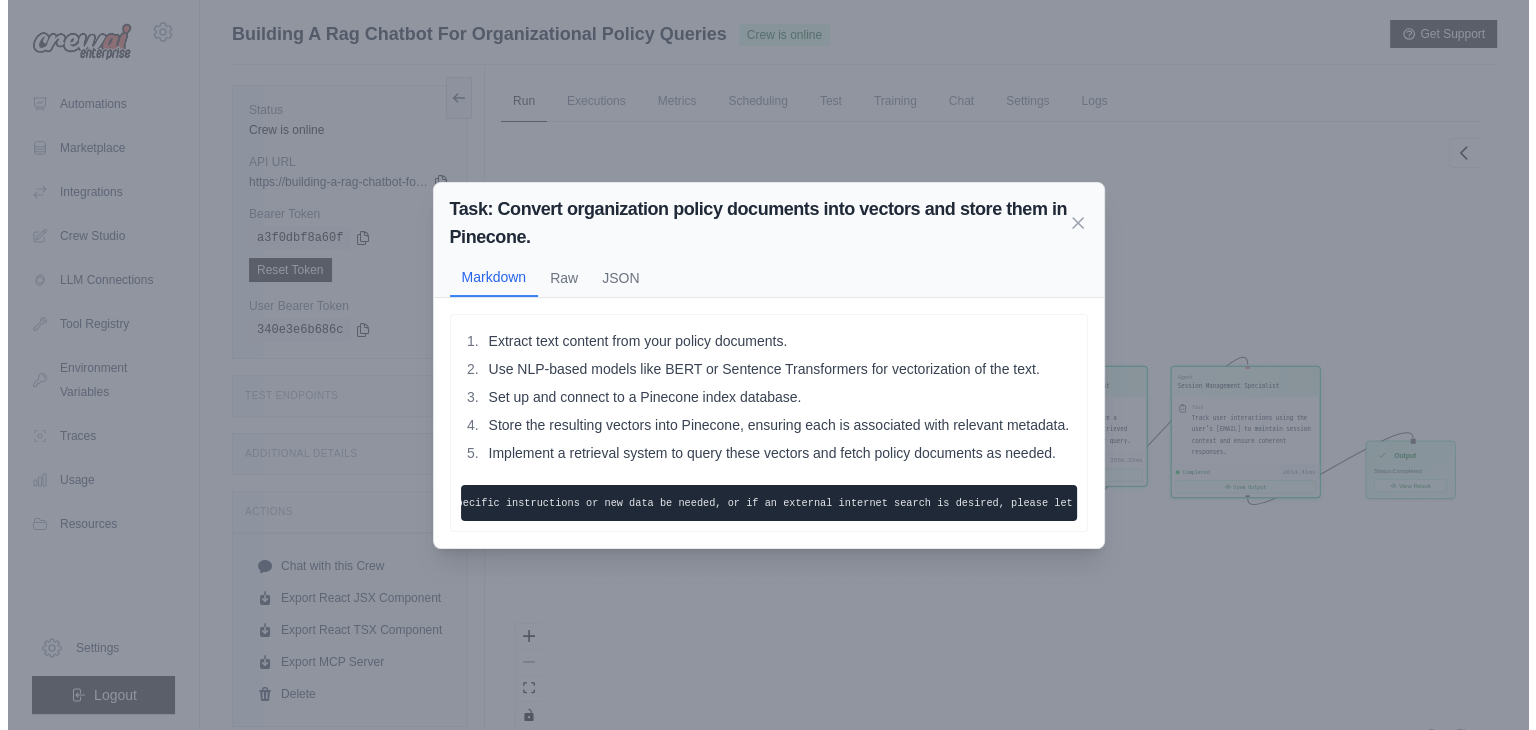 scroll, scrollTop: 0, scrollLeft: 0, axis: both 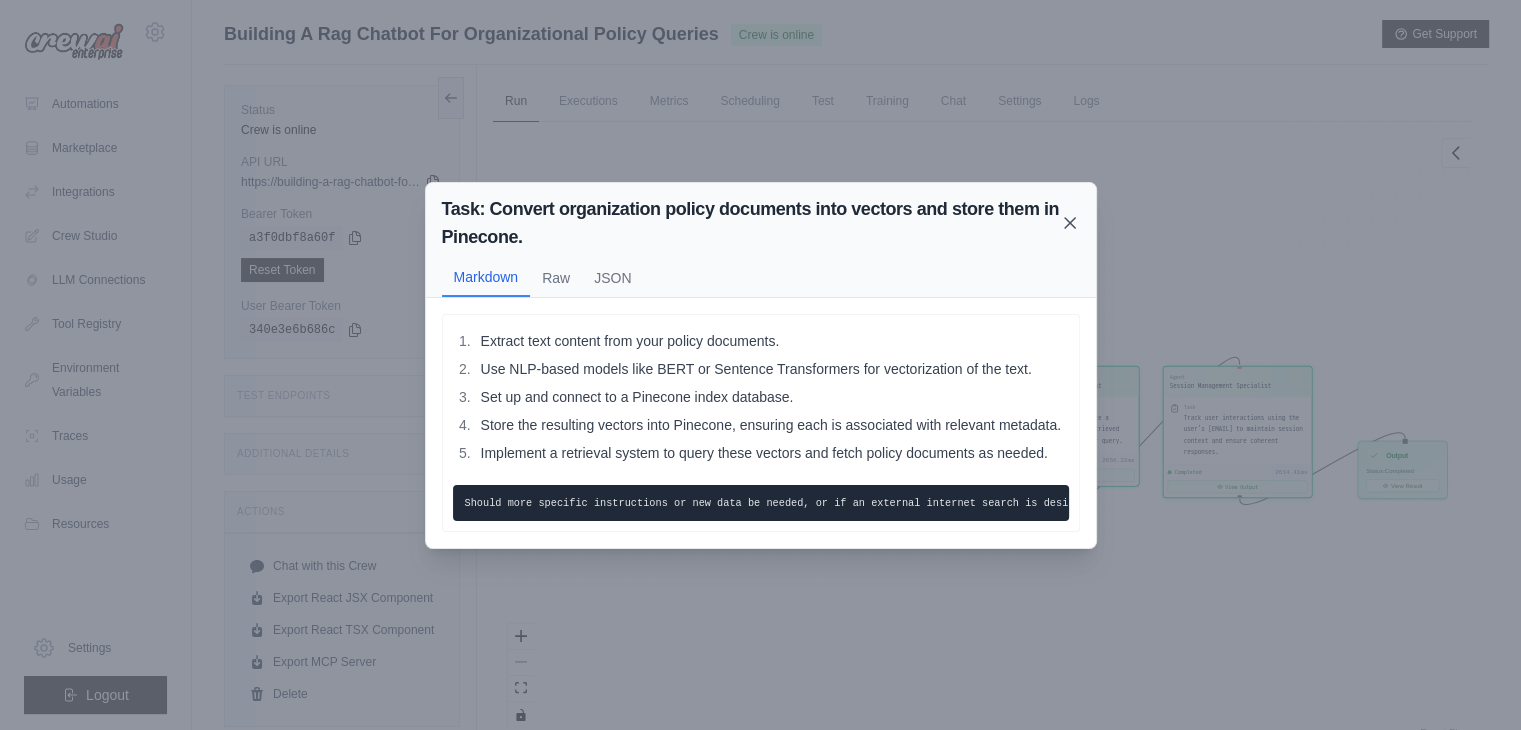 click 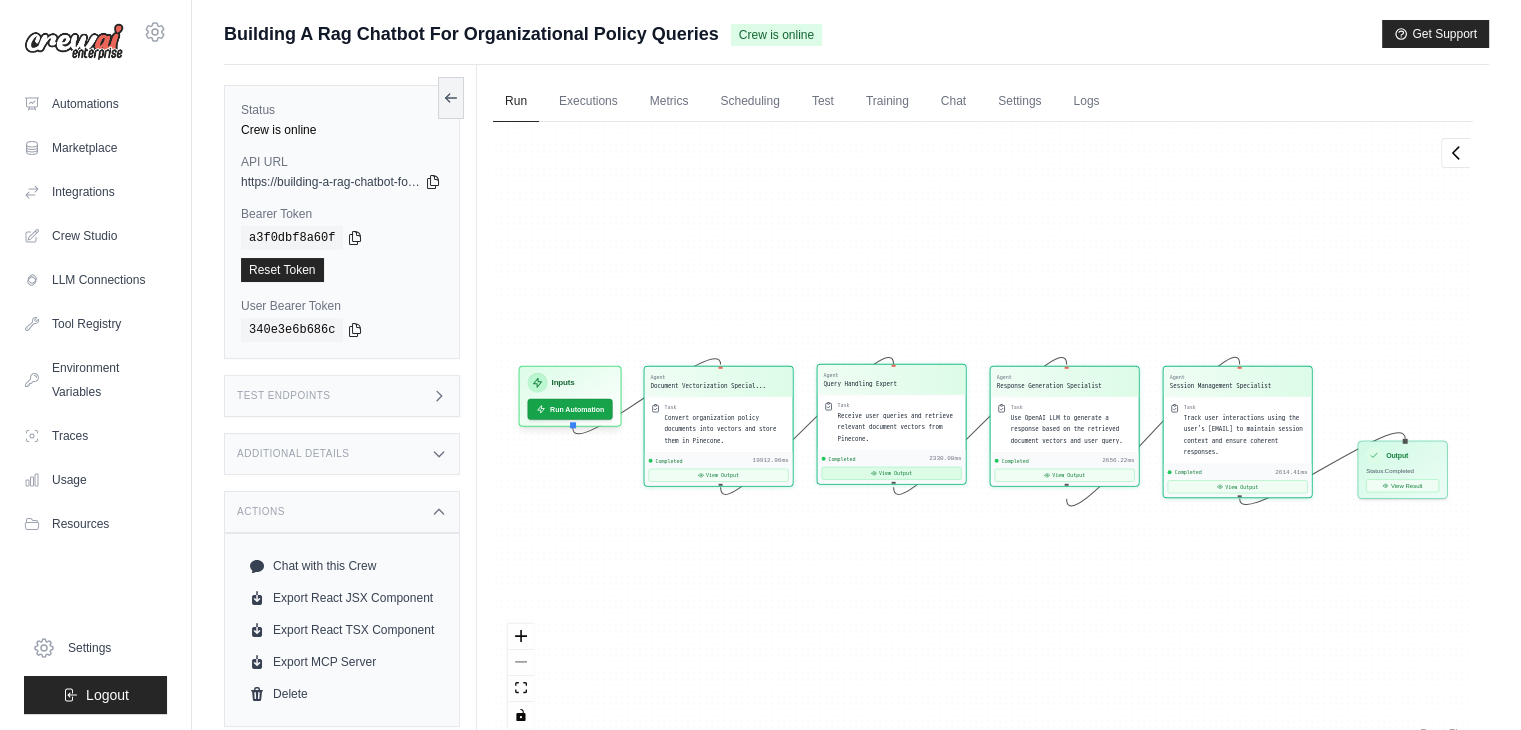 click on "View Output" at bounding box center [892, 473] 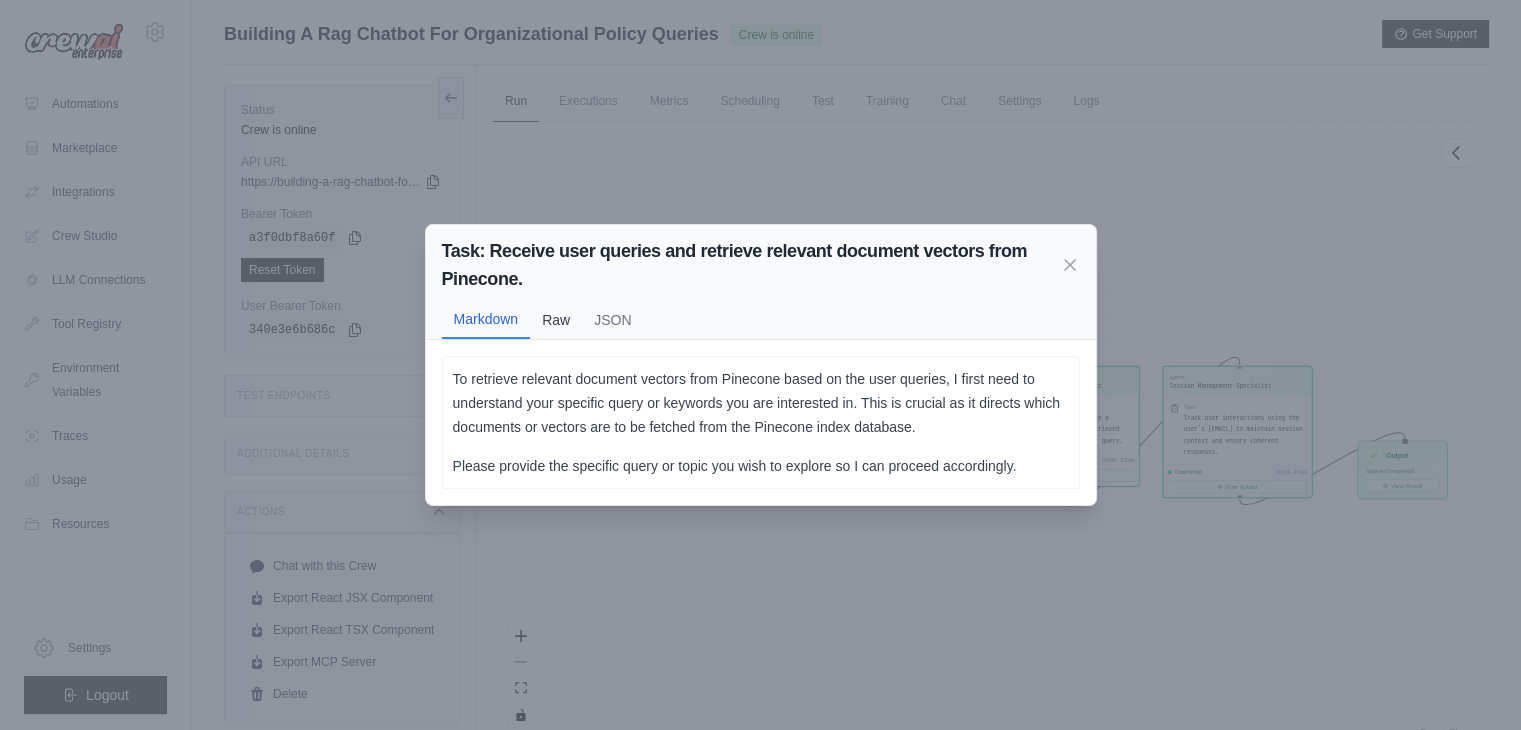 click on "Raw" at bounding box center (556, 320) 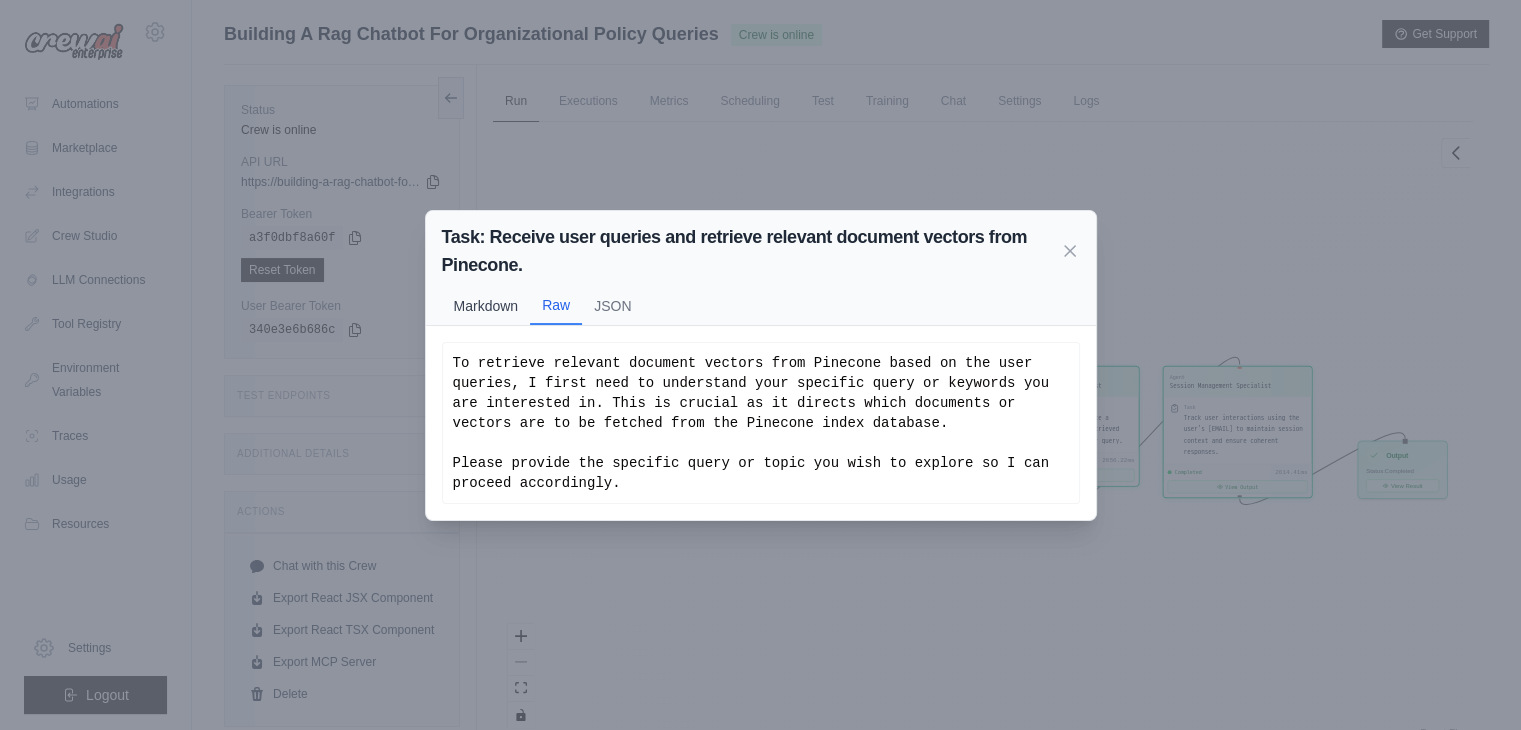click on "Markdown" at bounding box center (486, 306) 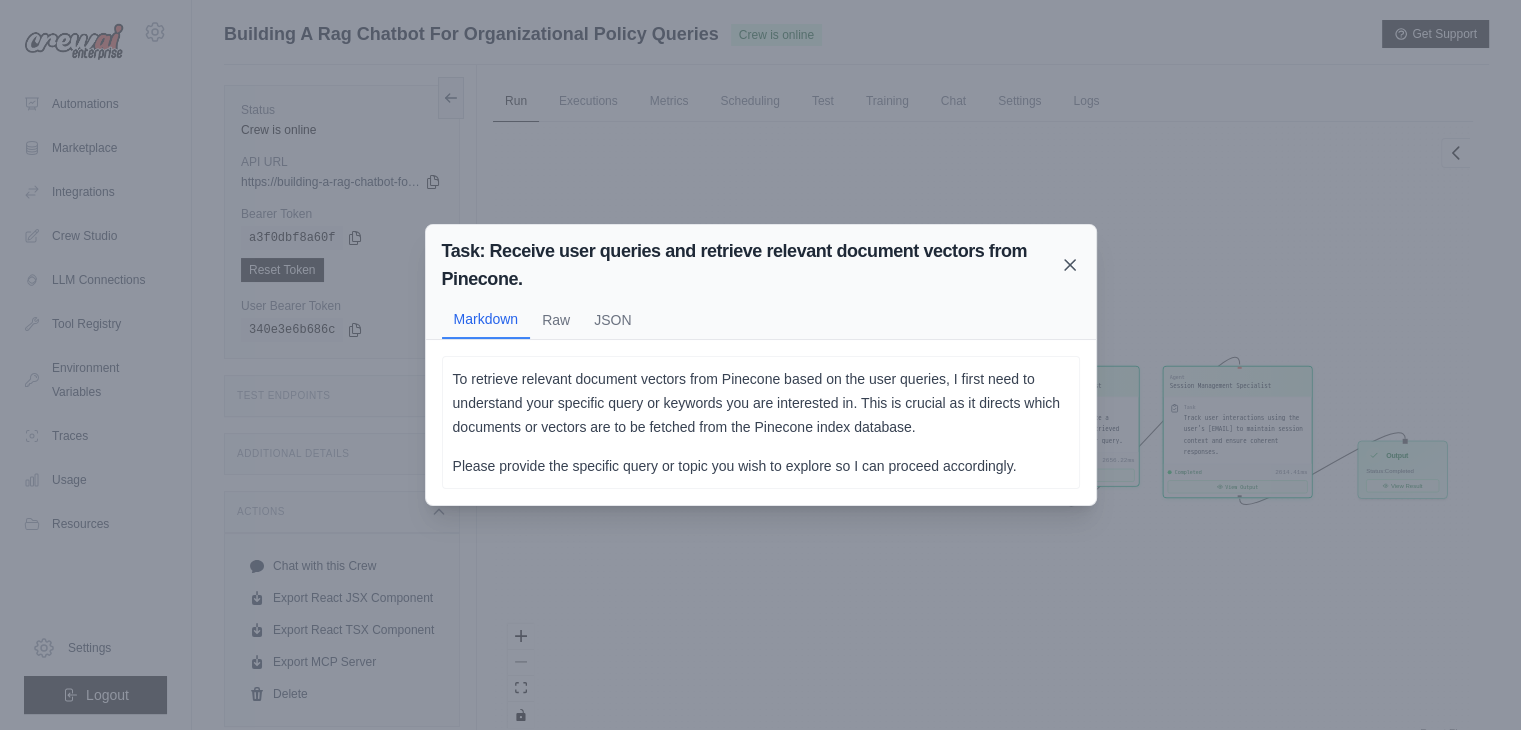 click 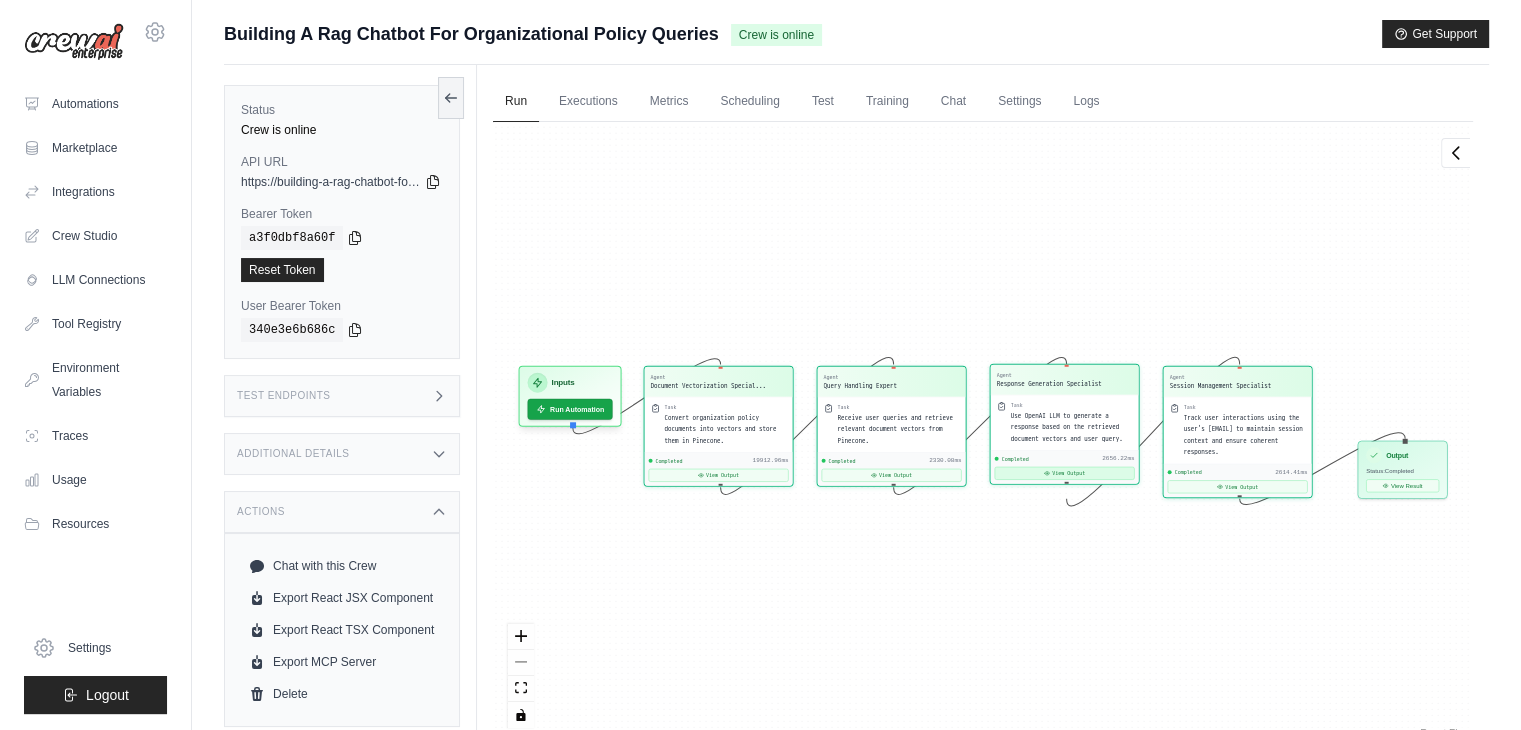 click on "View Output" at bounding box center (1065, 473) 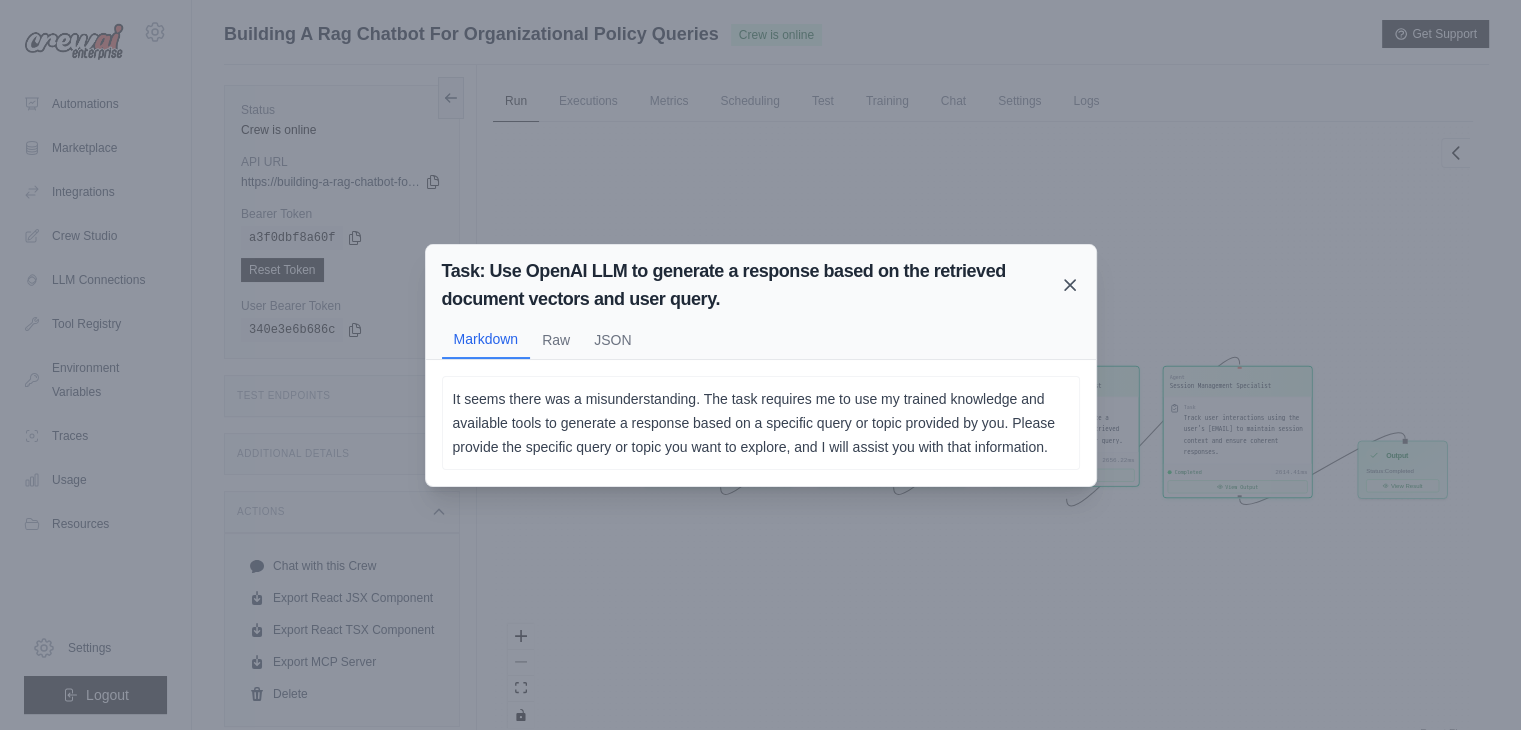 click 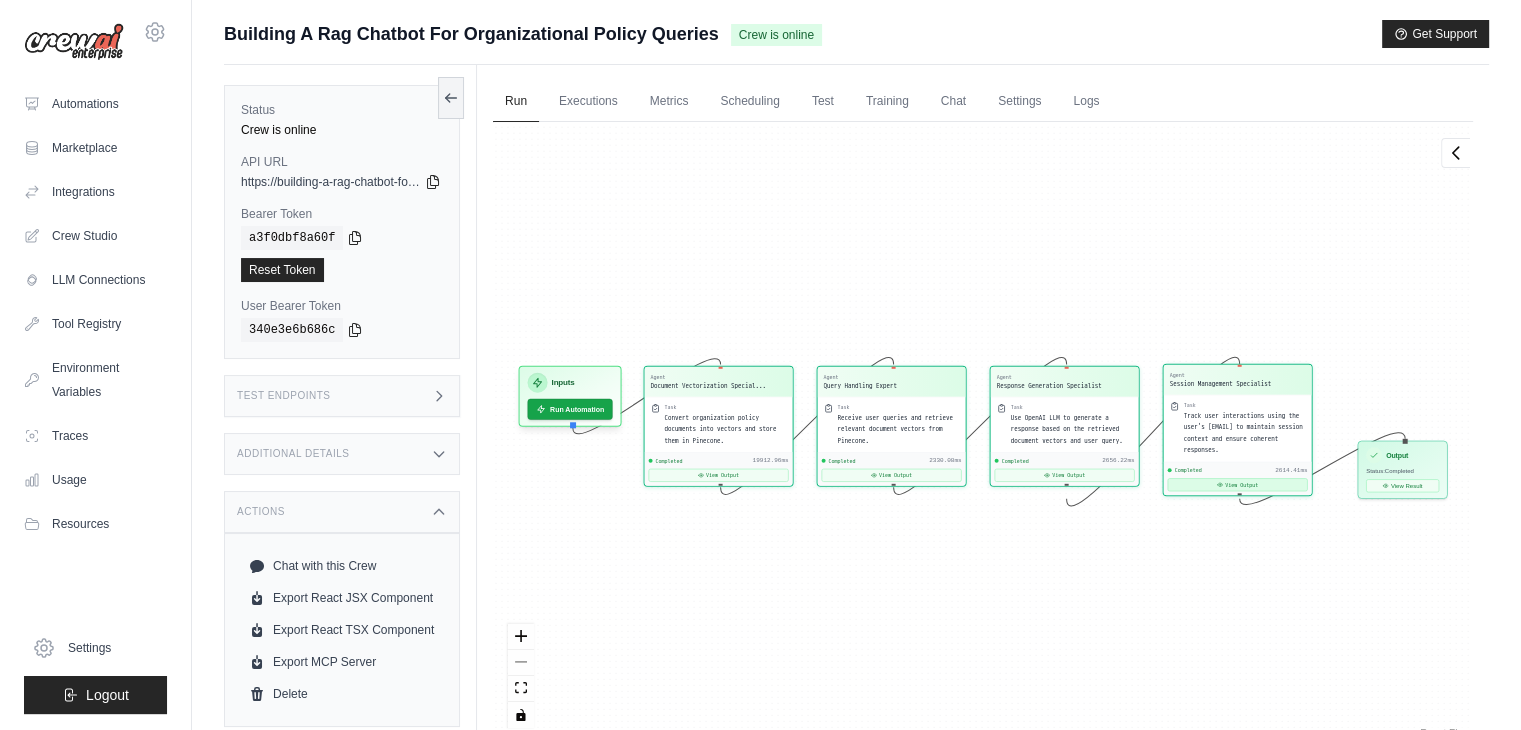 click on "View Output" at bounding box center (1238, 484) 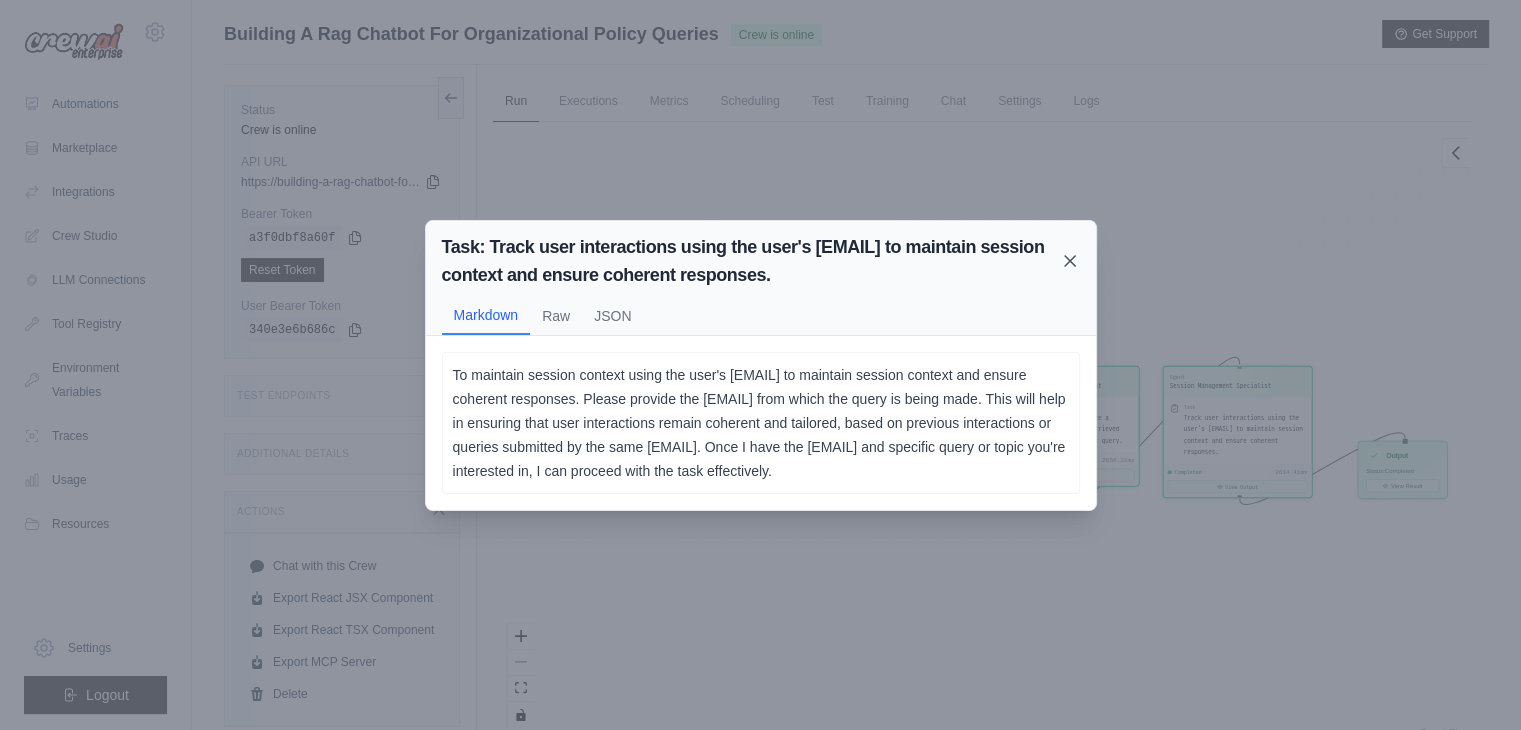 click 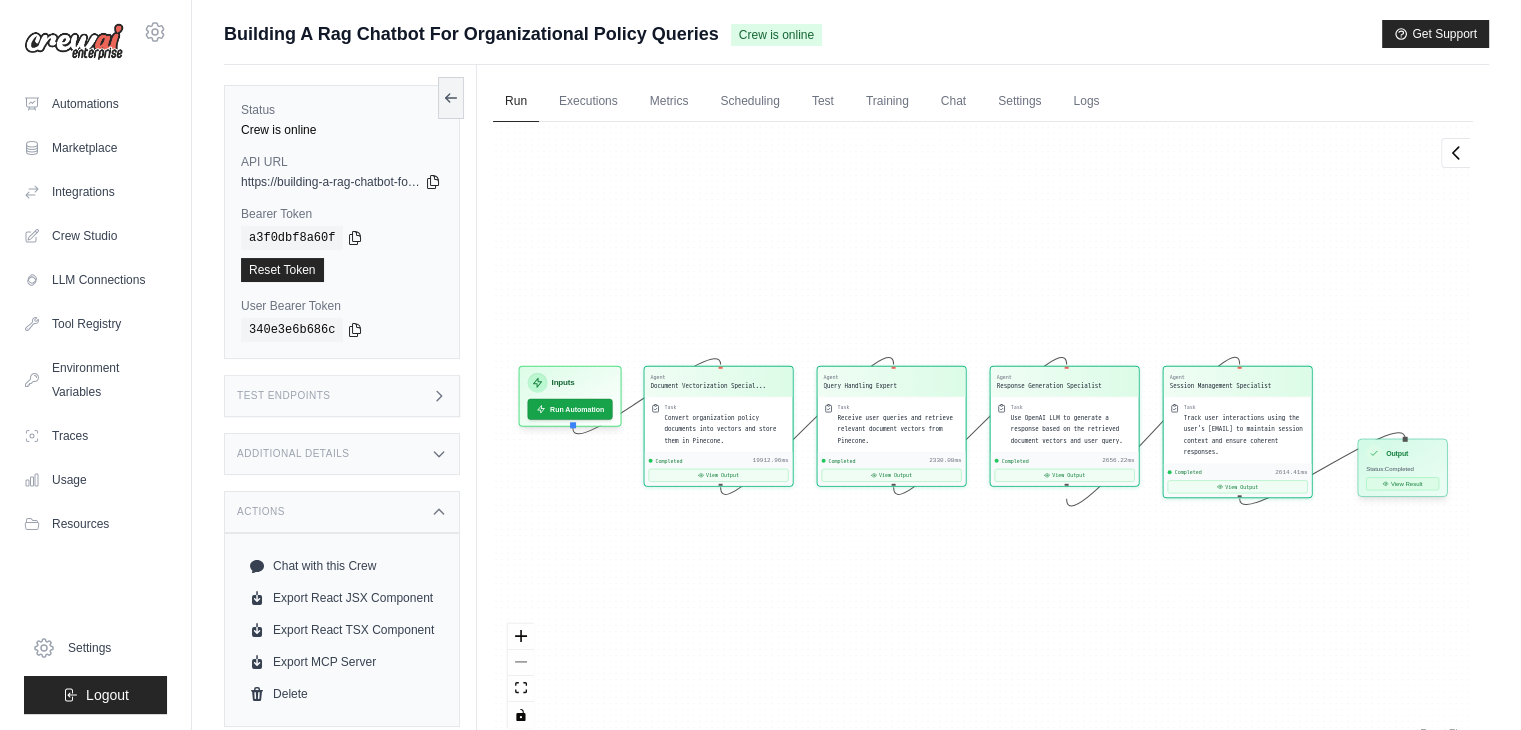 click on "View Result" at bounding box center [1402, 483] 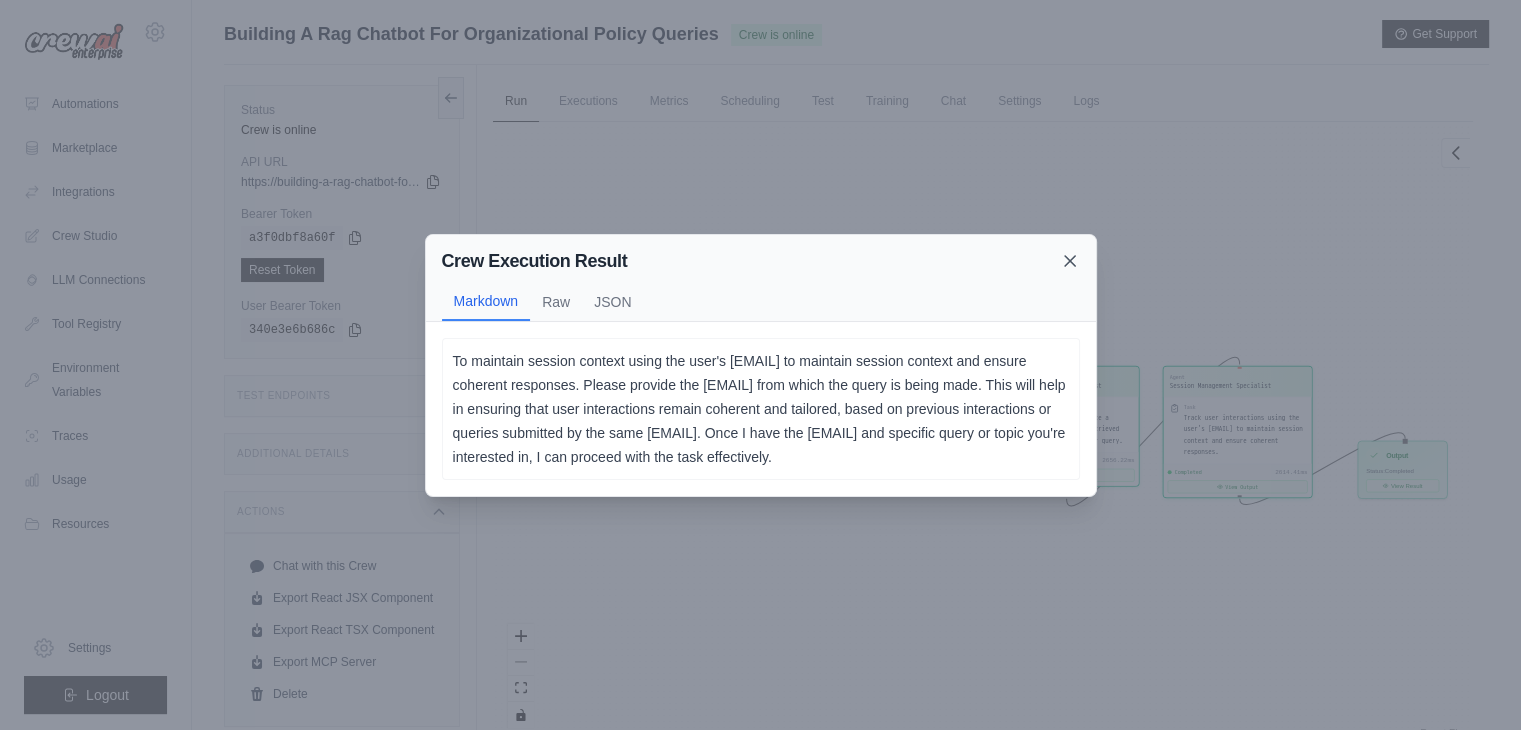 click 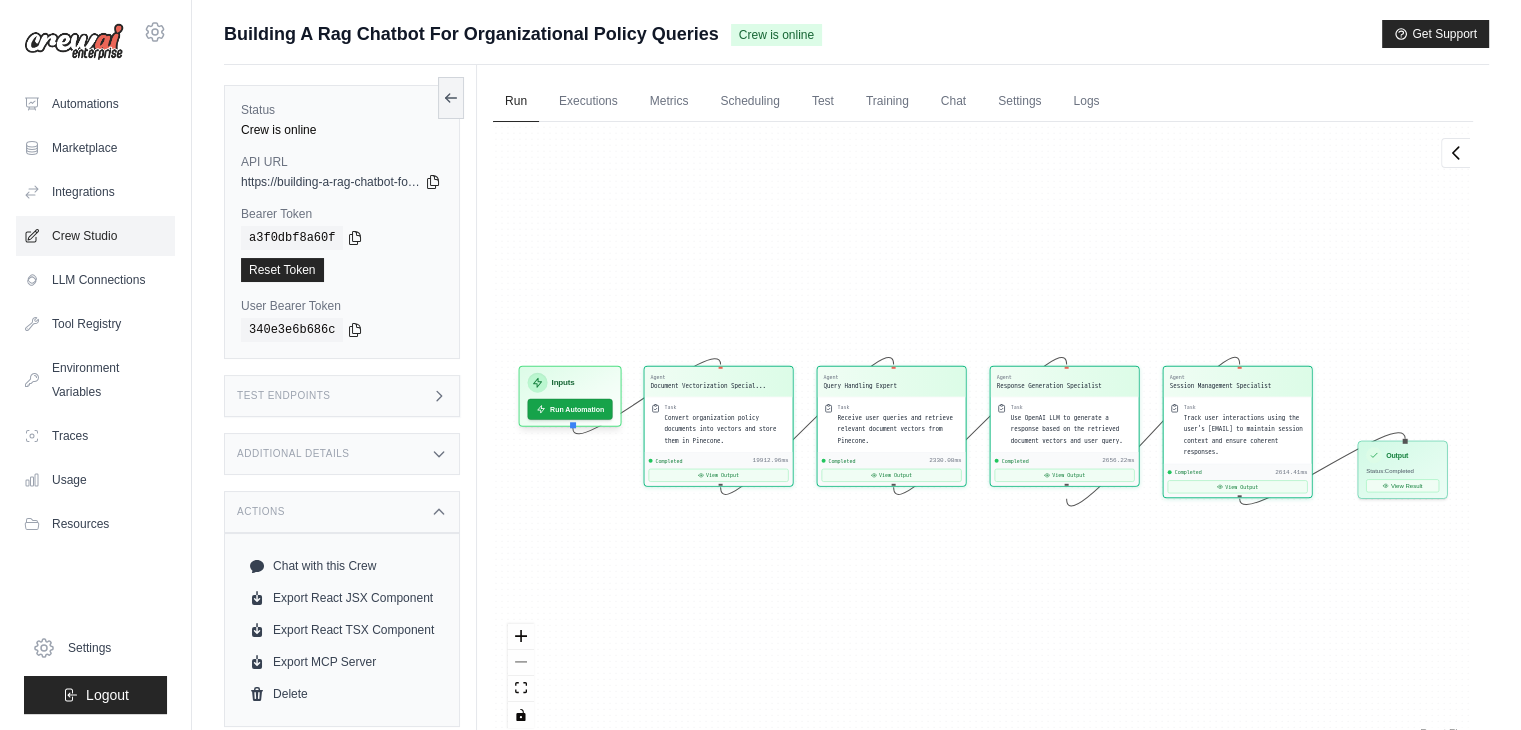 click on "Crew Studio" at bounding box center [95, 236] 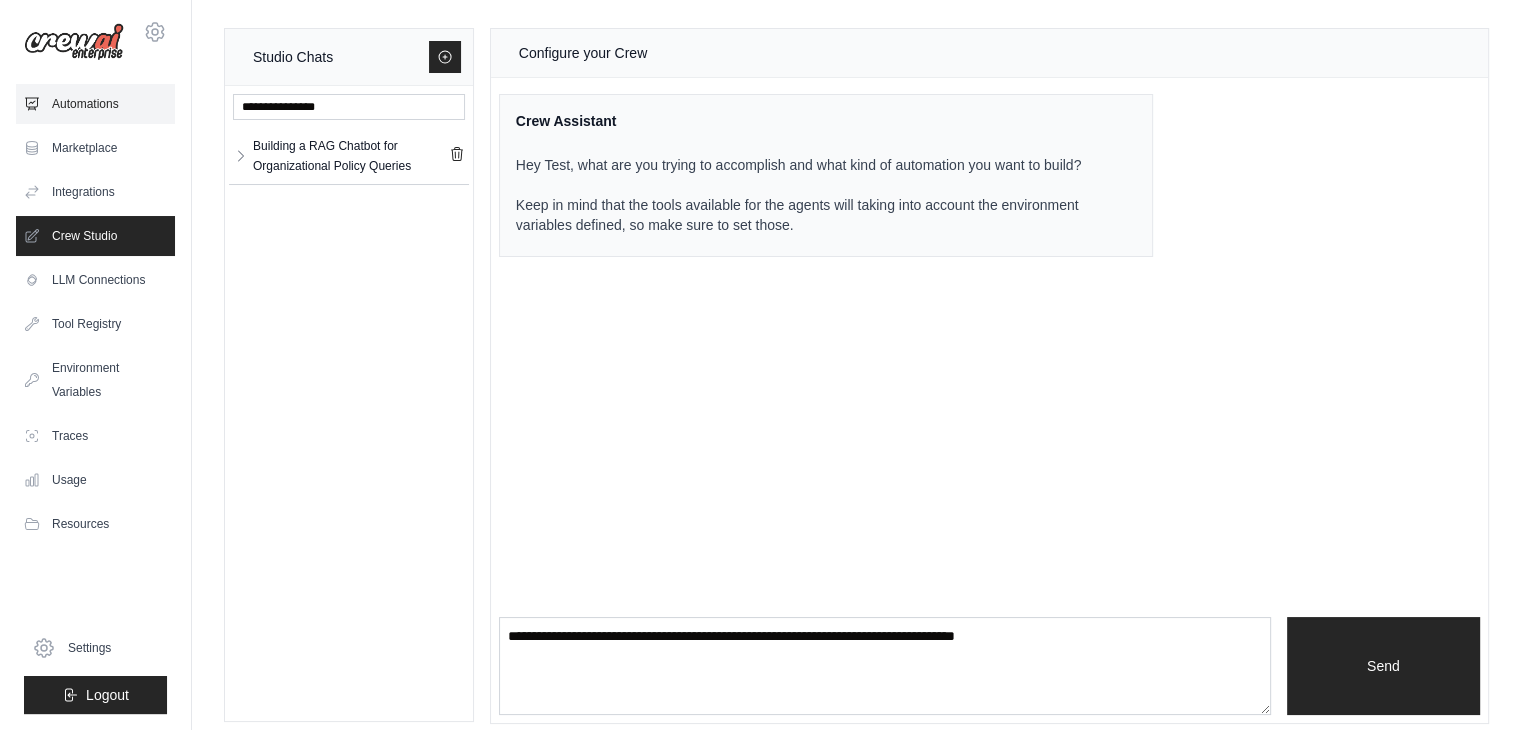 click on "Automations" at bounding box center (95, 104) 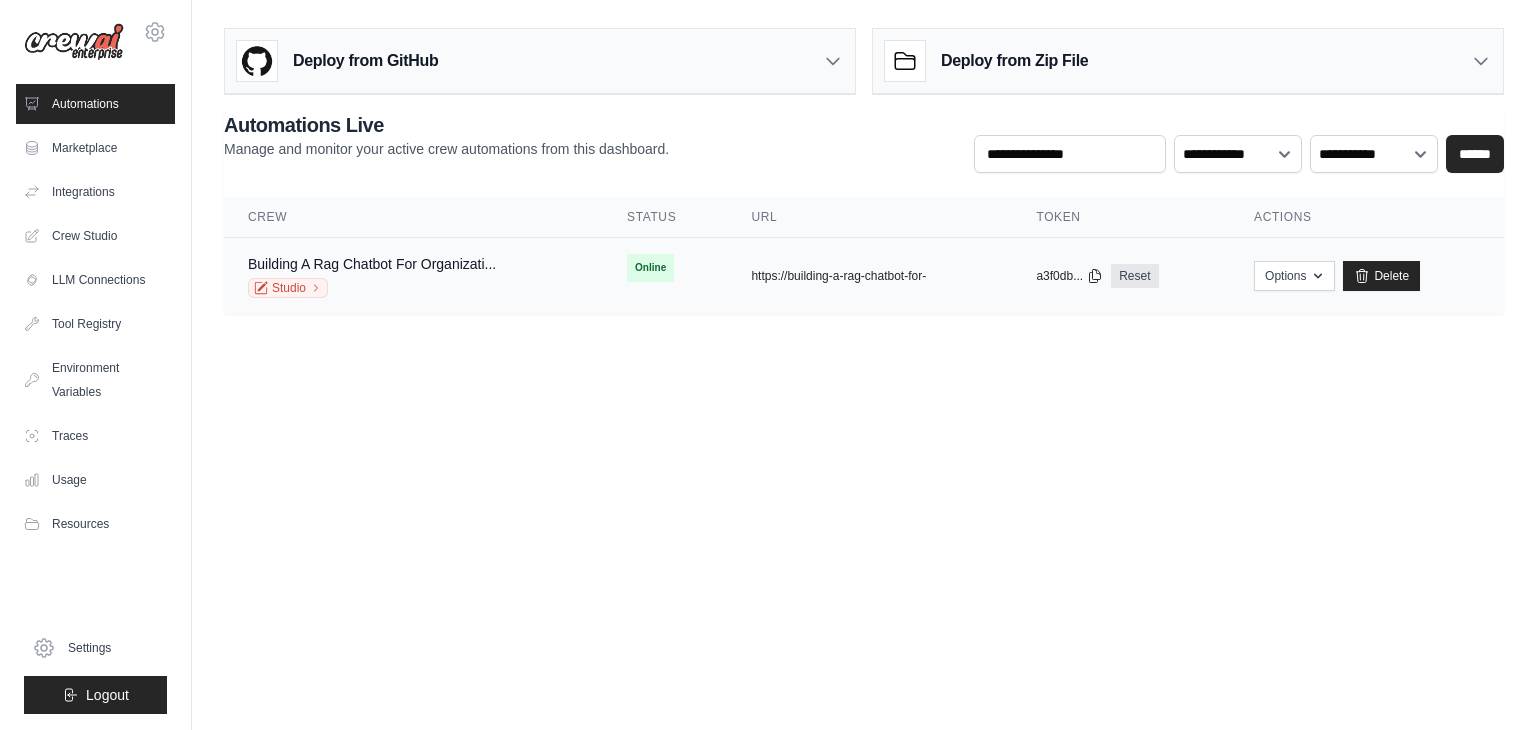 click on "Building A Rag Chatbot For Organizati..." at bounding box center [372, 264] 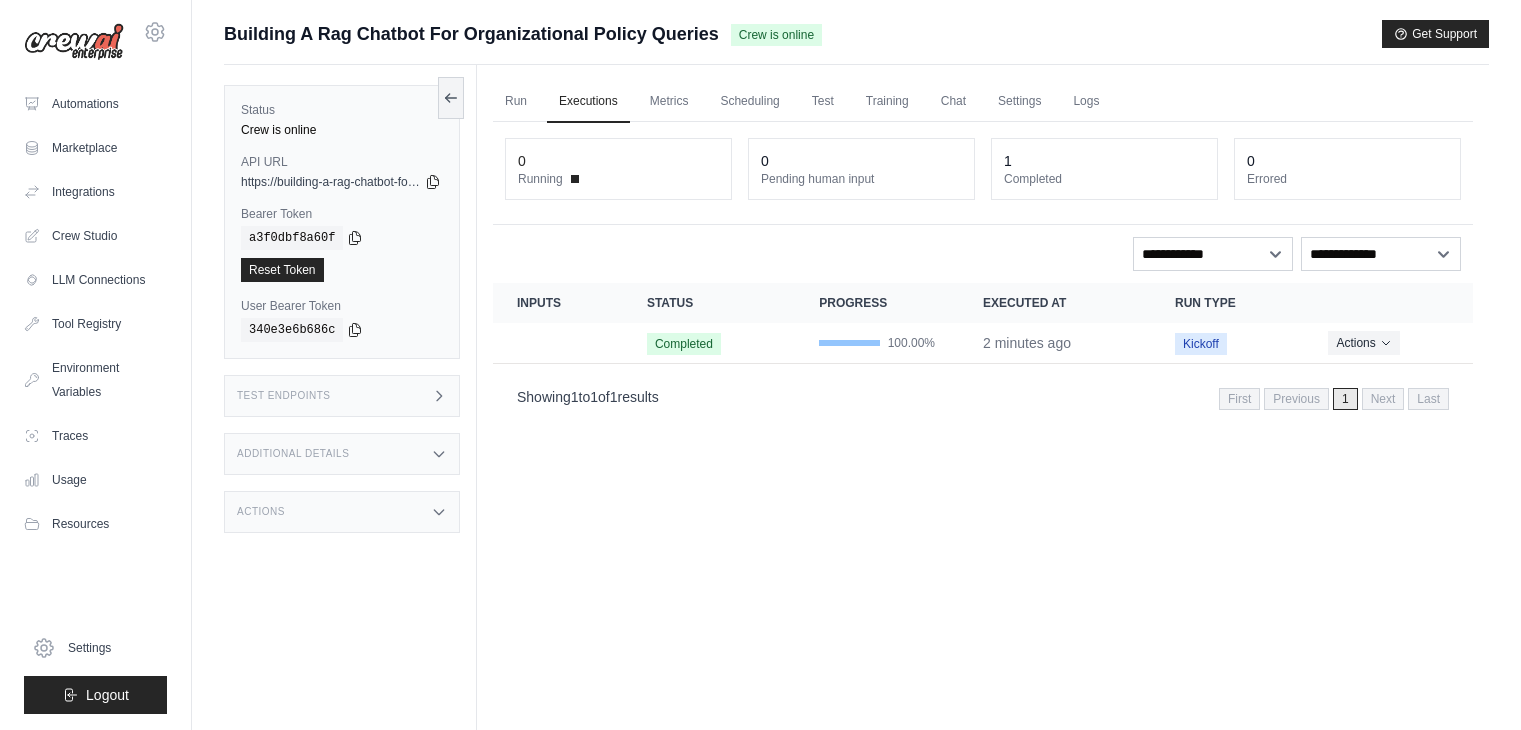 scroll, scrollTop: 0, scrollLeft: 0, axis: both 